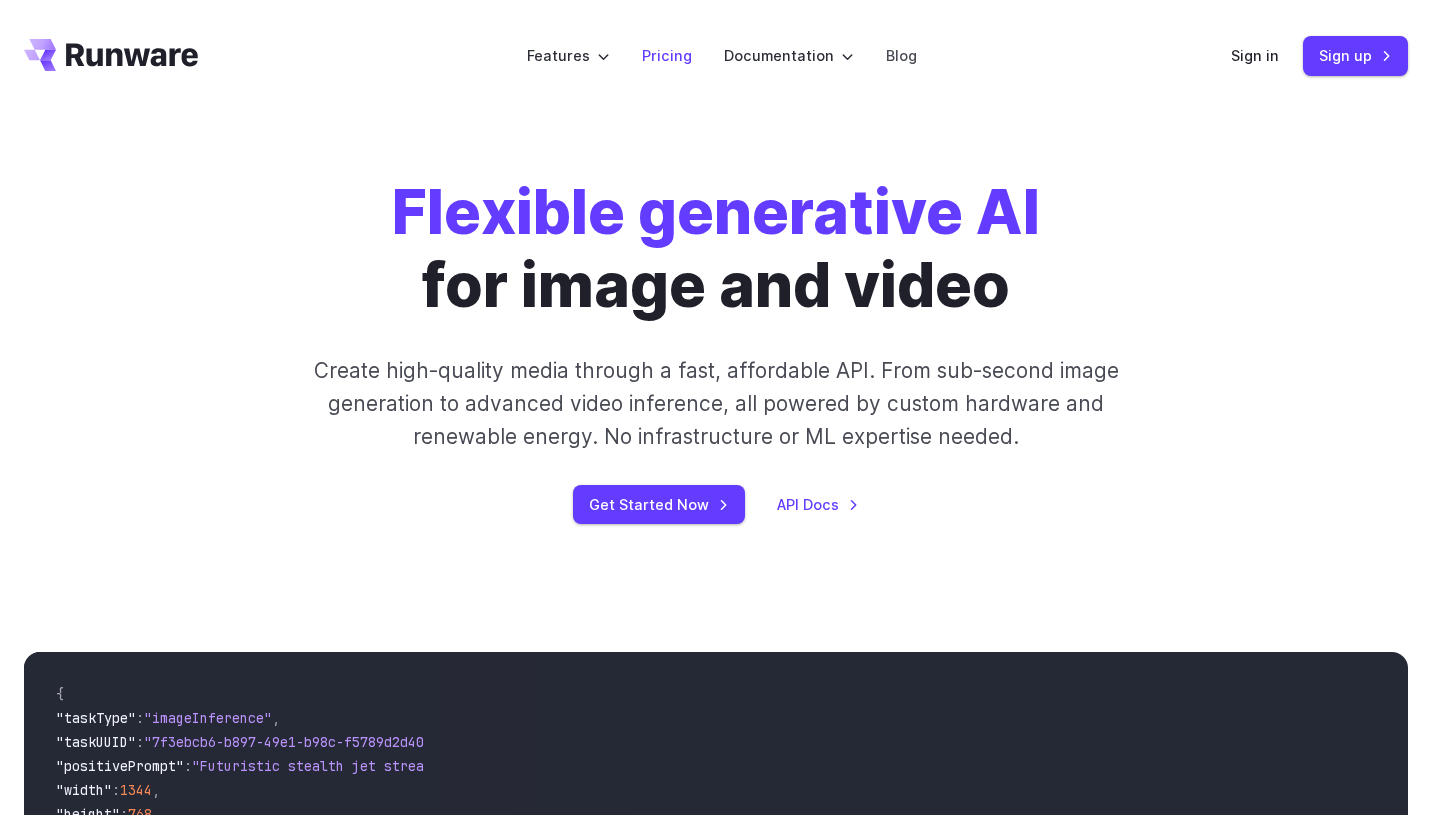 scroll, scrollTop: 0, scrollLeft: 0, axis: both 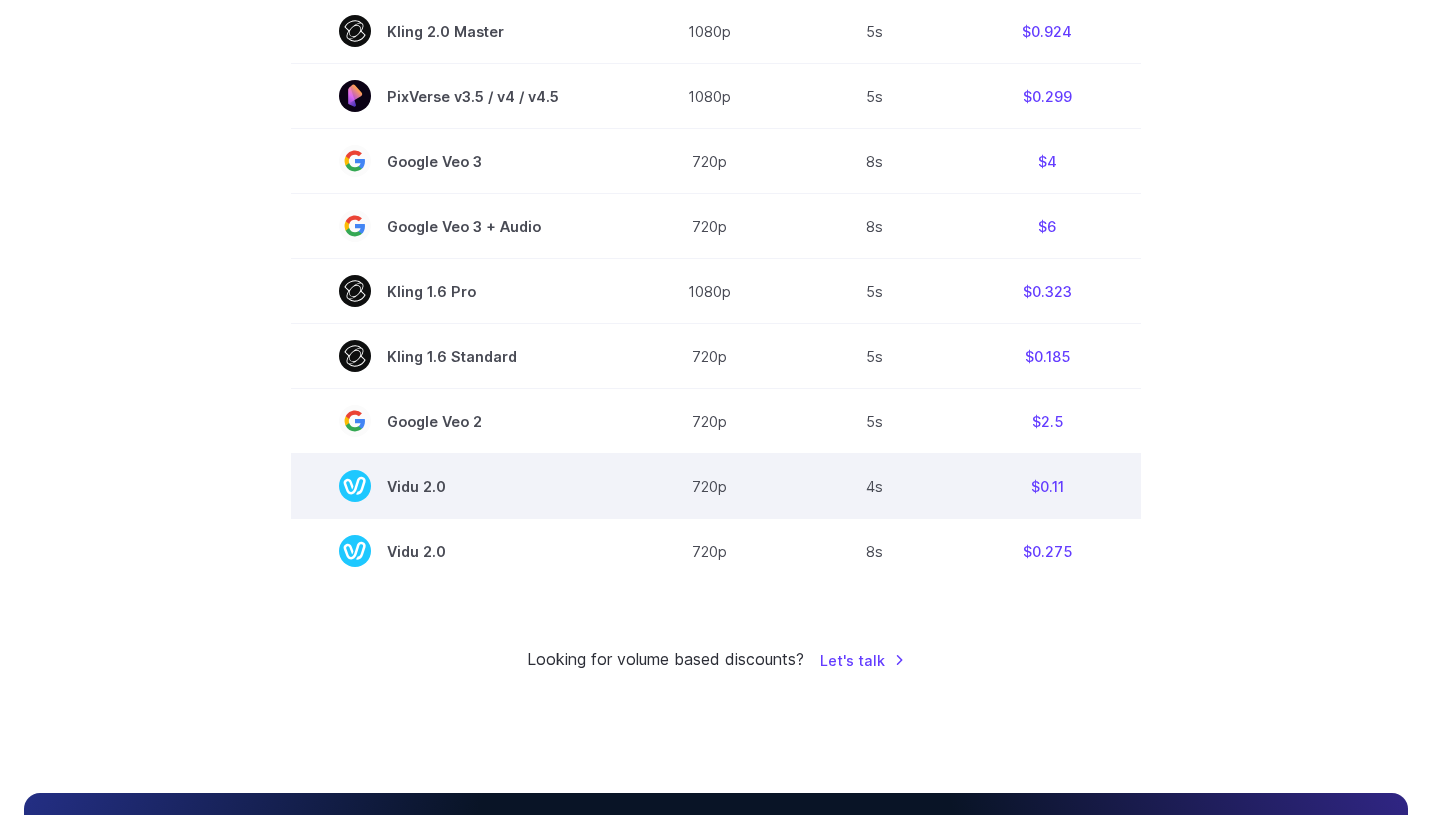 click on "Vidu 2.0" at bounding box center (457, 486) 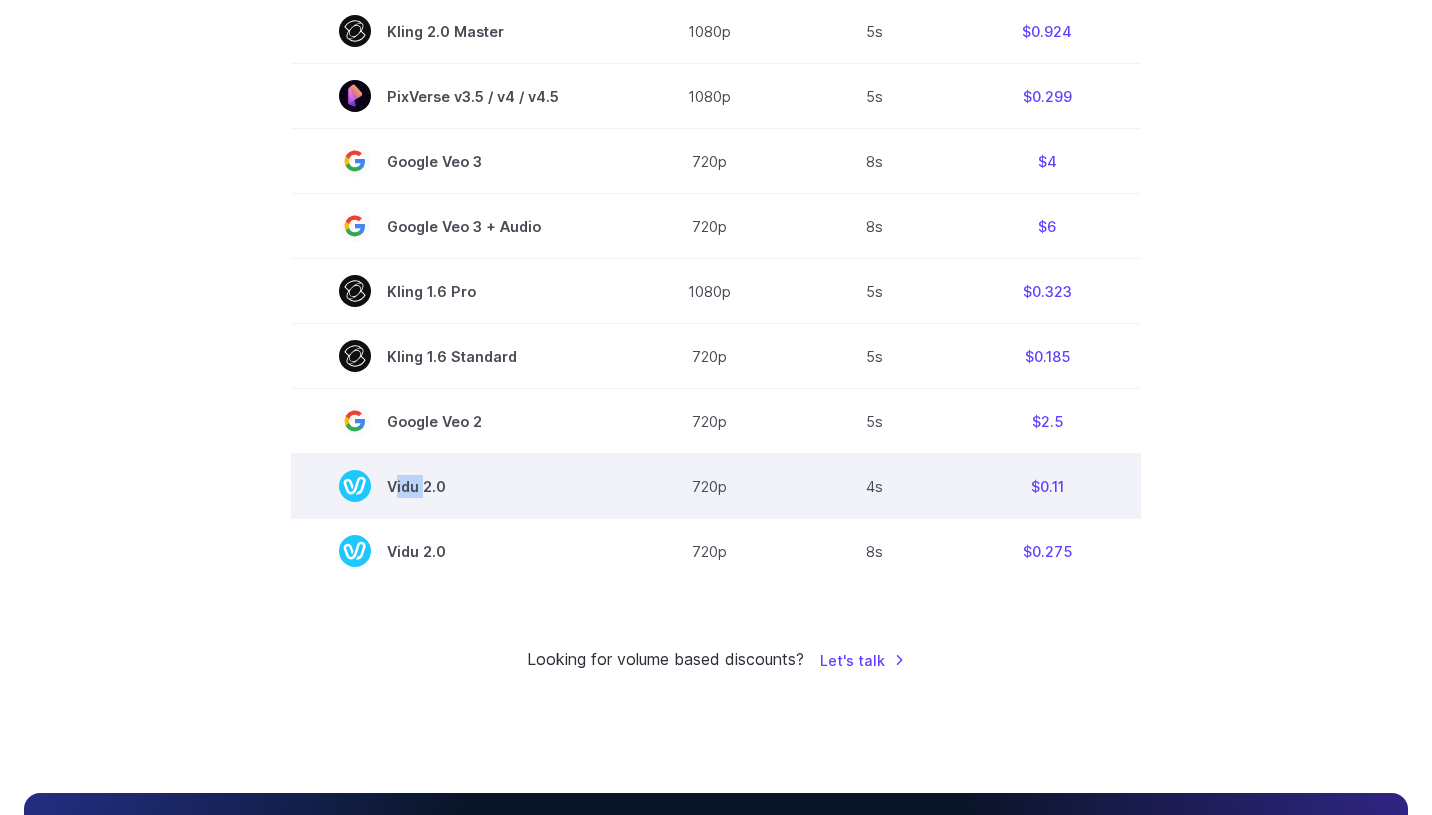 click on "Vidu 2.0" at bounding box center [457, 486] 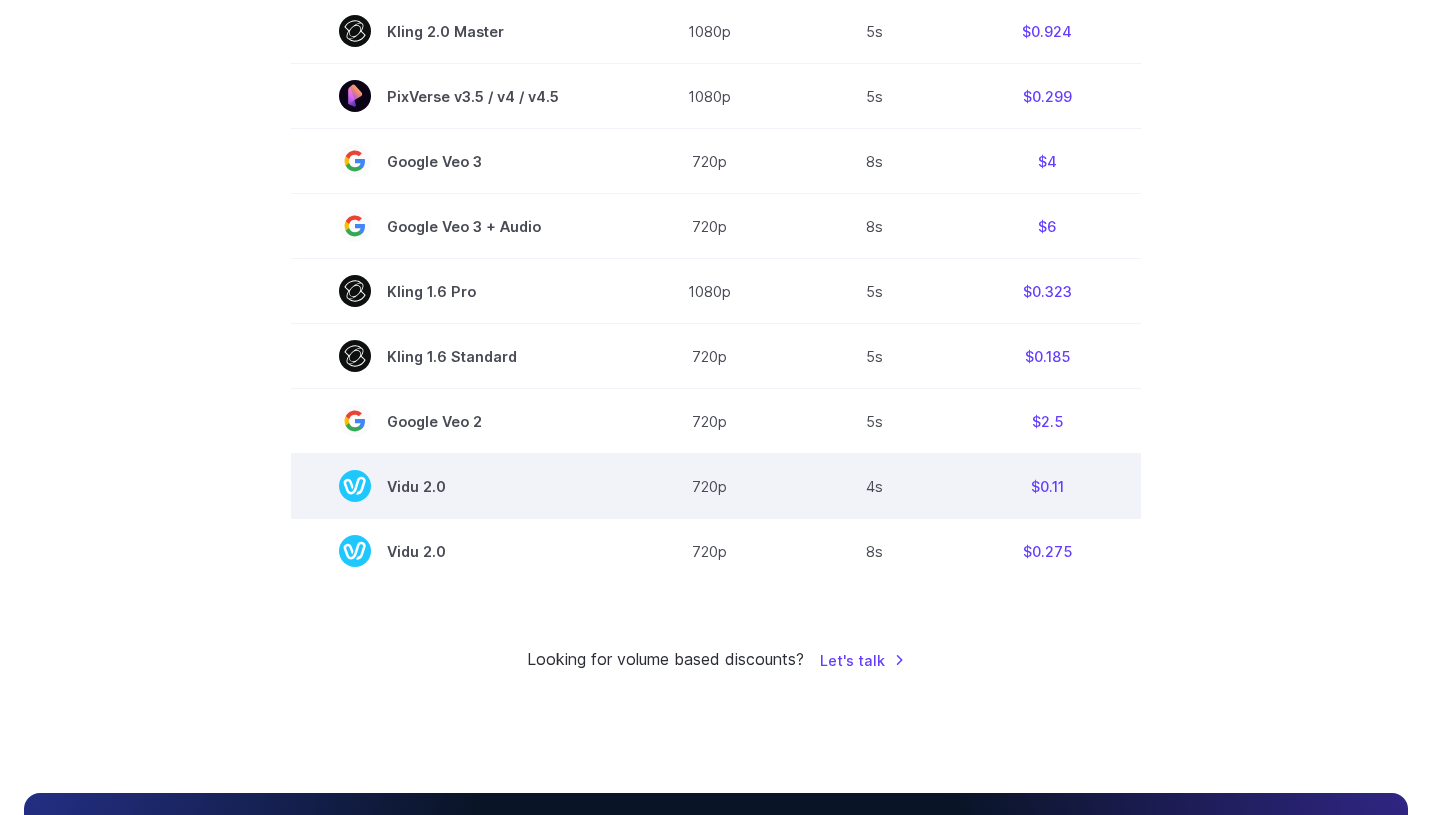 drag, startPoint x: 412, startPoint y: 493, endPoint x: 434, endPoint y: 499, distance: 22.803509 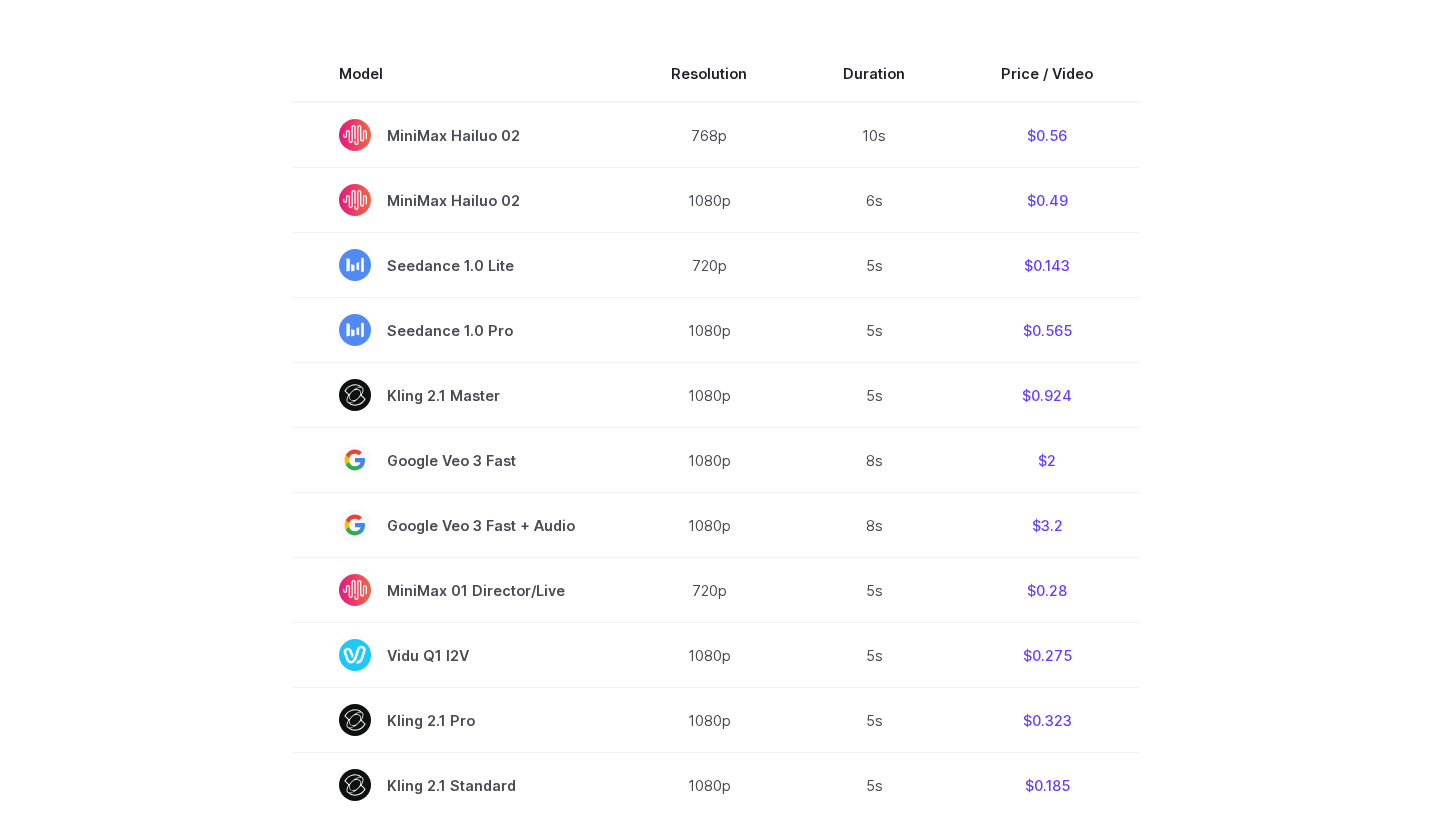 scroll, scrollTop: 628, scrollLeft: 0, axis: vertical 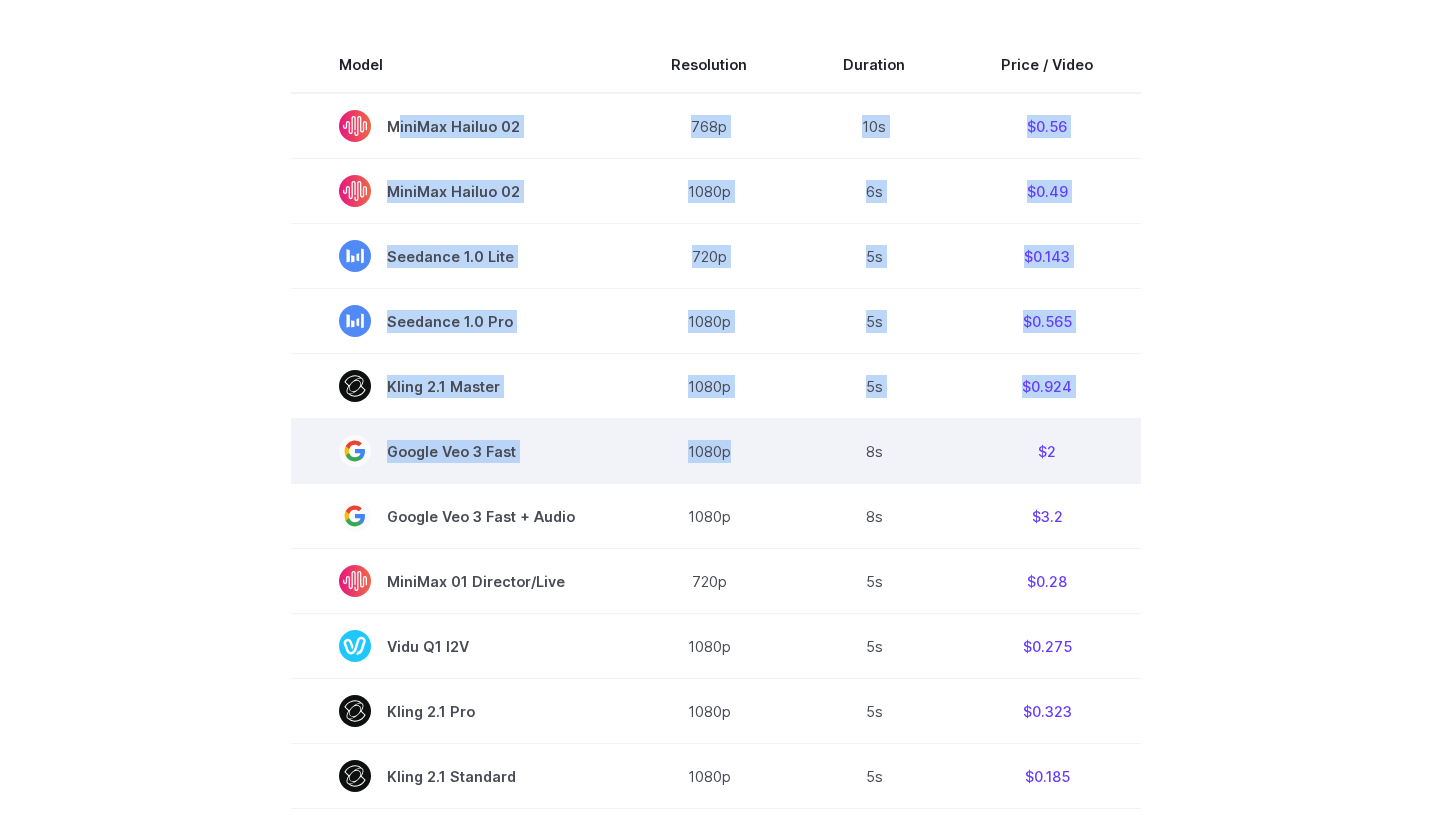drag, startPoint x: 324, startPoint y: 117, endPoint x: 687, endPoint y: 483, distance: 515.4852 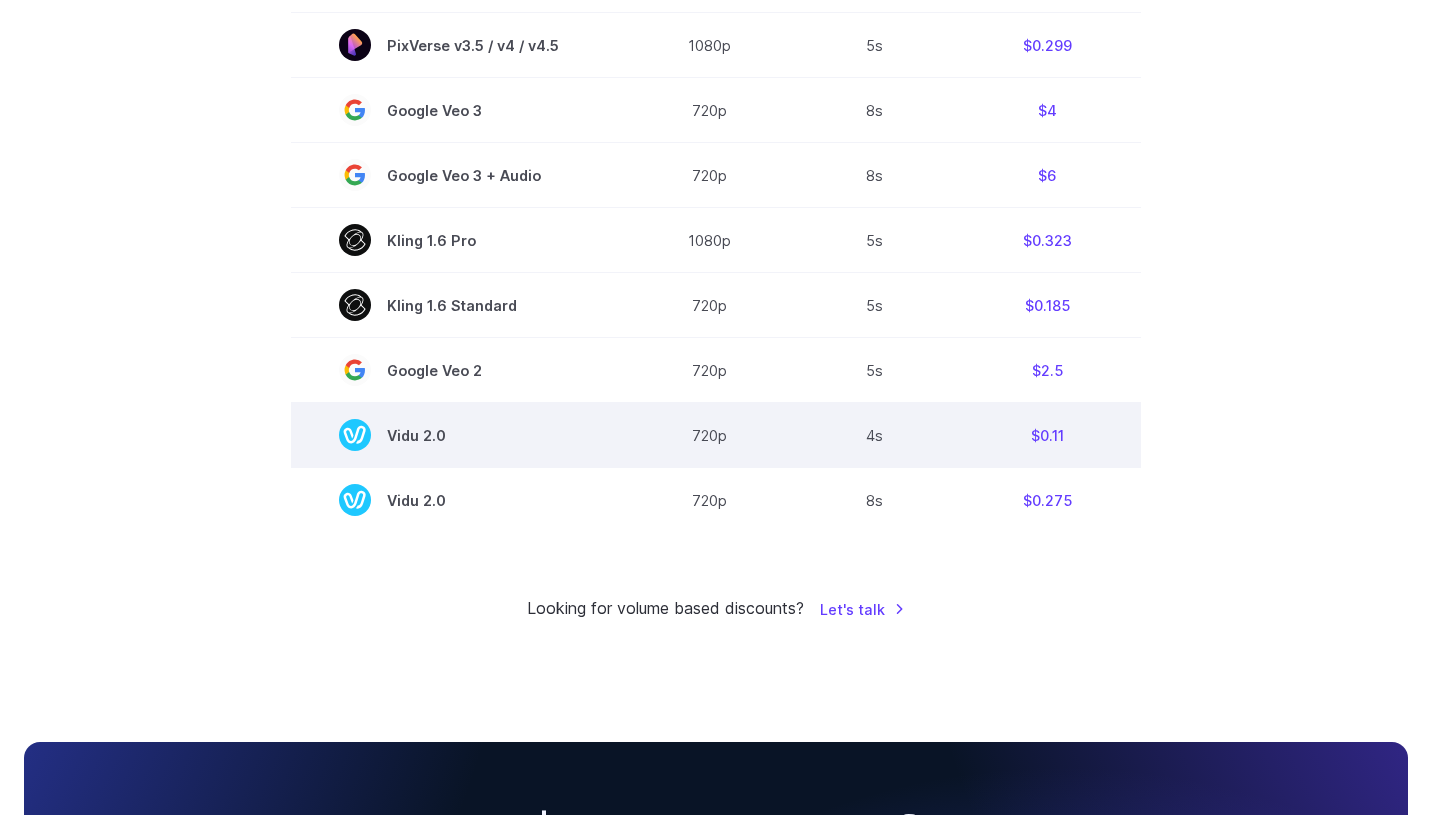 scroll, scrollTop: 1509, scrollLeft: 0, axis: vertical 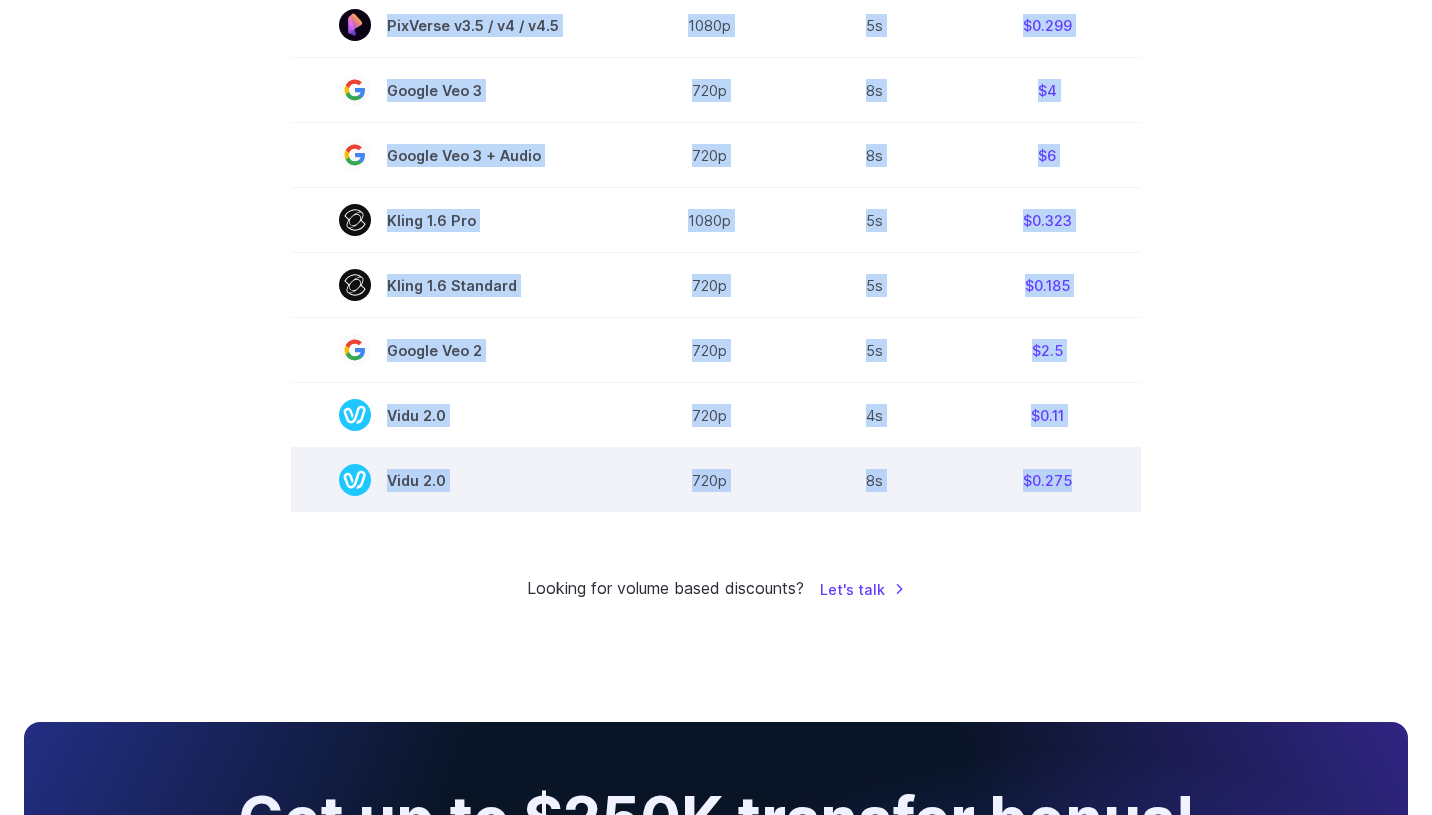 click on "$0.275" at bounding box center [1047, 480] 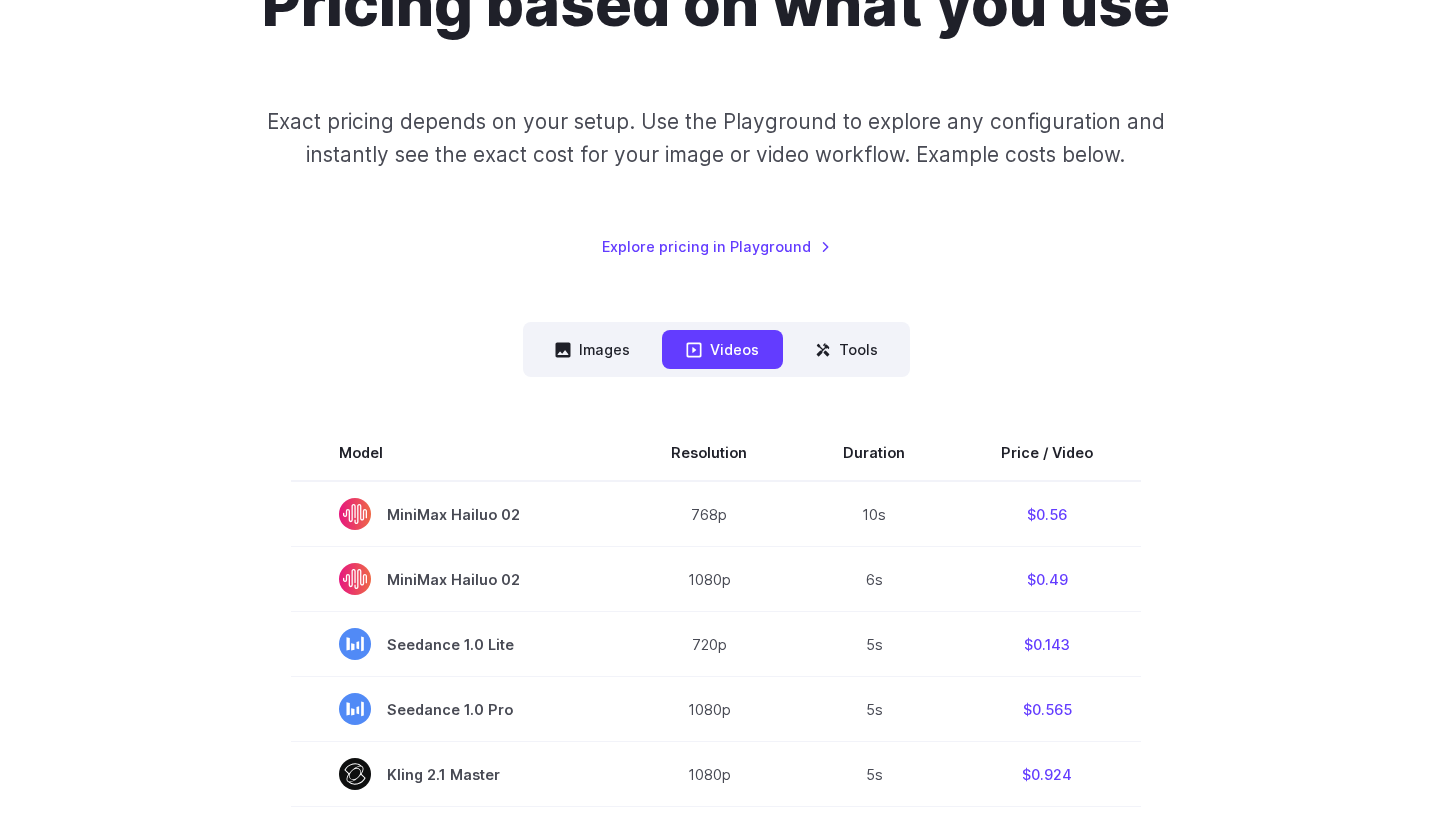 scroll, scrollTop: 0, scrollLeft: 0, axis: both 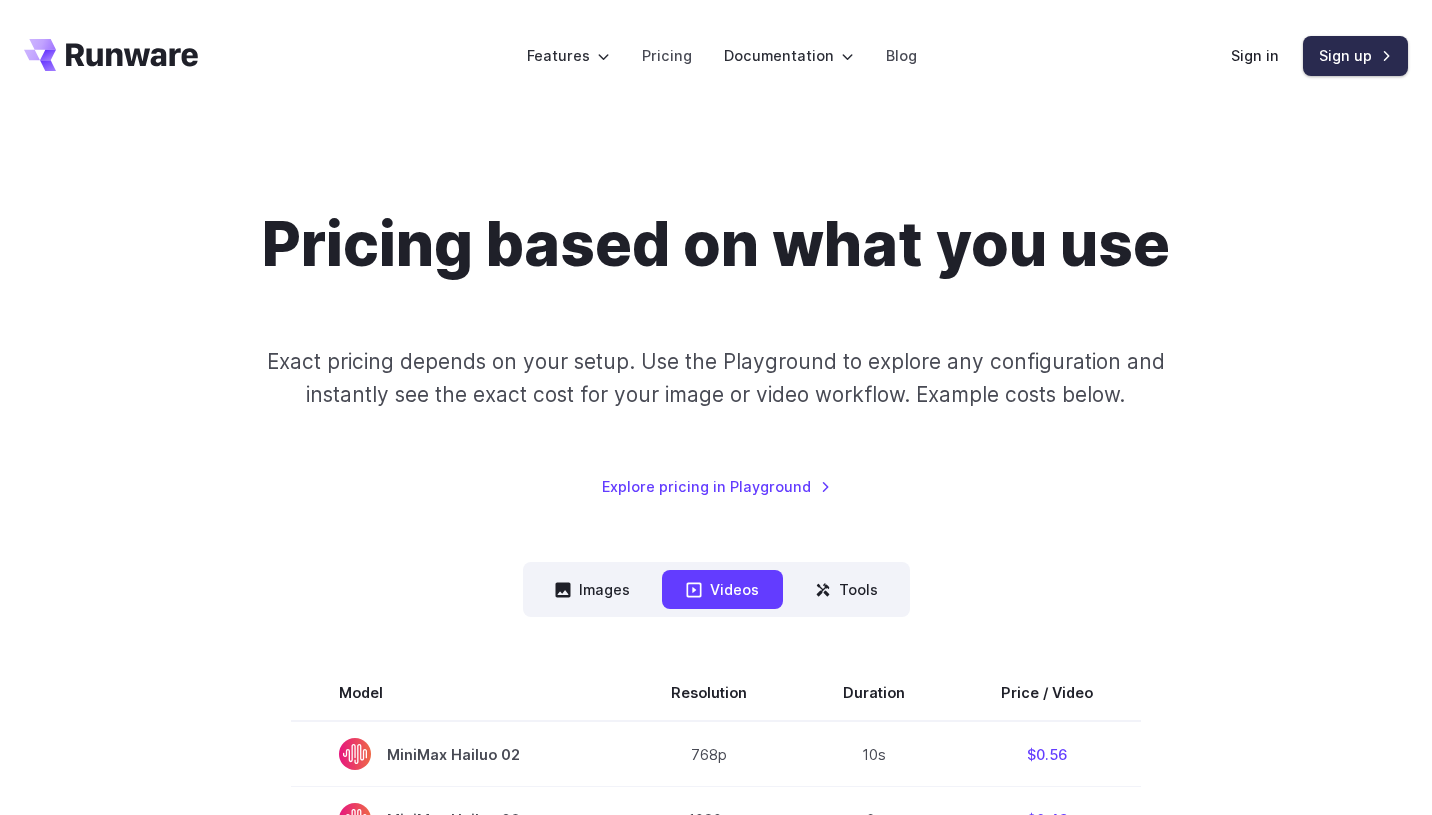 click on "Sign up" at bounding box center [1355, 55] 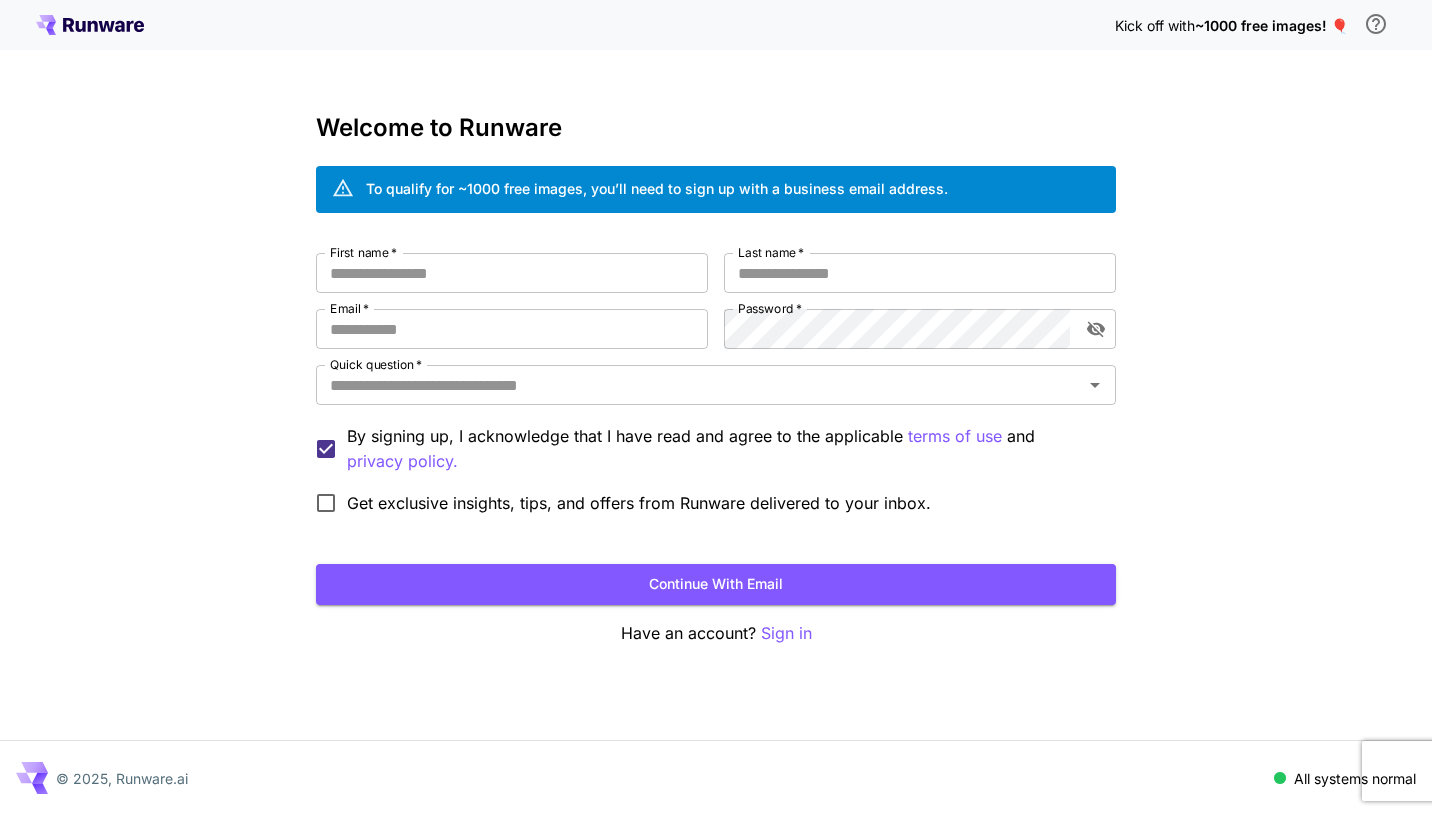 scroll, scrollTop: 0, scrollLeft: 0, axis: both 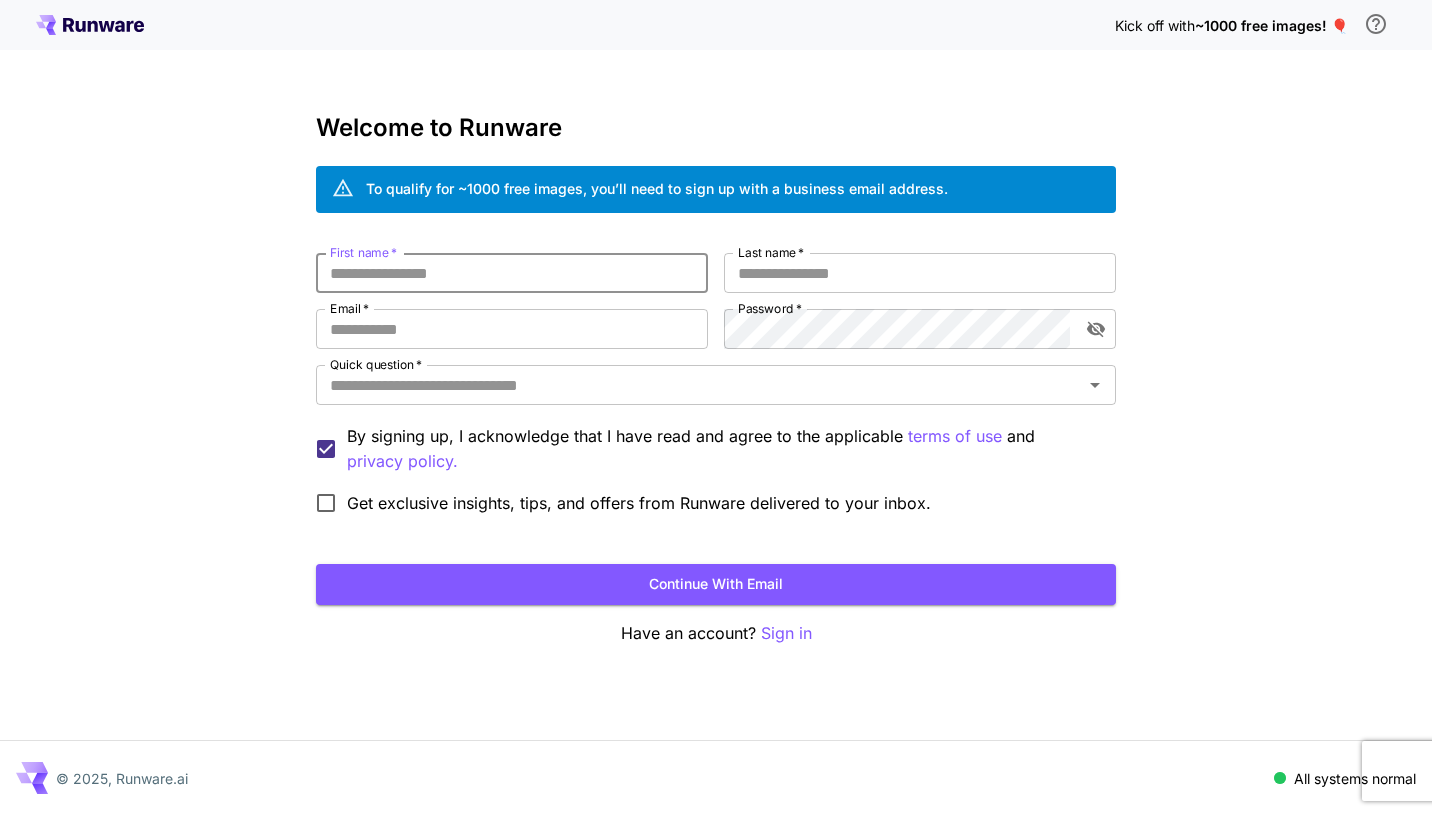 click on "First name   *" at bounding box center [512, 273] 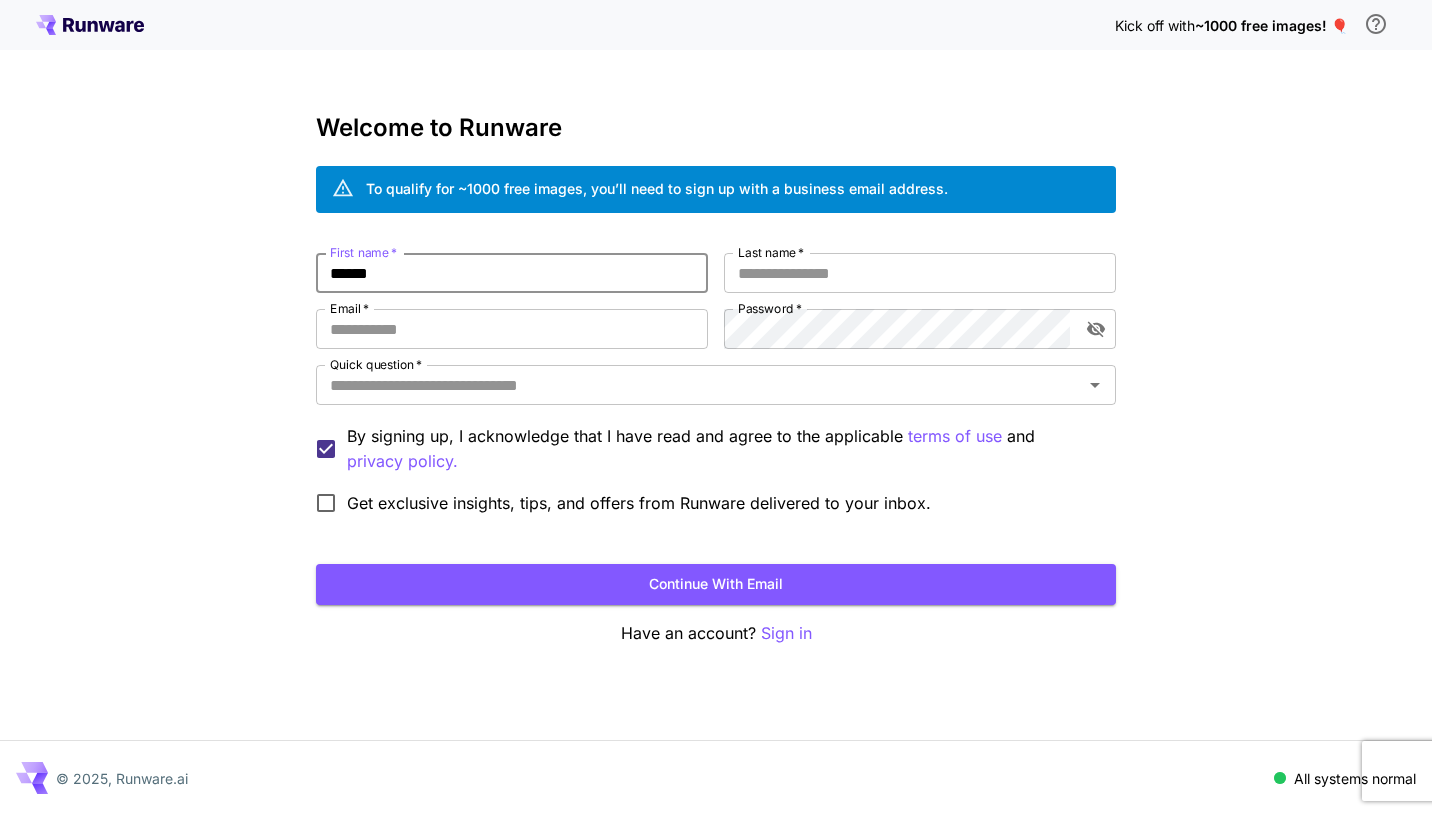 type on "******" 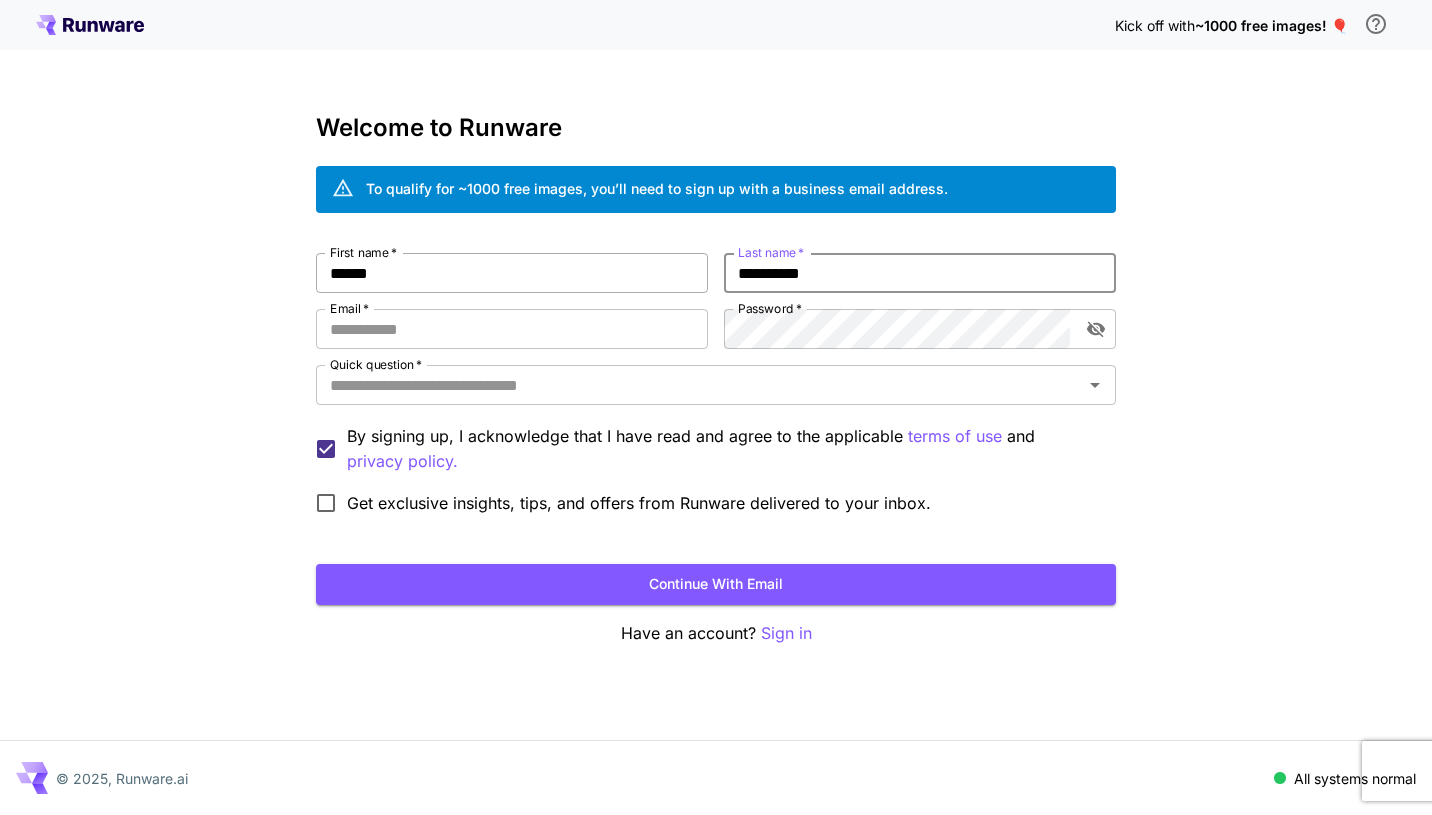 type on "**********" 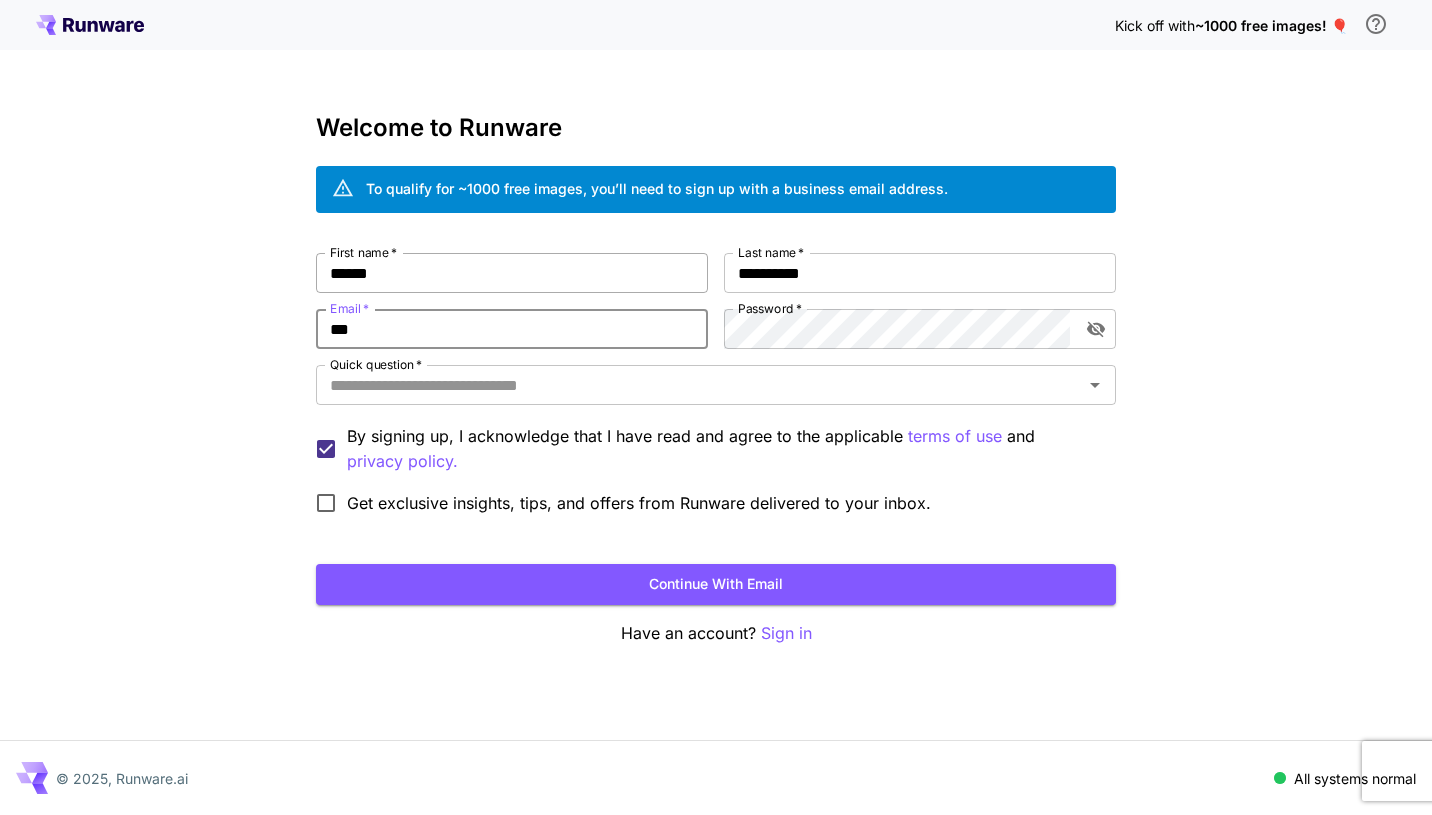 type on "**********" 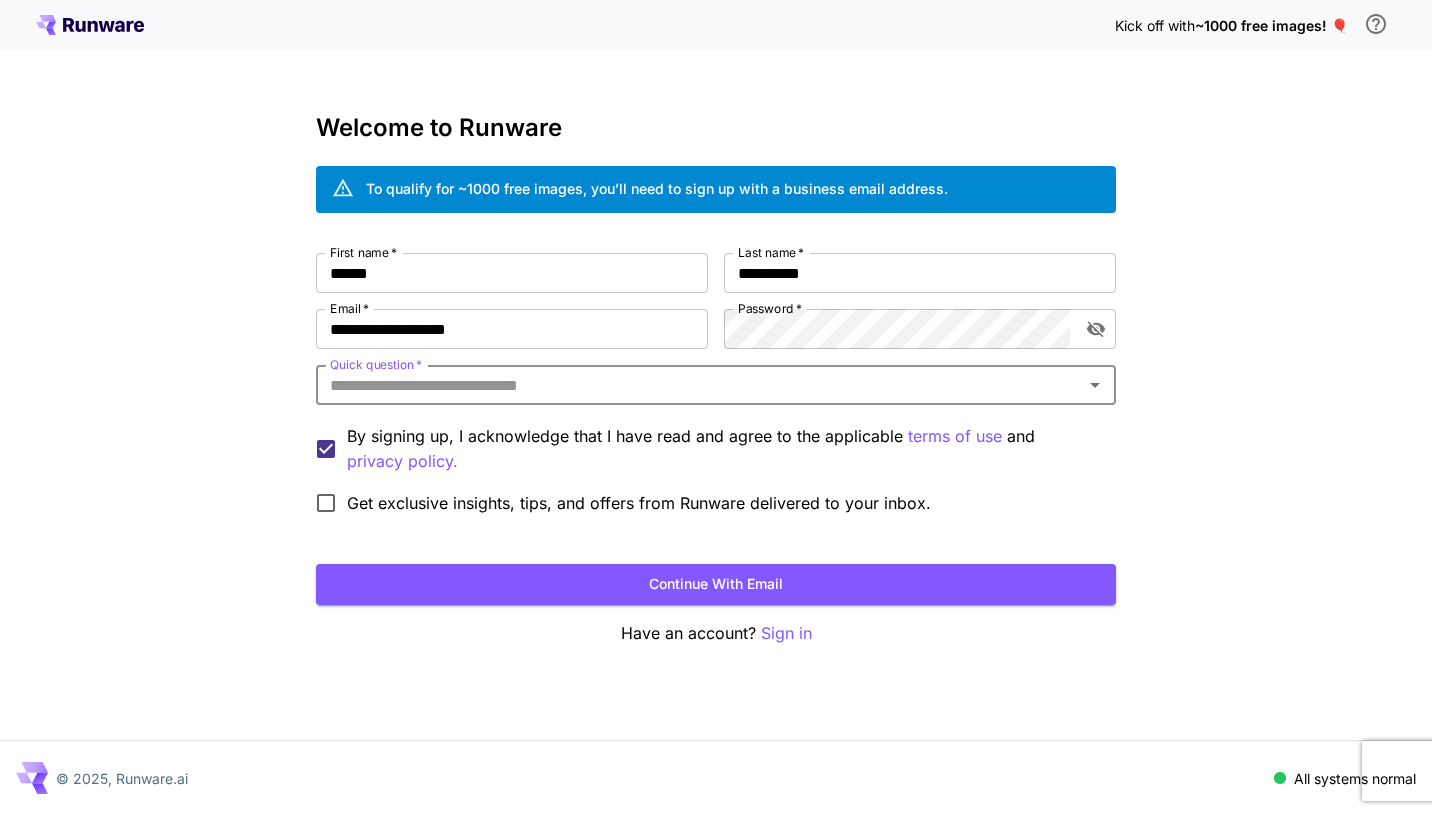 click on "Quick question   *" at bounding box center [699, 385] 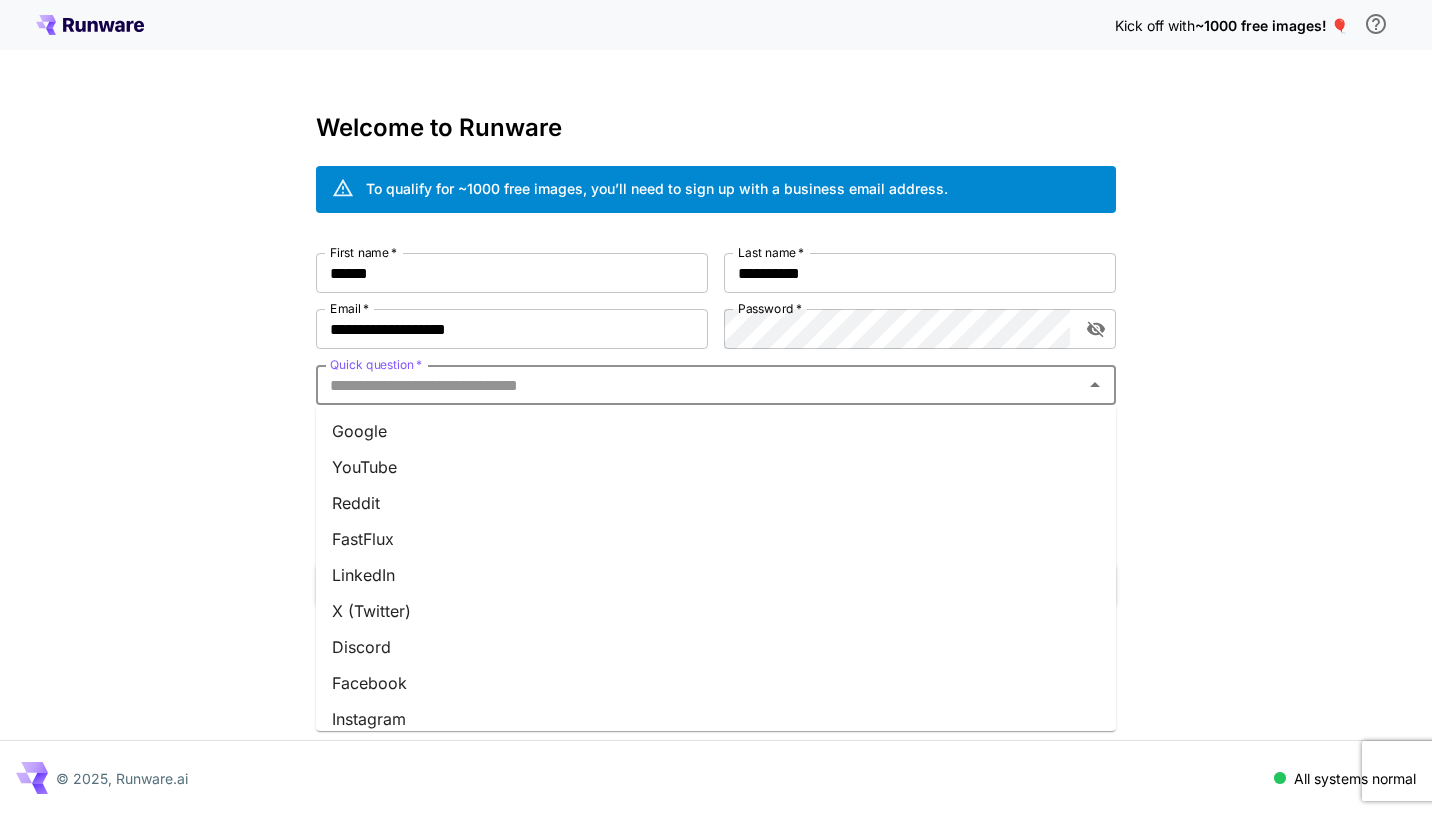 click on "Google" at bounding box center [716, 431] 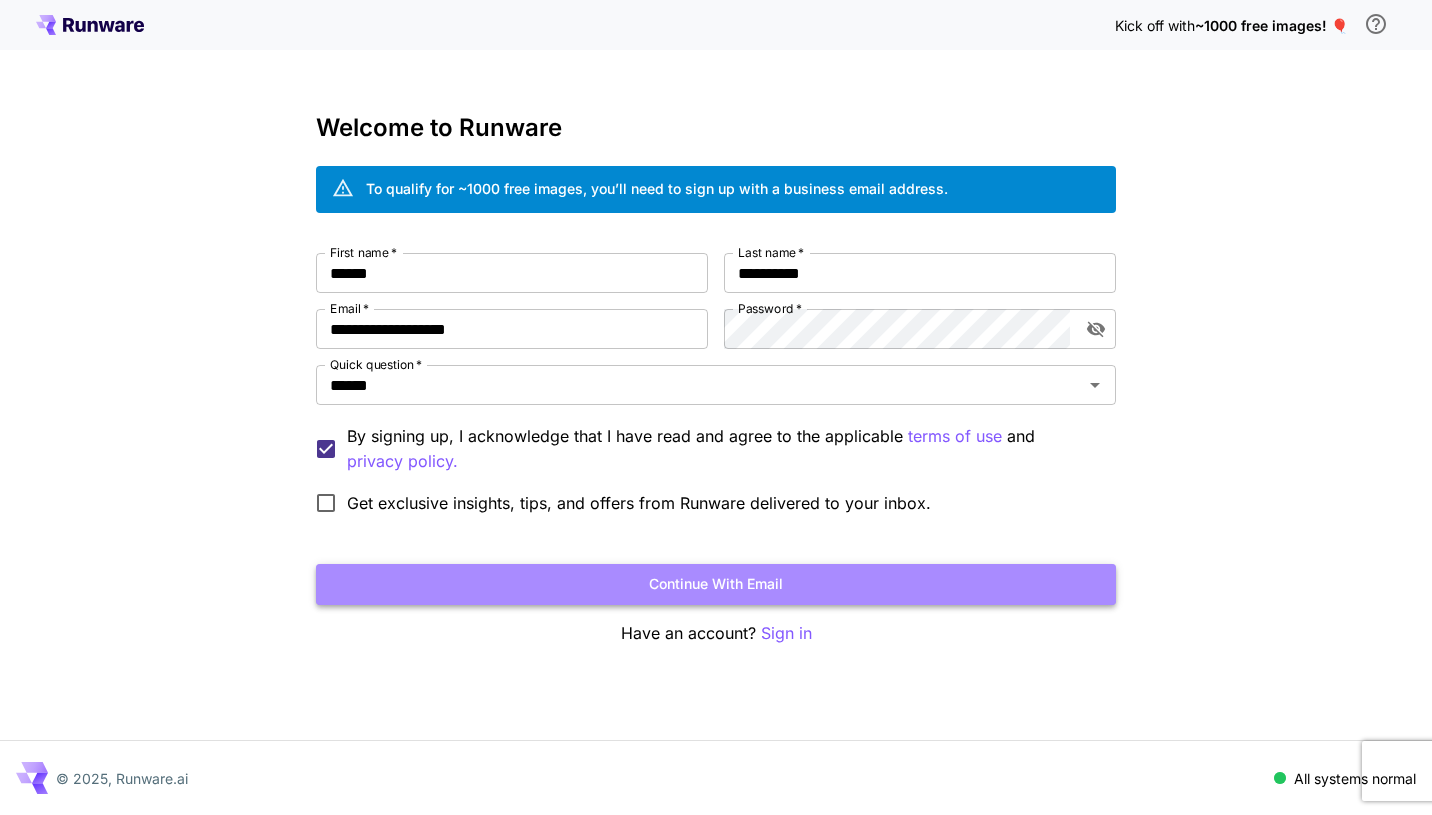 click on "Continue with email" at bounding box center (716, 584) 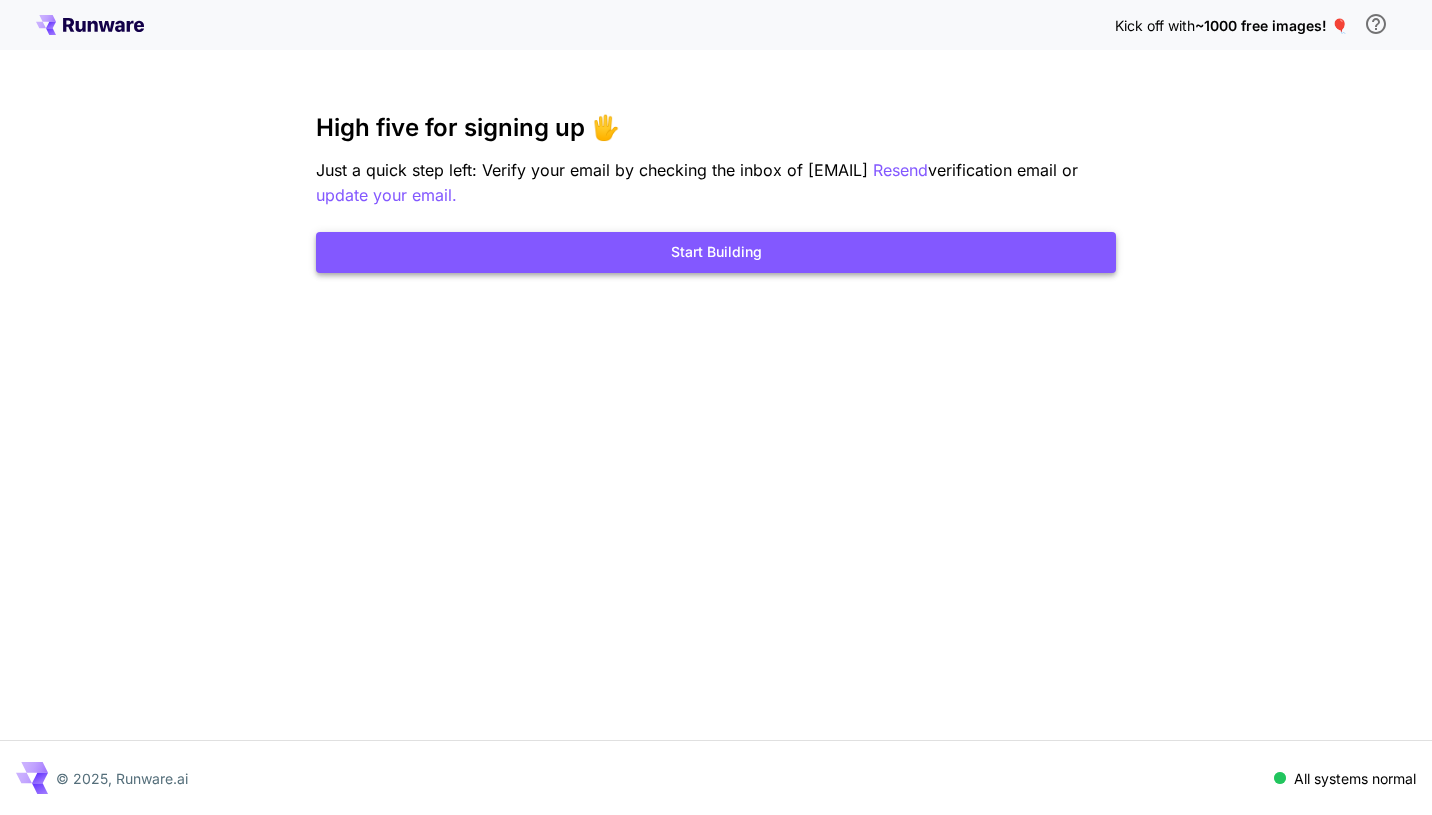 click on "Start Building" at bounding box center (716, 252) 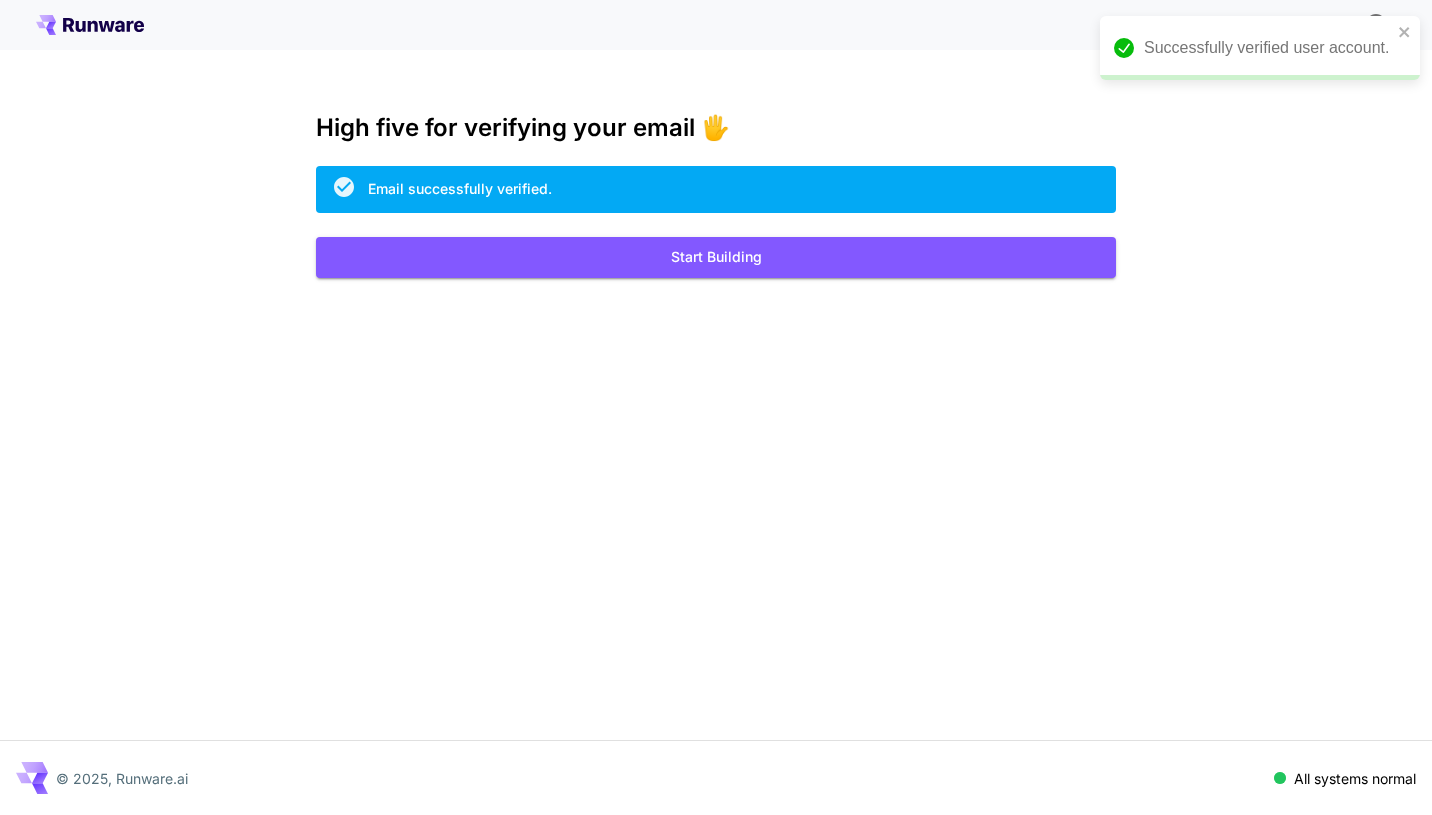 scroll, scrollTop: 0, scrollLeft: 0, axis: both 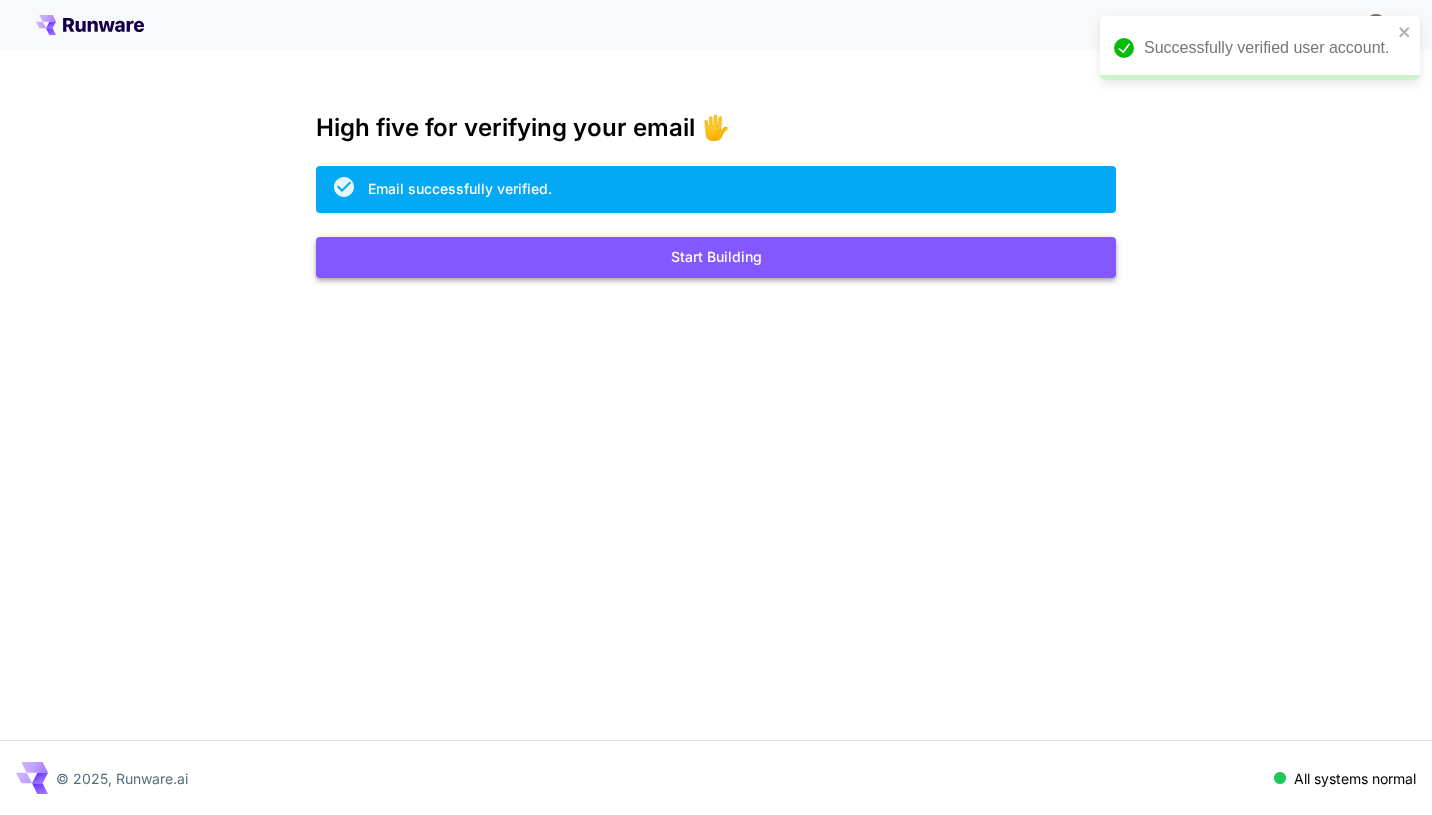 click on "Start Building" at bounding box center (716, 257) 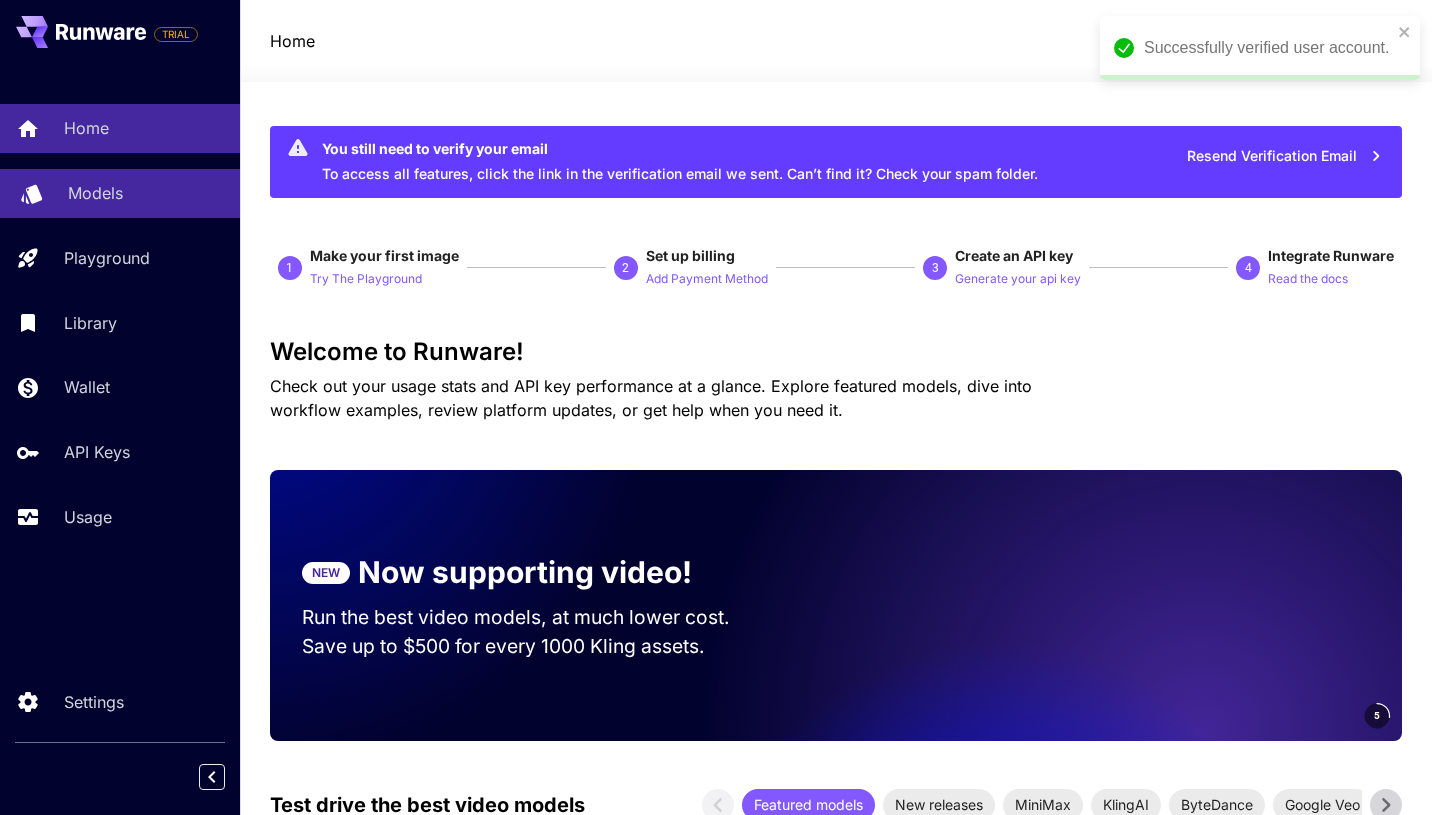 click on "Models" at bounding box center [120, 193] 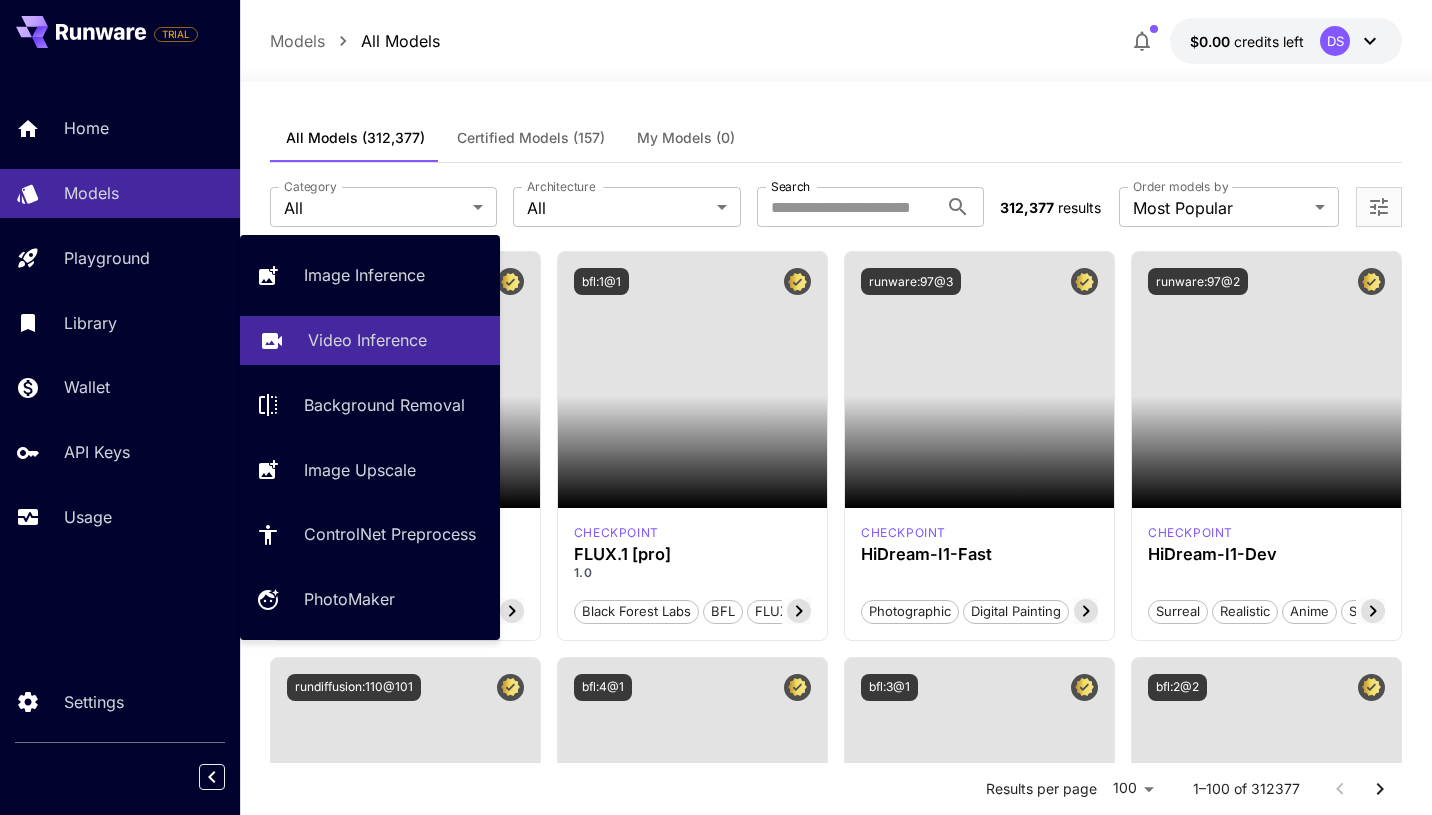 click on "Video Inference" at bounding box center (370, 340) 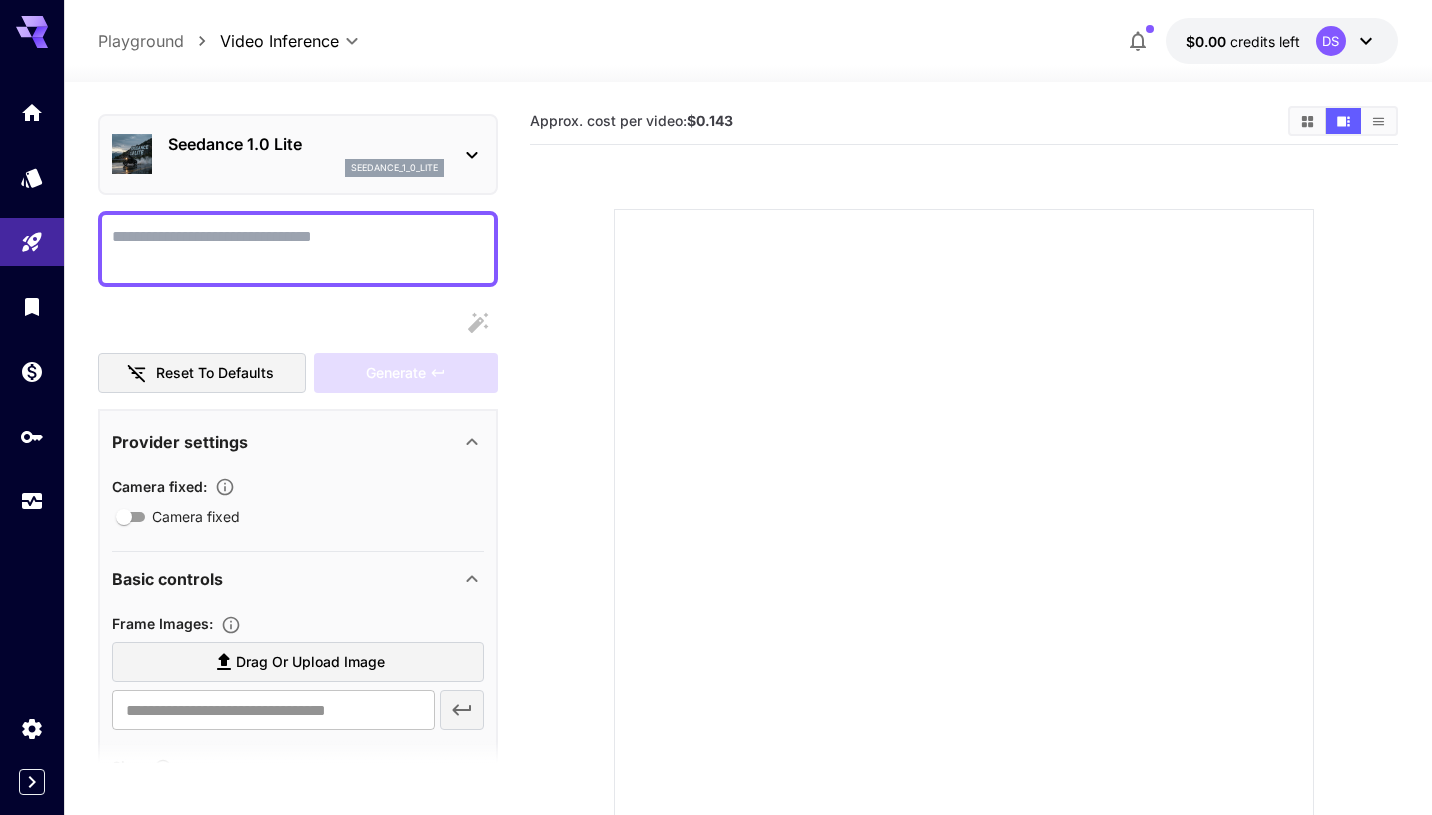 scroll, scrollTop: 57, scrollLeft: 0, axis: vertical 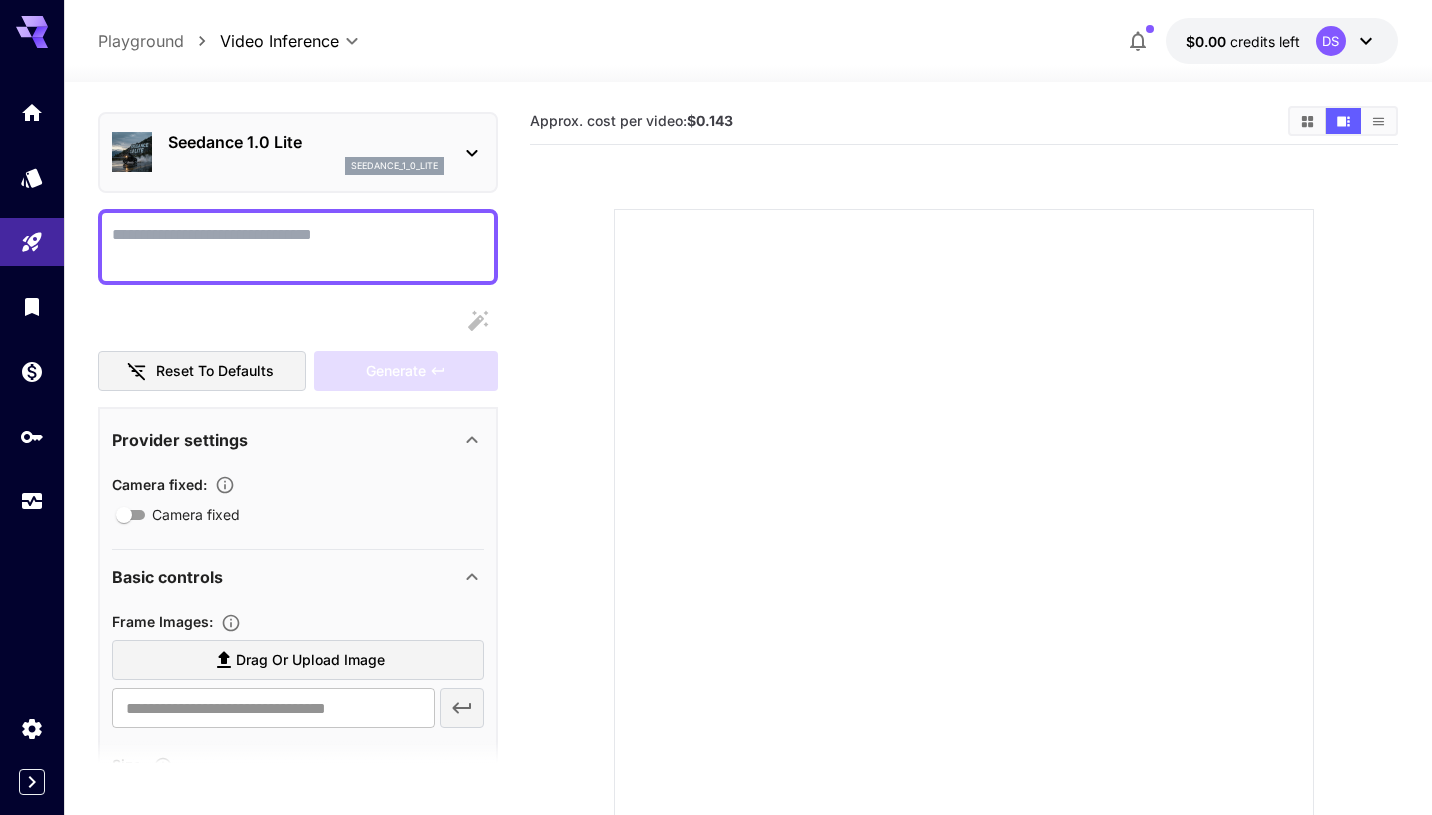 paste on "**********" 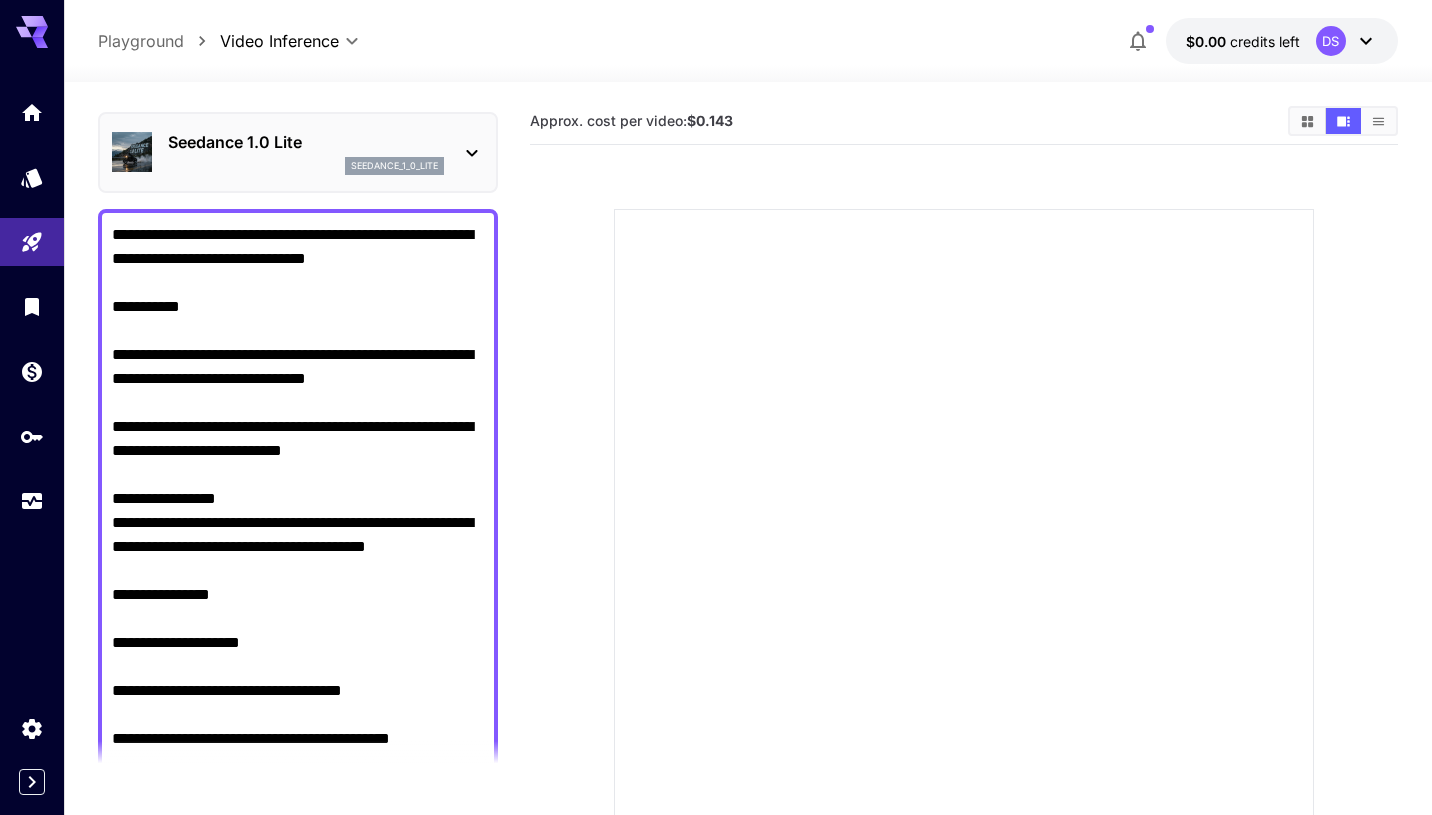 scroll, scrollTop: 87, scrollLeft: 0, axis: vertical 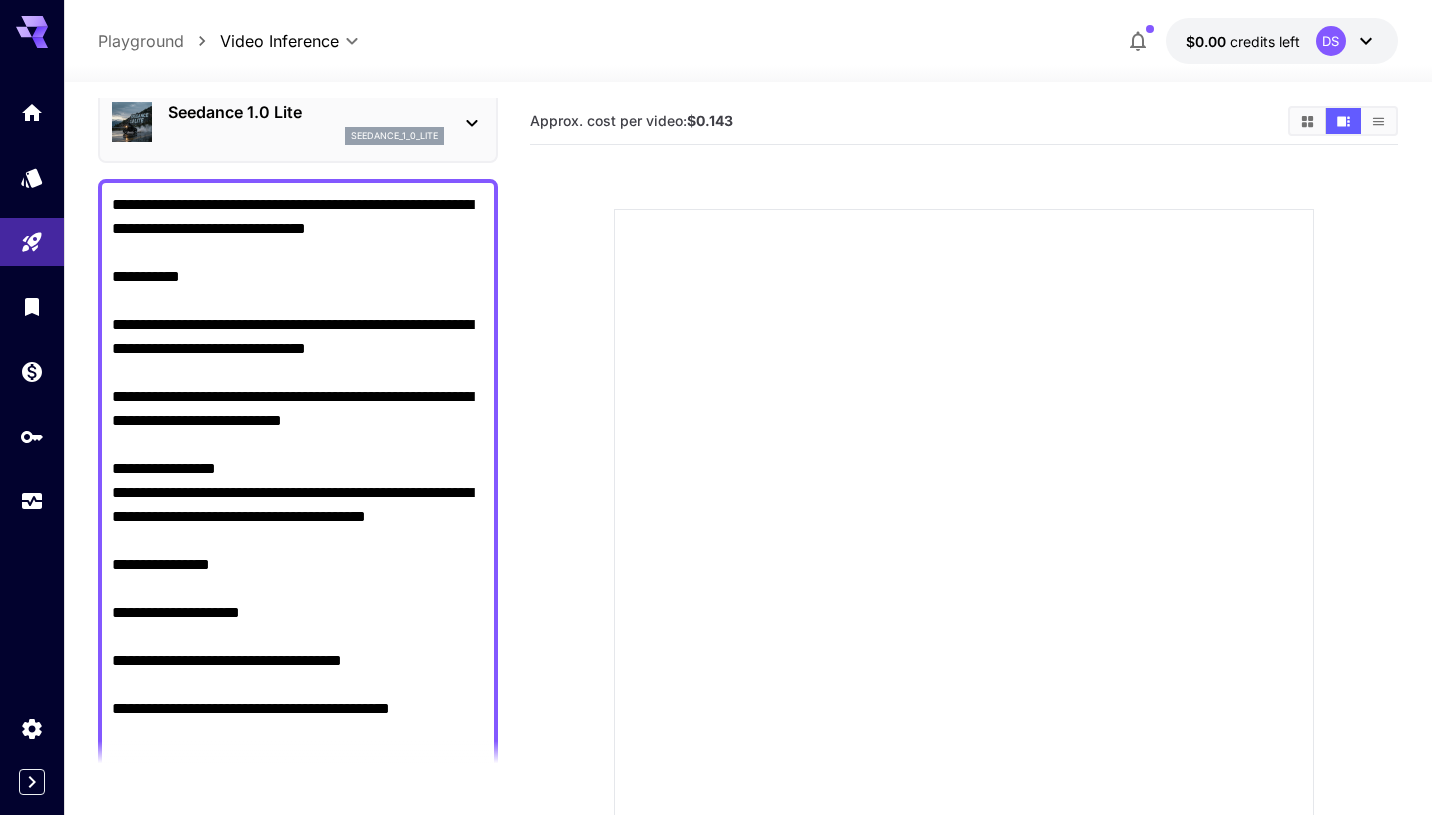 click on "**********" at bounding box center [298, 493] 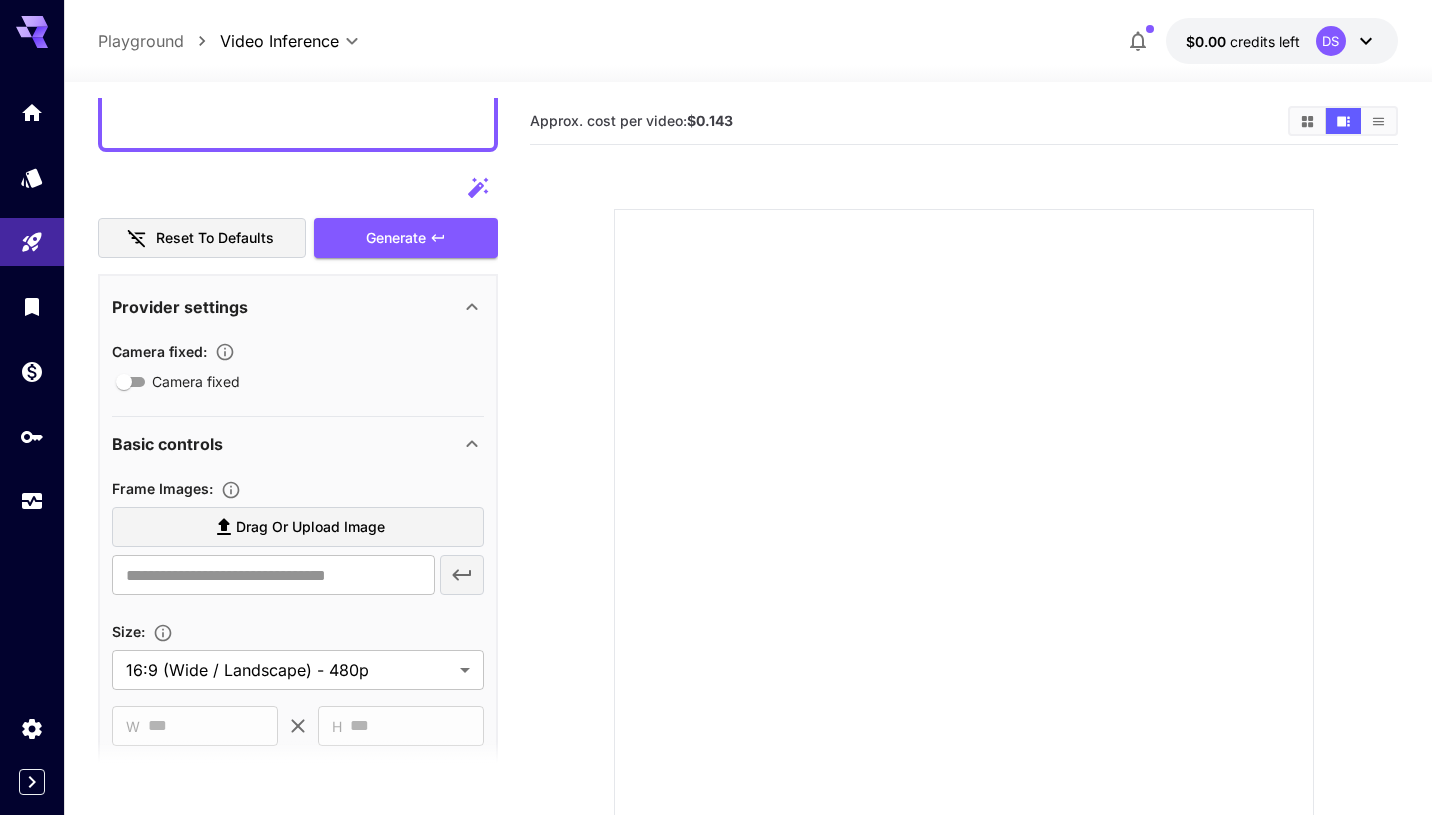 scroll, scrollTop: 787, scrollLeft: 0, axis: vertical 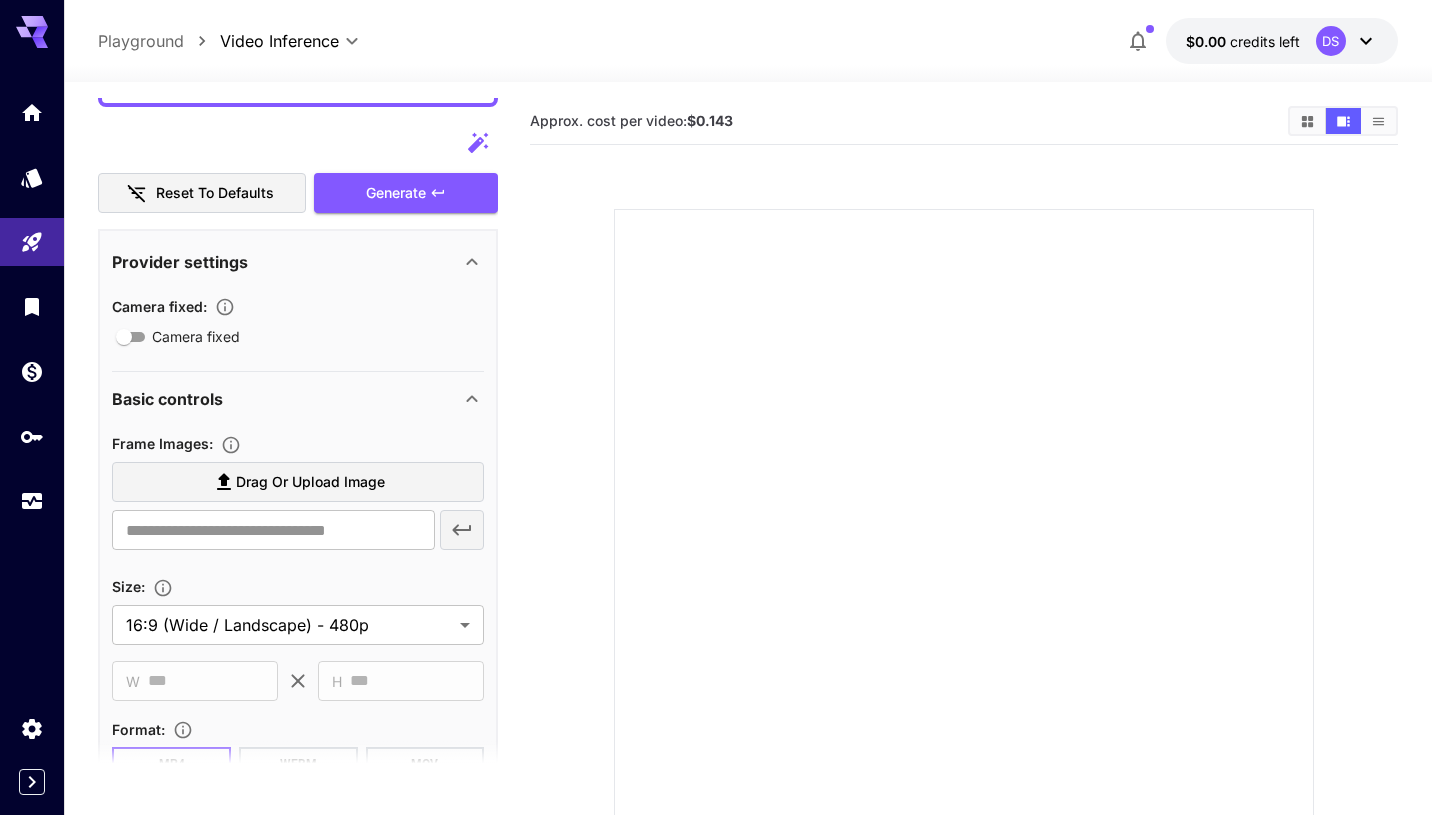type on "**********" 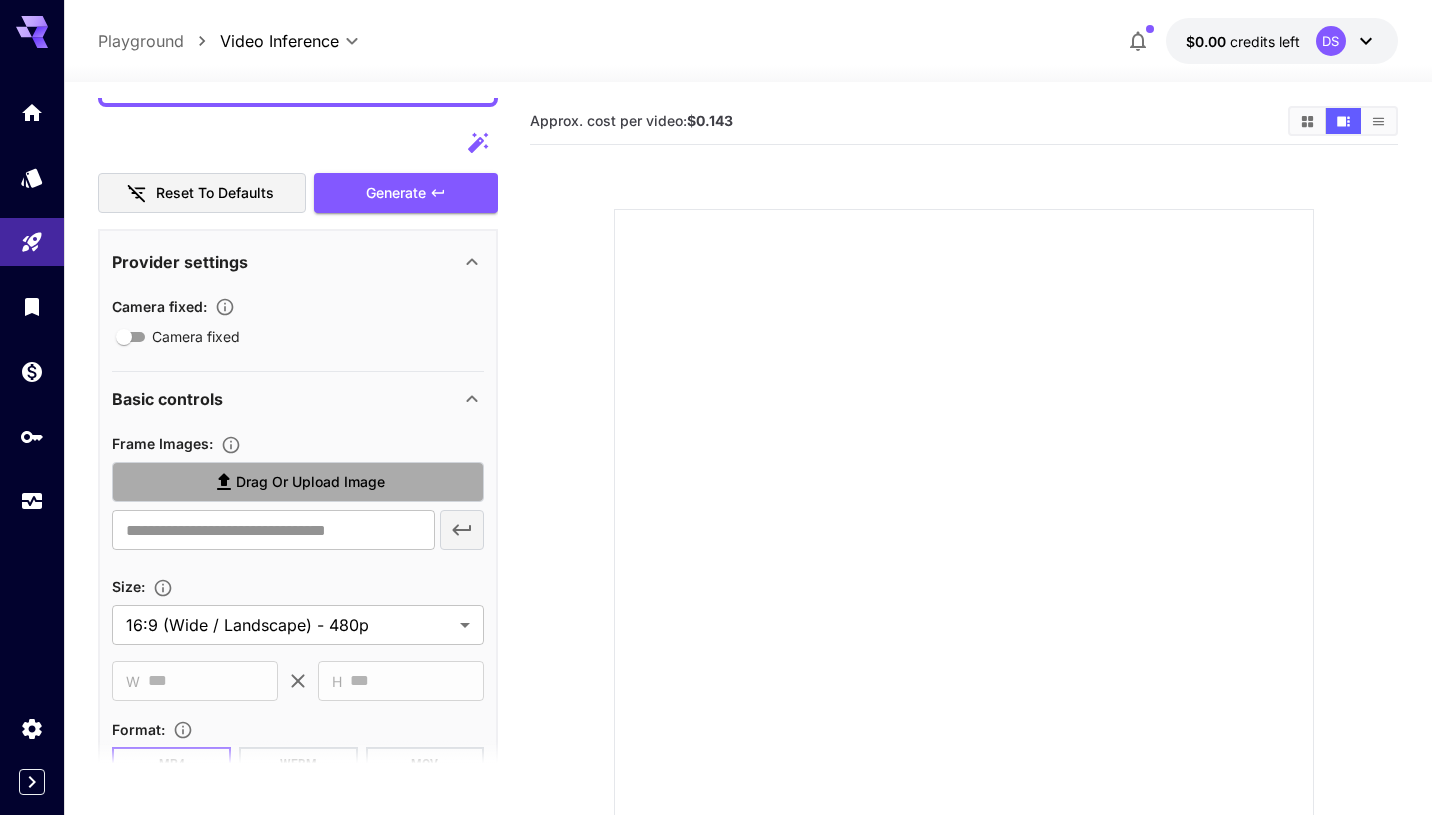 click on "Drag or upload image" at bounding box center [298, 482] 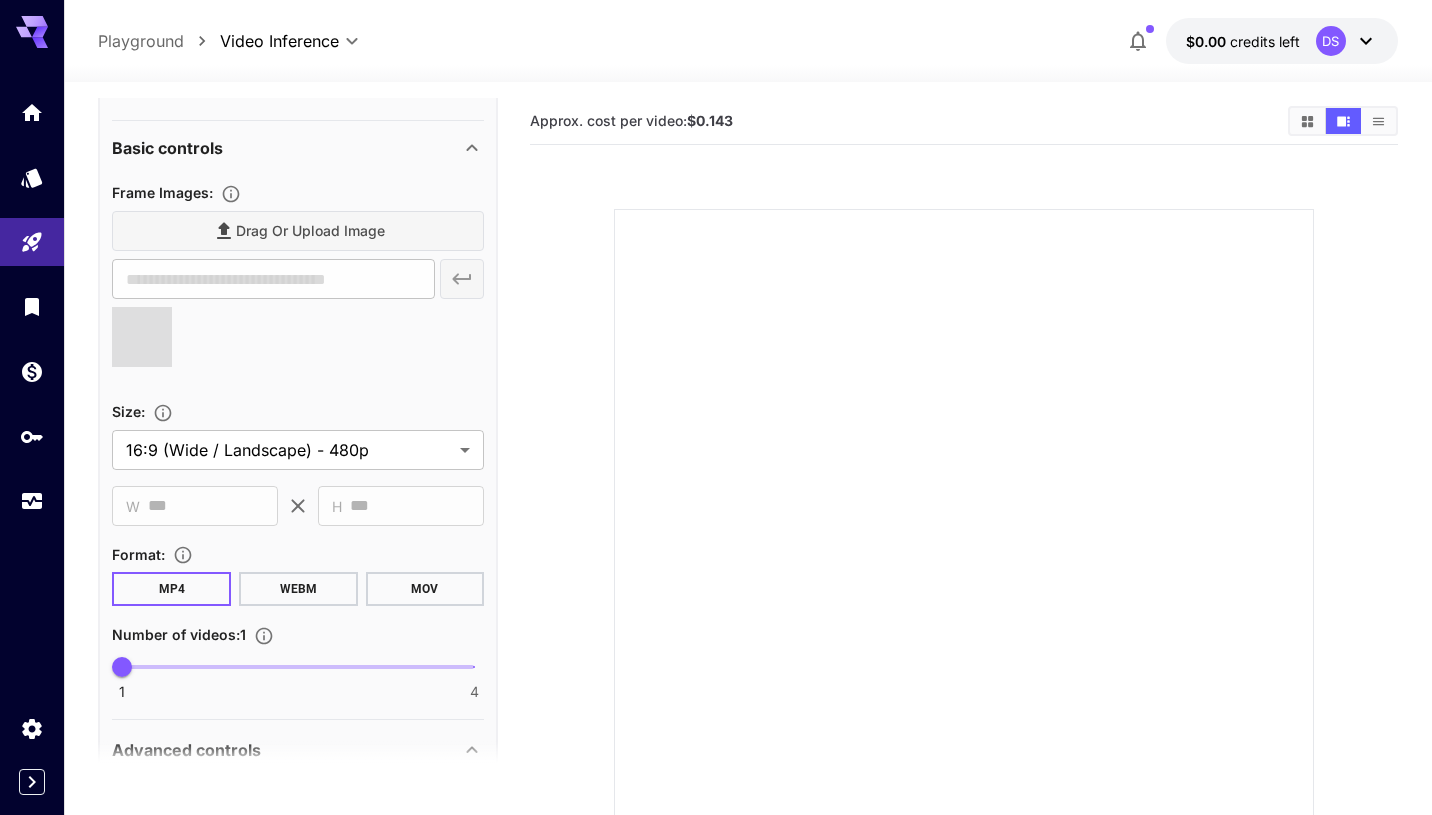 scroll, scrollTop: 1161, scrollLeft: 0, axis: vertical 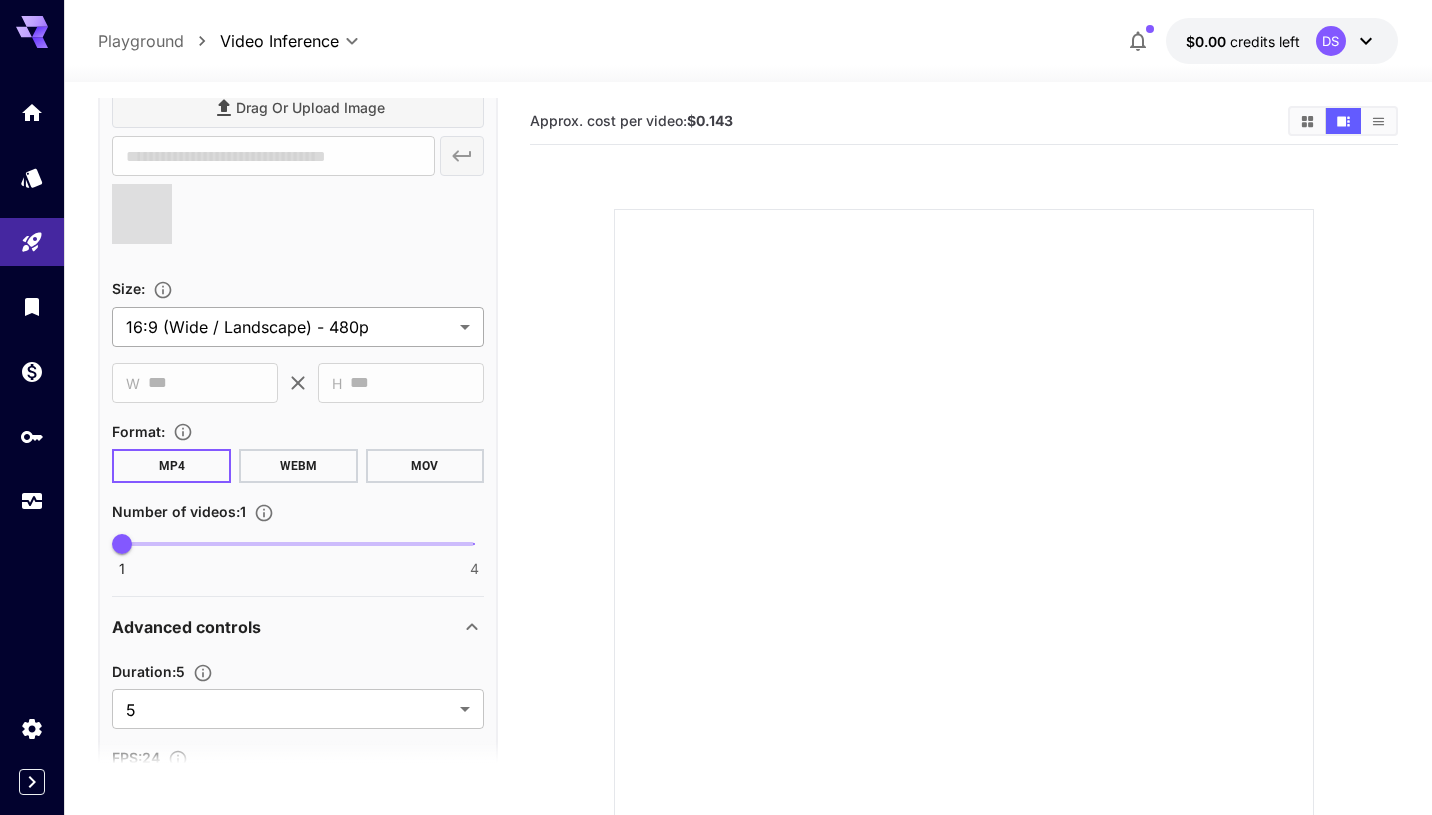 type on "**********" 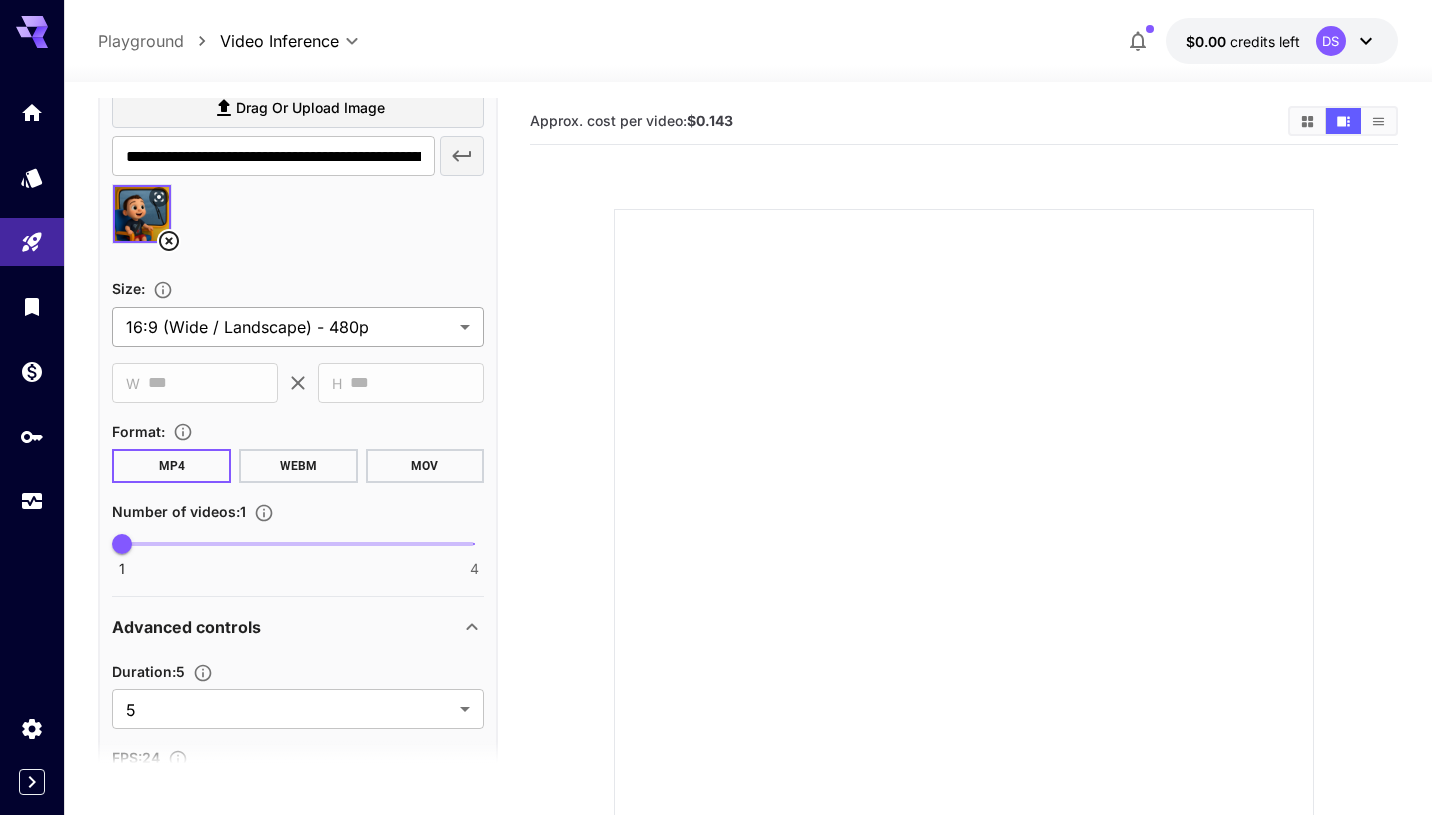 click on "**********" at bounding box center (716, 486) 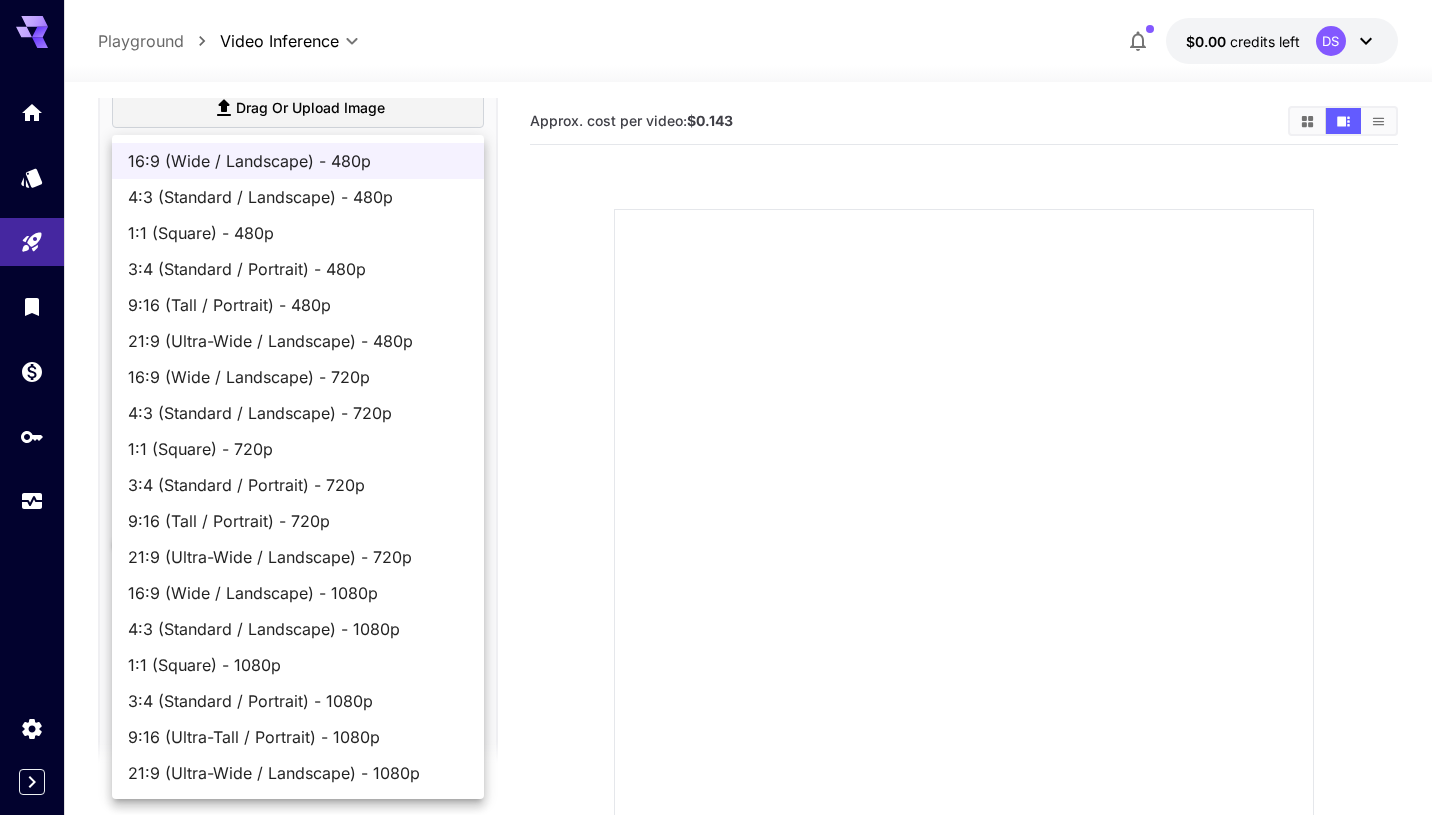 drag, startPoint x: 276, startPoint y: 306, endPoint x: 186, endPoint y: 518, distance: 230.31284 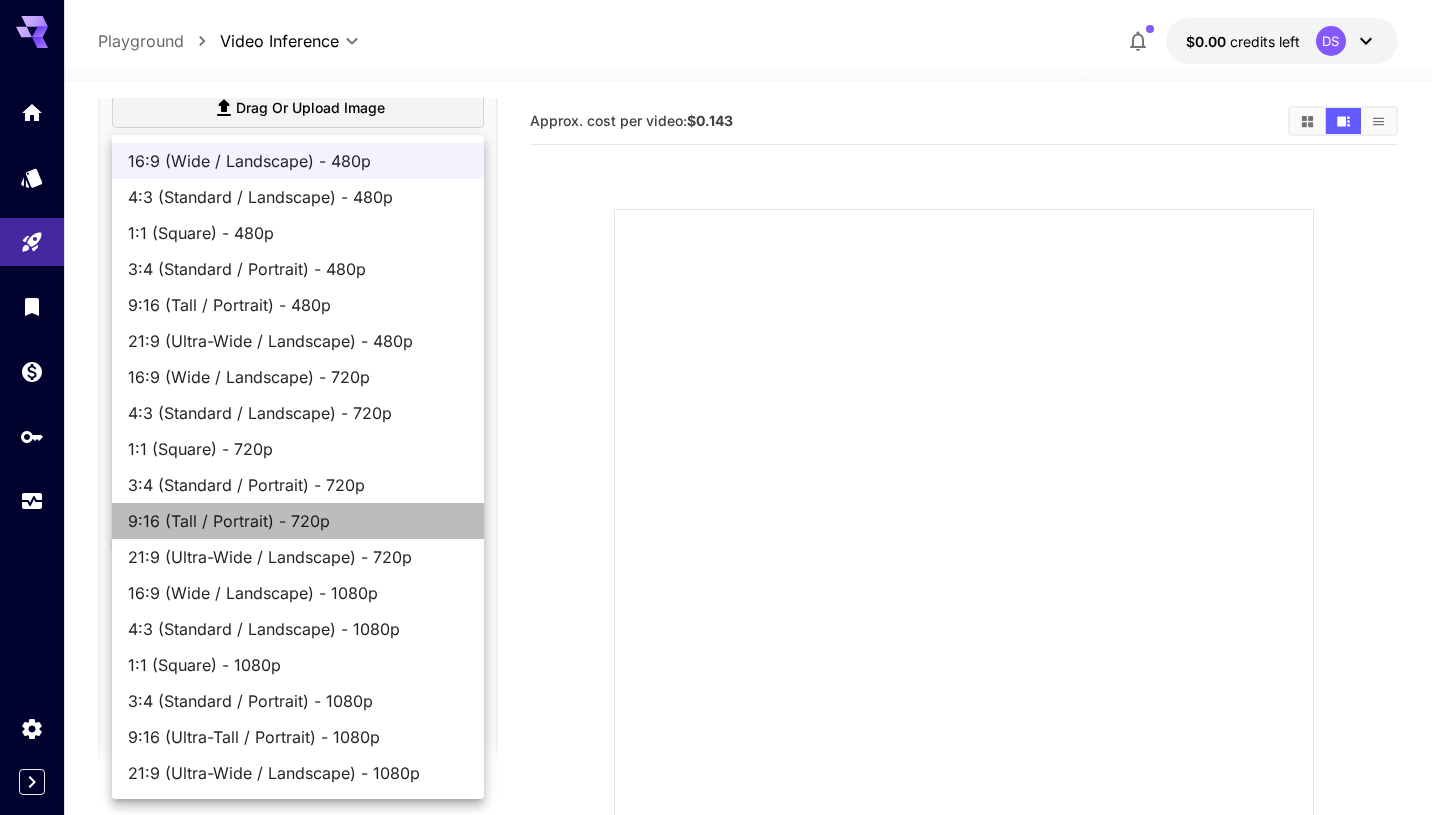 click on "9:16 (Tall / Portrait) - 720p" at bounding box center (298, 521) 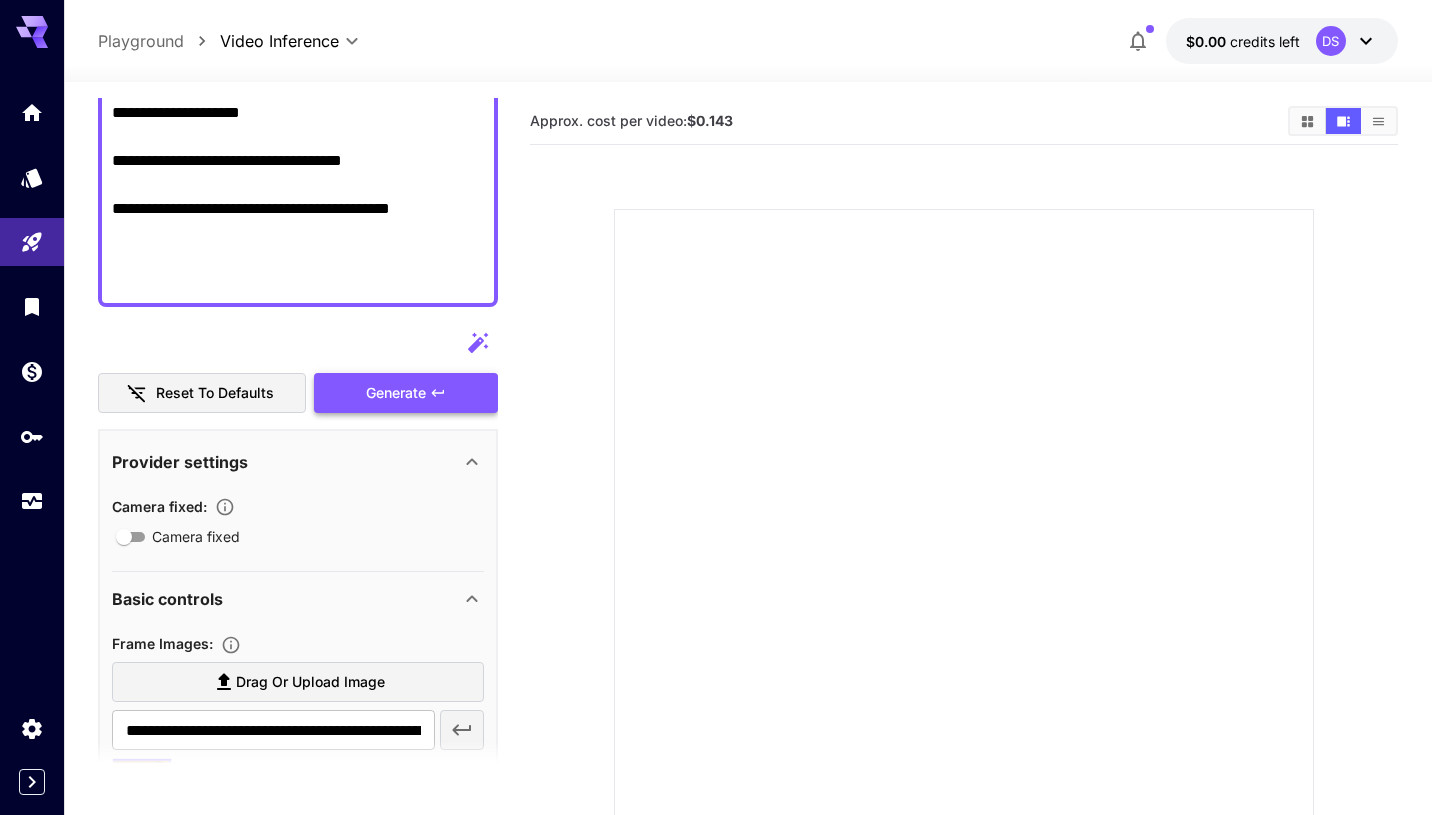 scroll, scrollTop: 614, scrollLeft: 0, axis: vertical 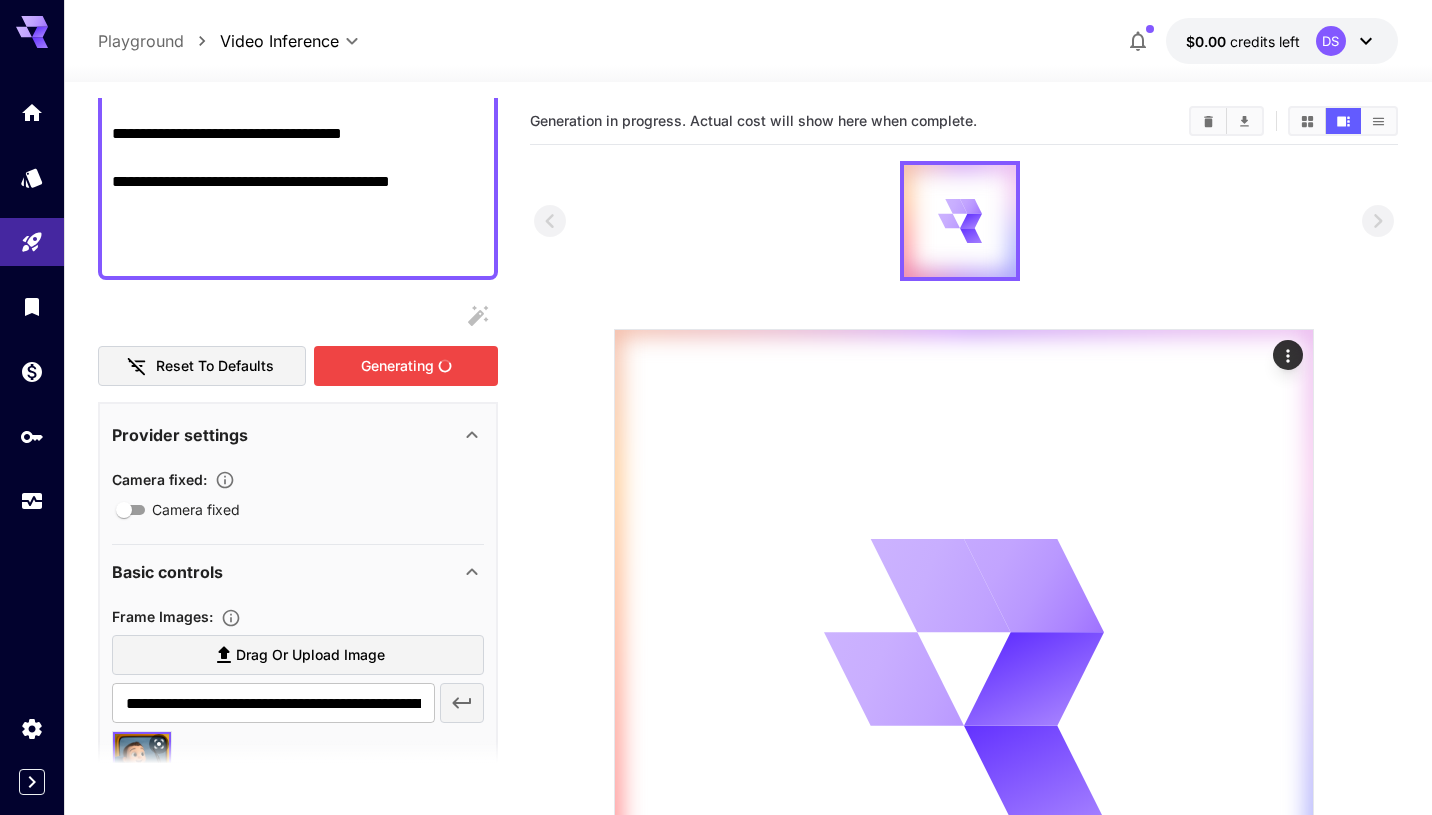 click on "Generating" at bounding box center [406, 366] 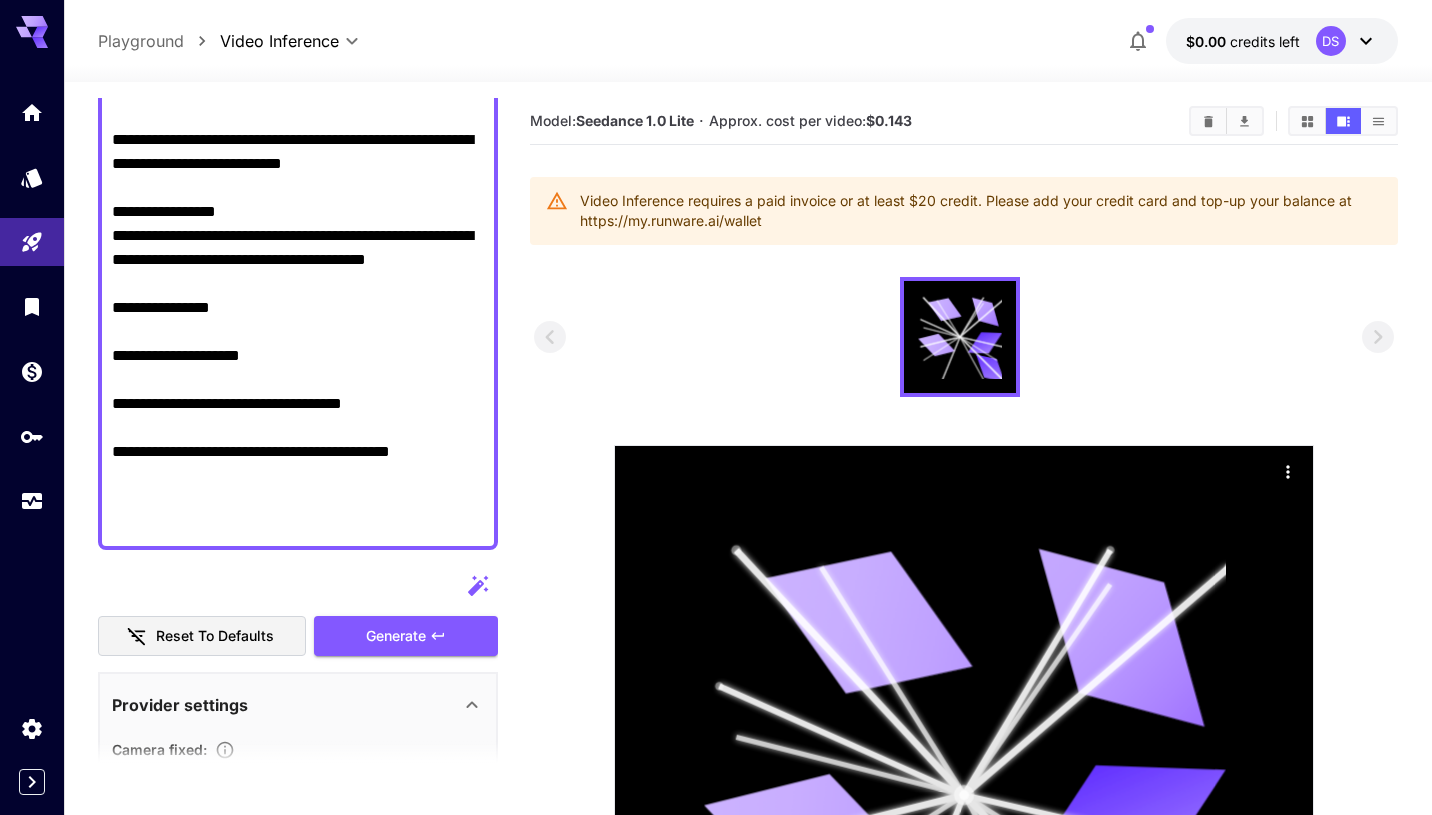 scroll, scrollTop: 166, scrollLeft: 0, axis: vertical 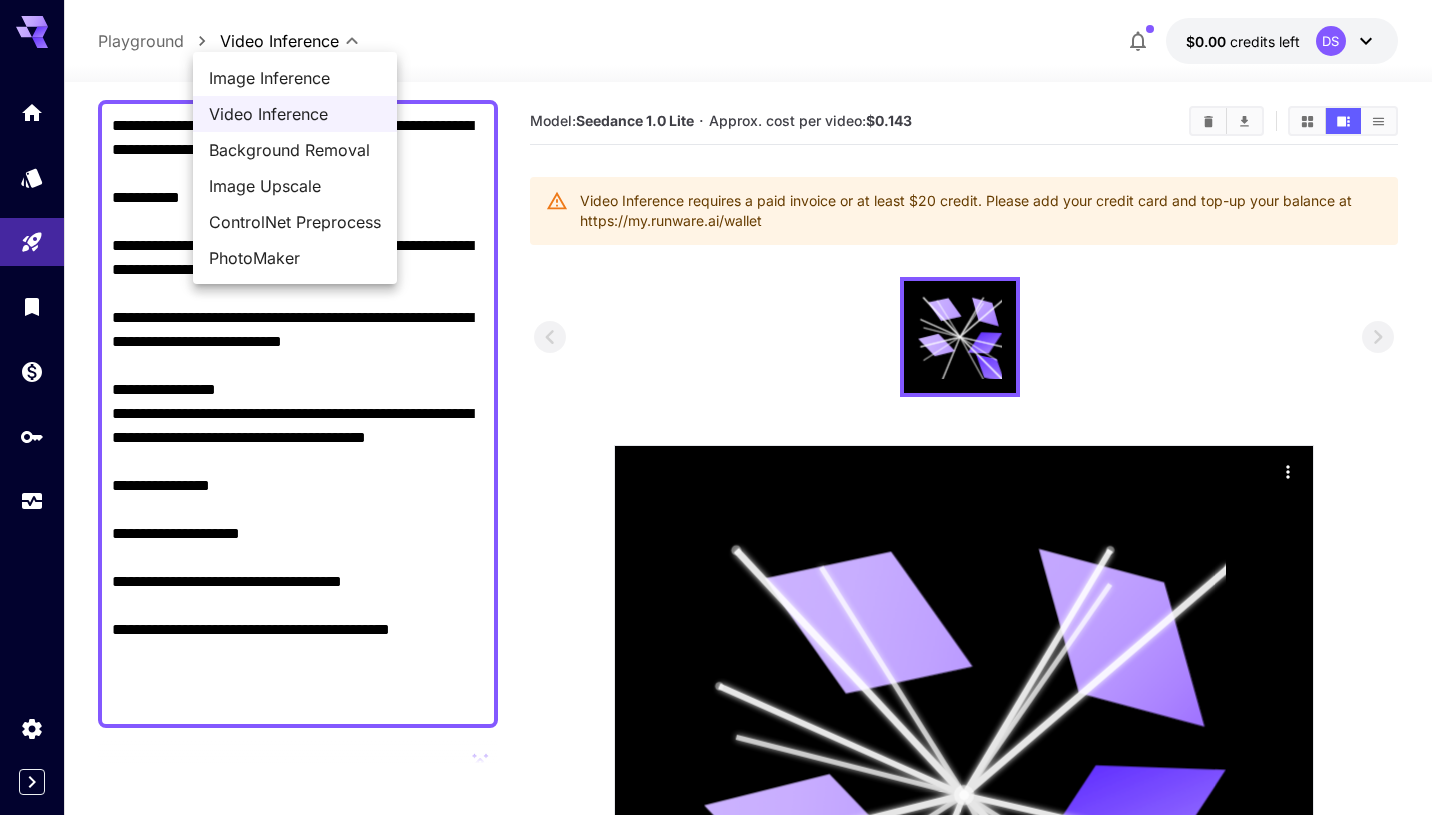 click on "**********" at bounding box center (716, 602) 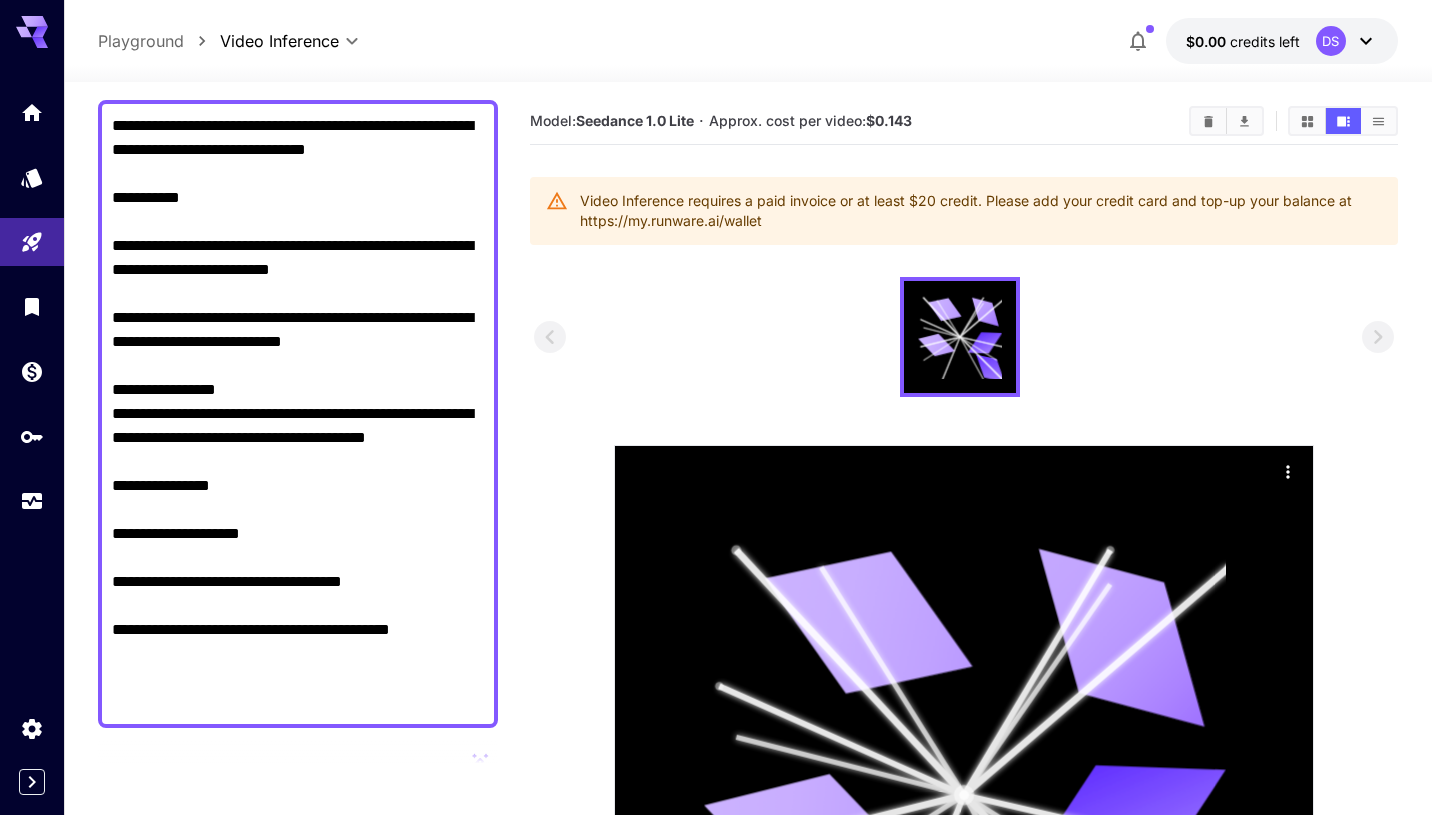 click on "**********" at bounding box center [716, 602] 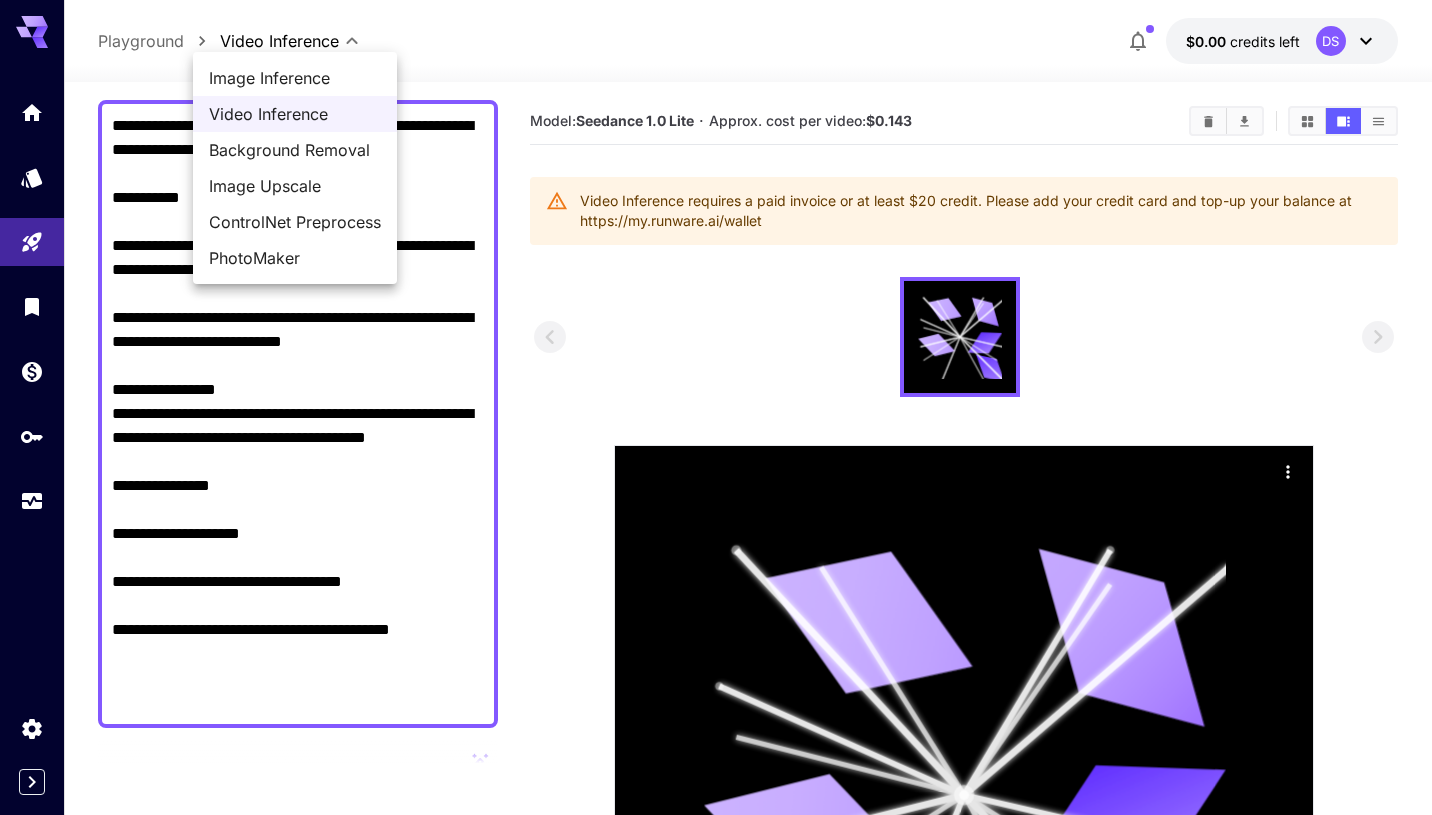 click at bounding box center [716, 407] 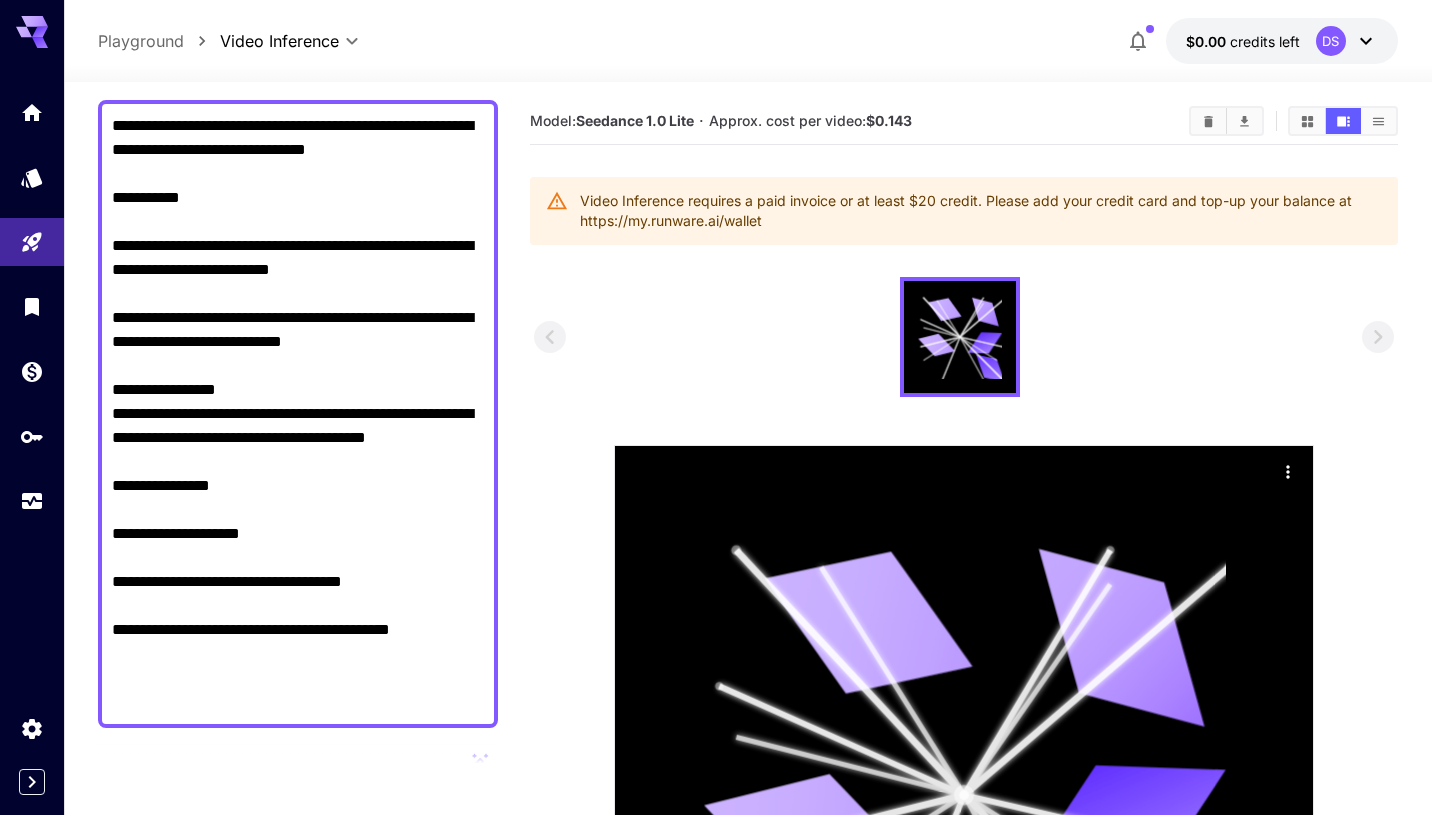 click on "credits left" at bounding box center (1265, 41) 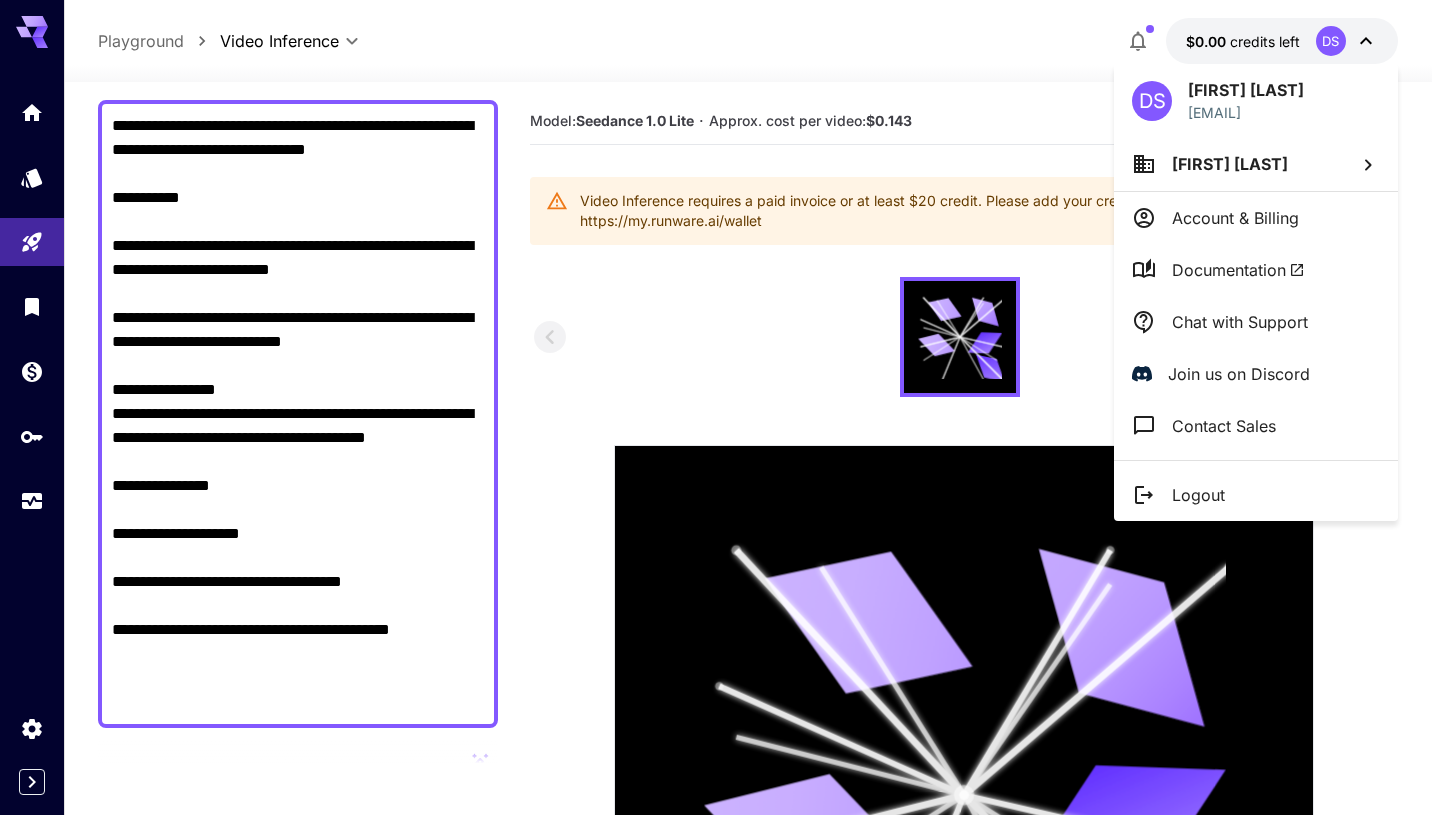 click at bounding box center [716, 407] 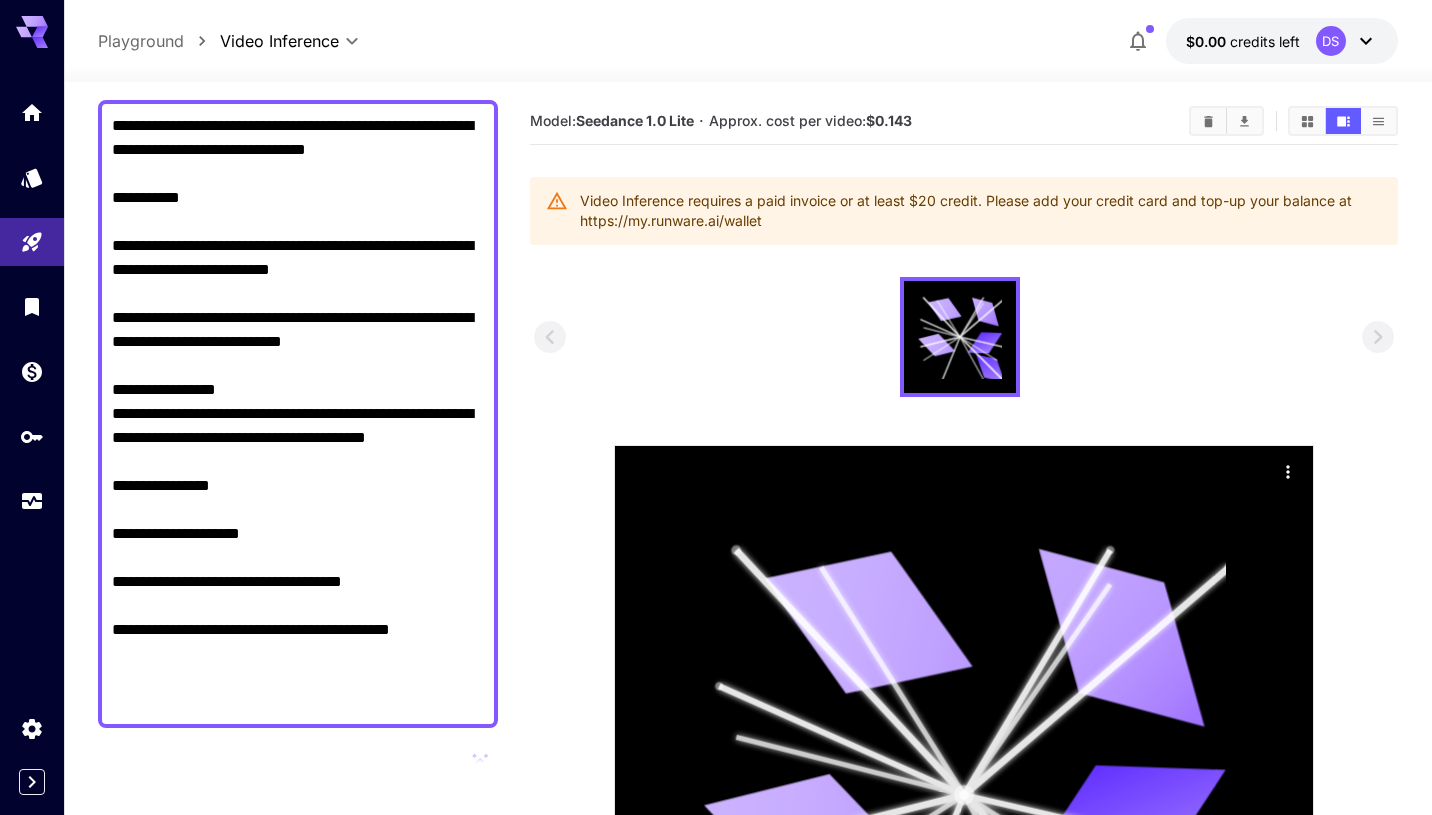 click 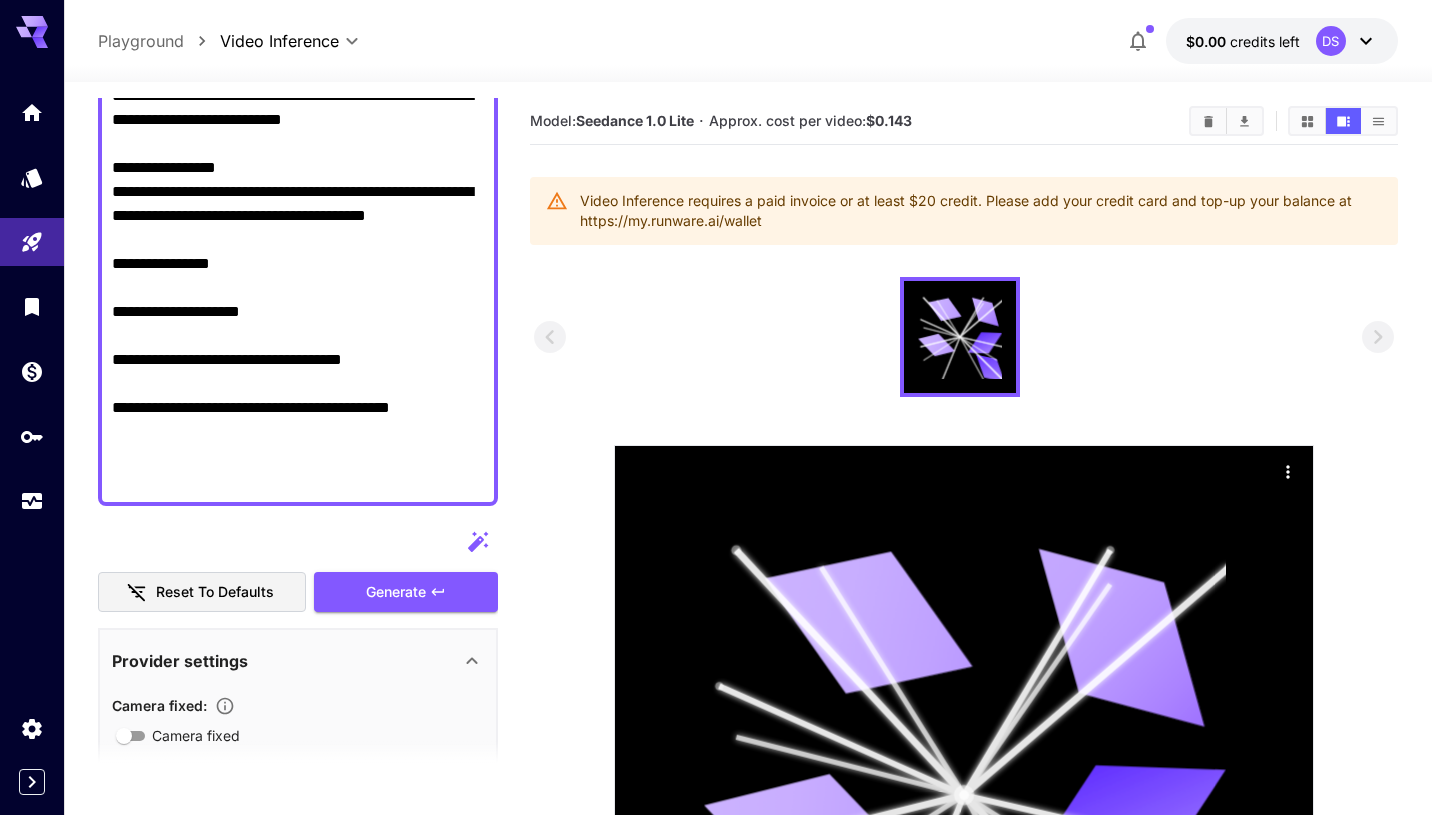 scroll, scrollTop: 413, scrollLeft: 0, axis: vertical 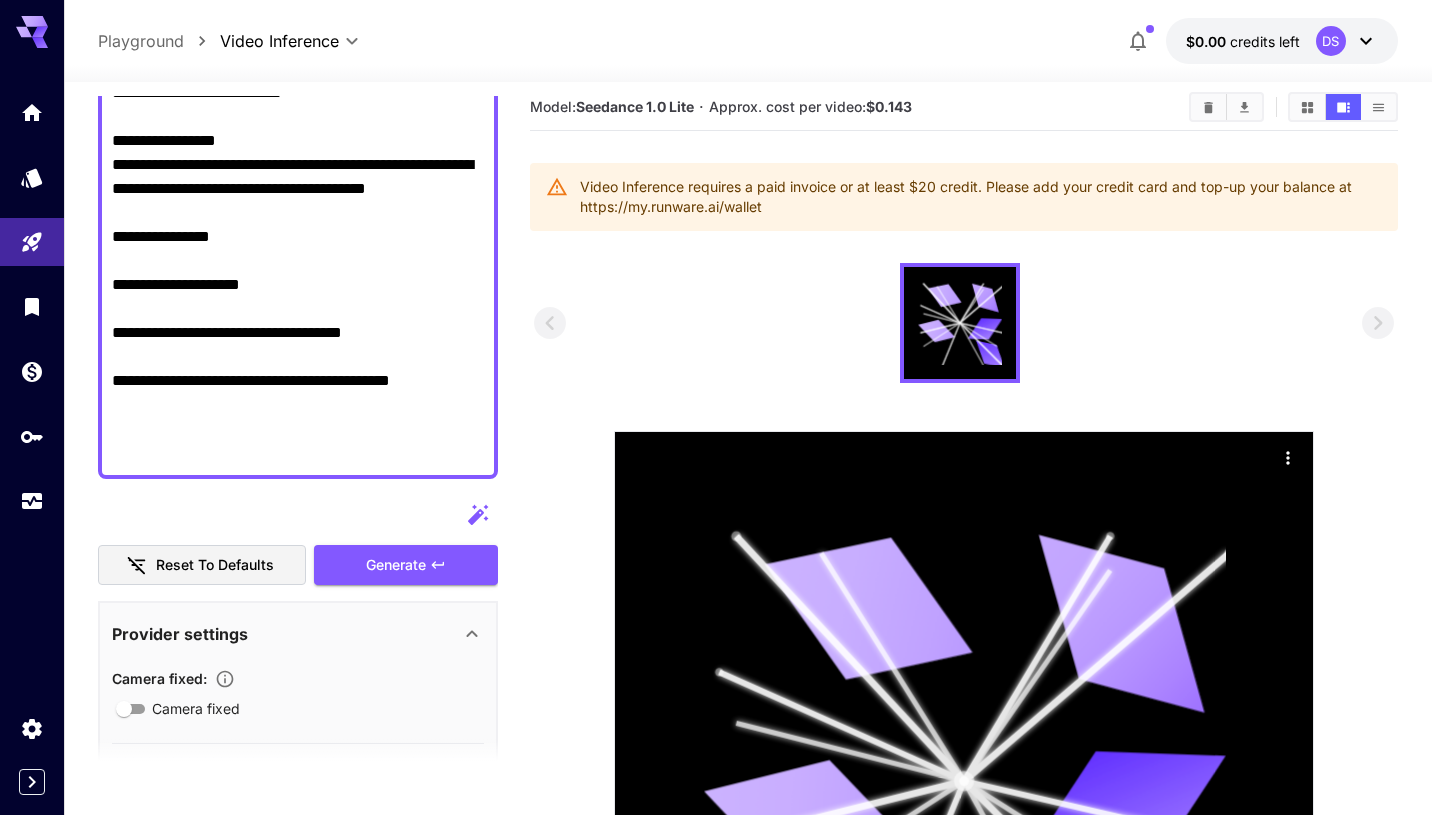 click on "Video Inference requires a paid invoice or at least $20 credit. Please add your credit card and top-up your balance at https://my.runware.ai/wallet" at bounding box center [981, 197] 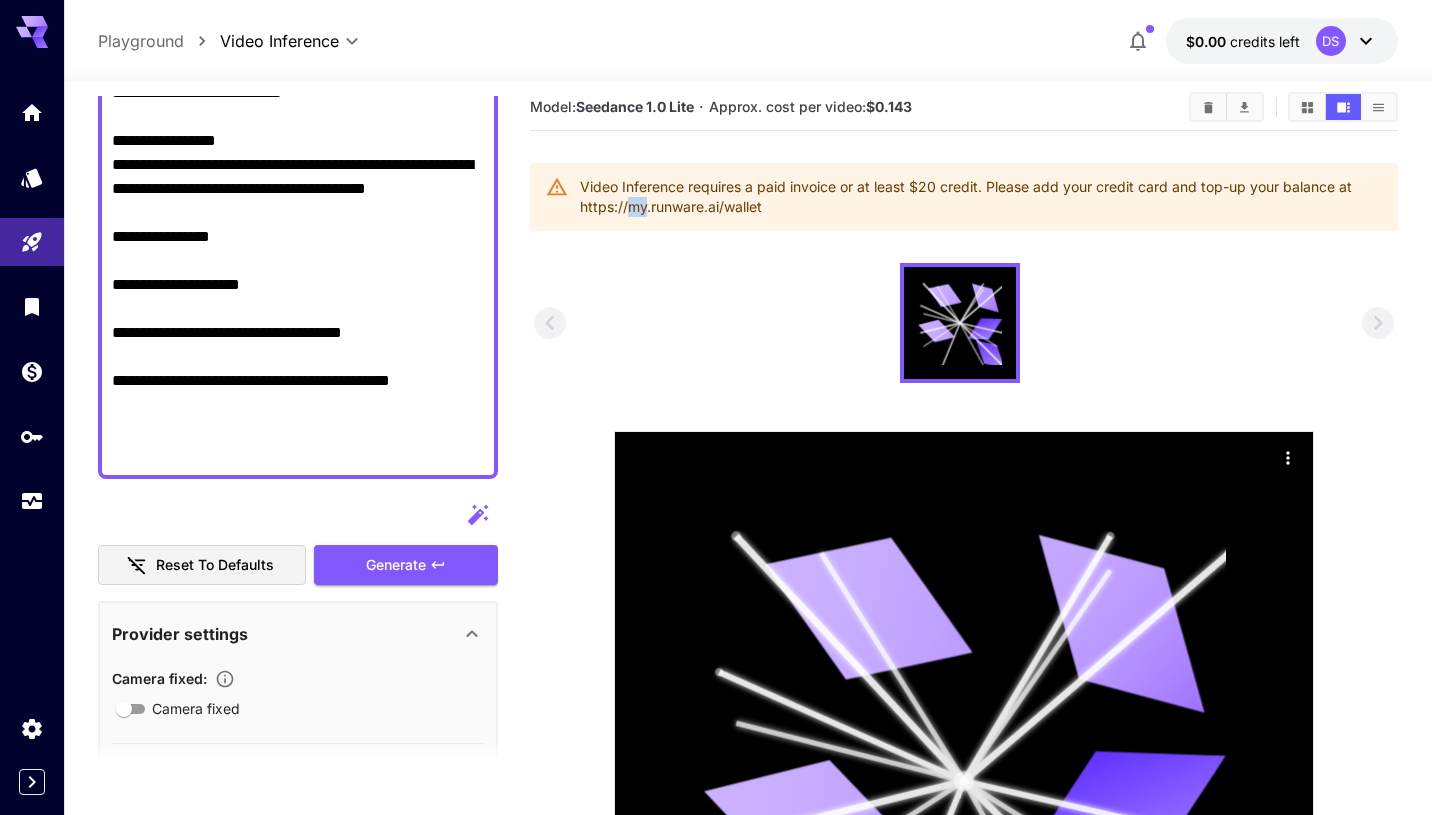 click on "Video Inference requires a paid invoice or at least $20 credit. Please add your credit card and top-up your balance at https://my.runware.ai/wallet" at bounding box center (981, 197) 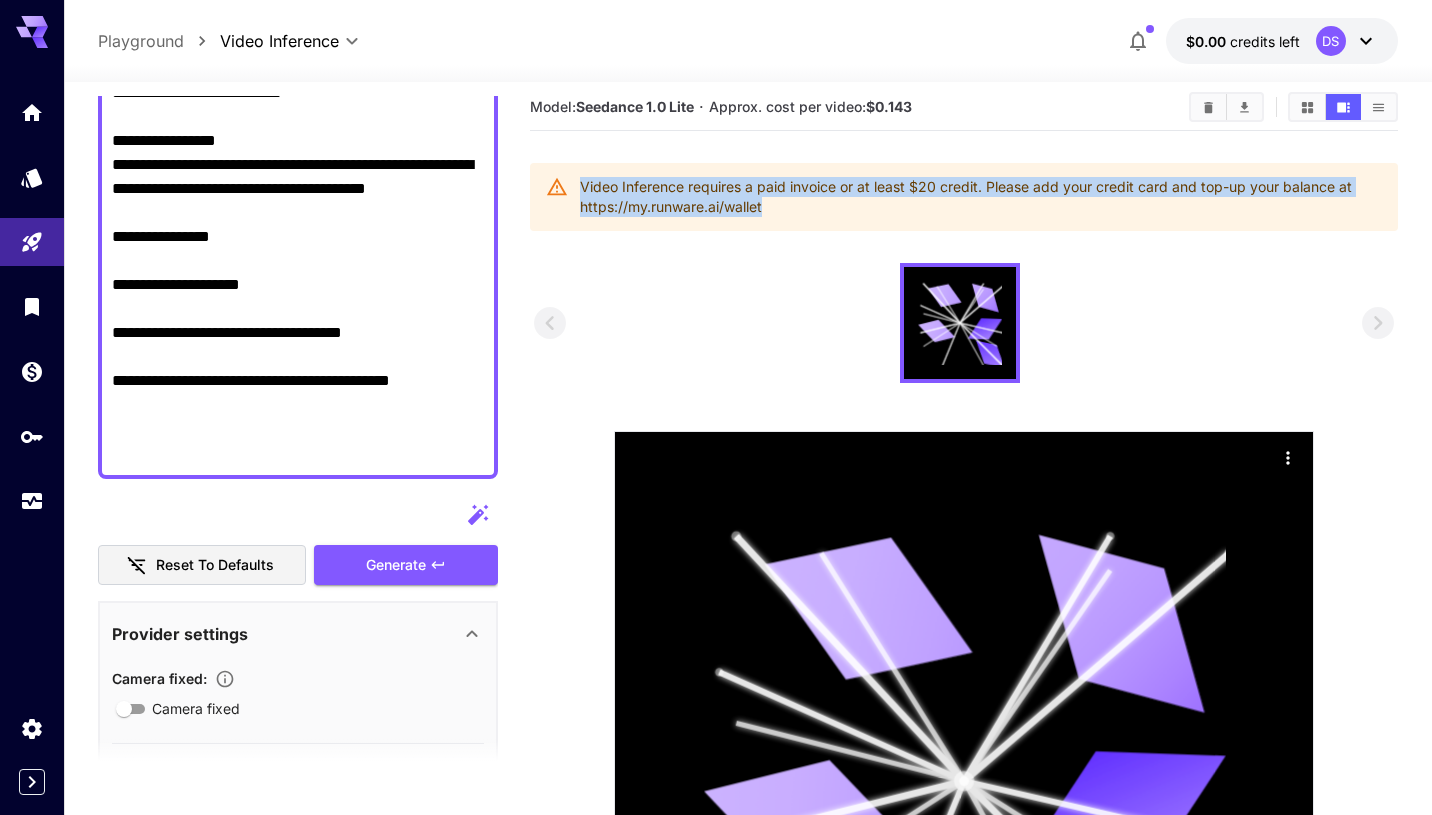 click on "Video Inference requires a paid invoice or at least $20 credit. Please add your credit card and top-up your balance at https://my.runware.ai/wallet" at bounding box center (981, 197) 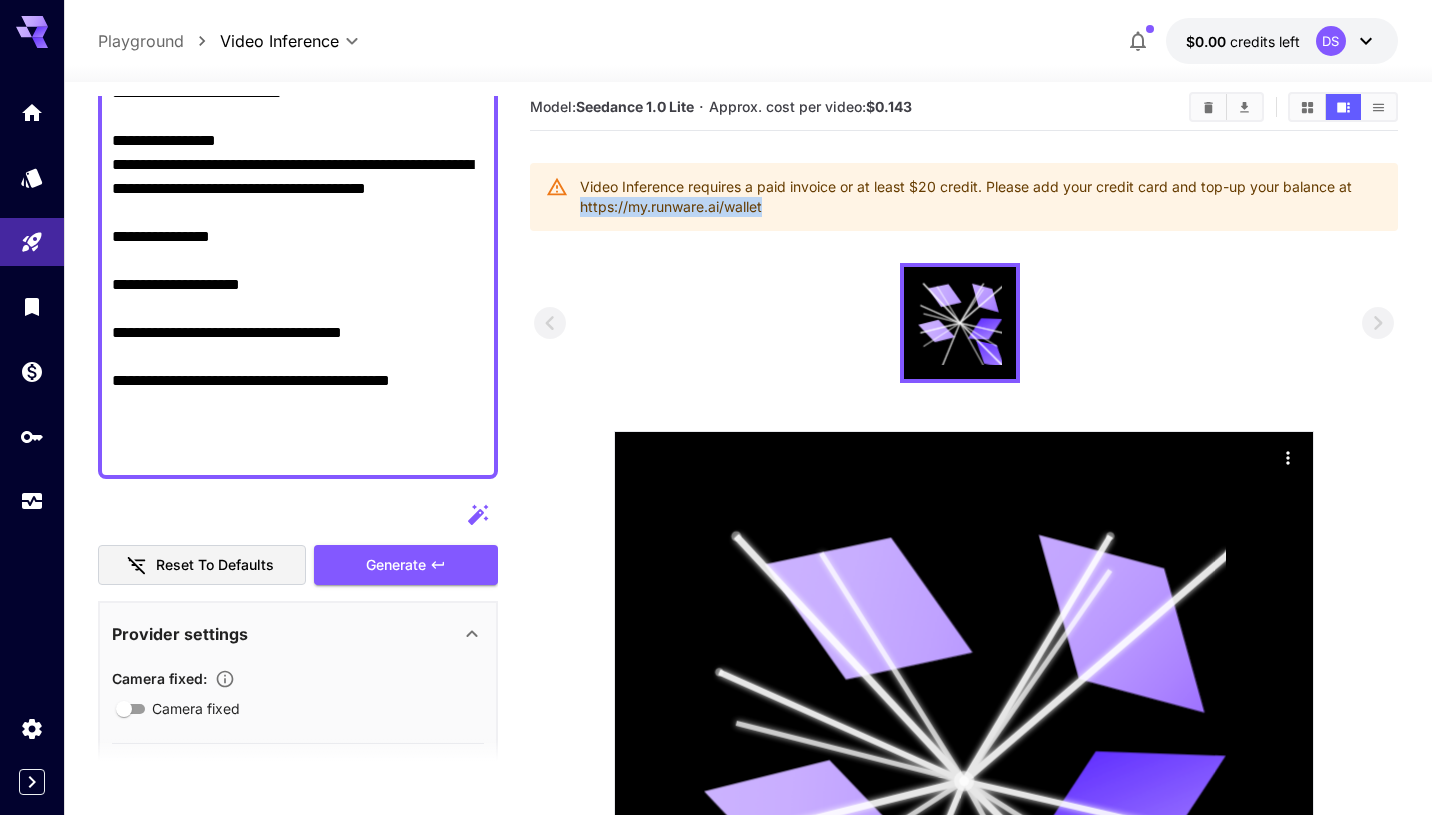 drag, startPoint x: 798, startPoint y: 213, endPoint x: 575, endPoint y: 208, distance: 223.05605 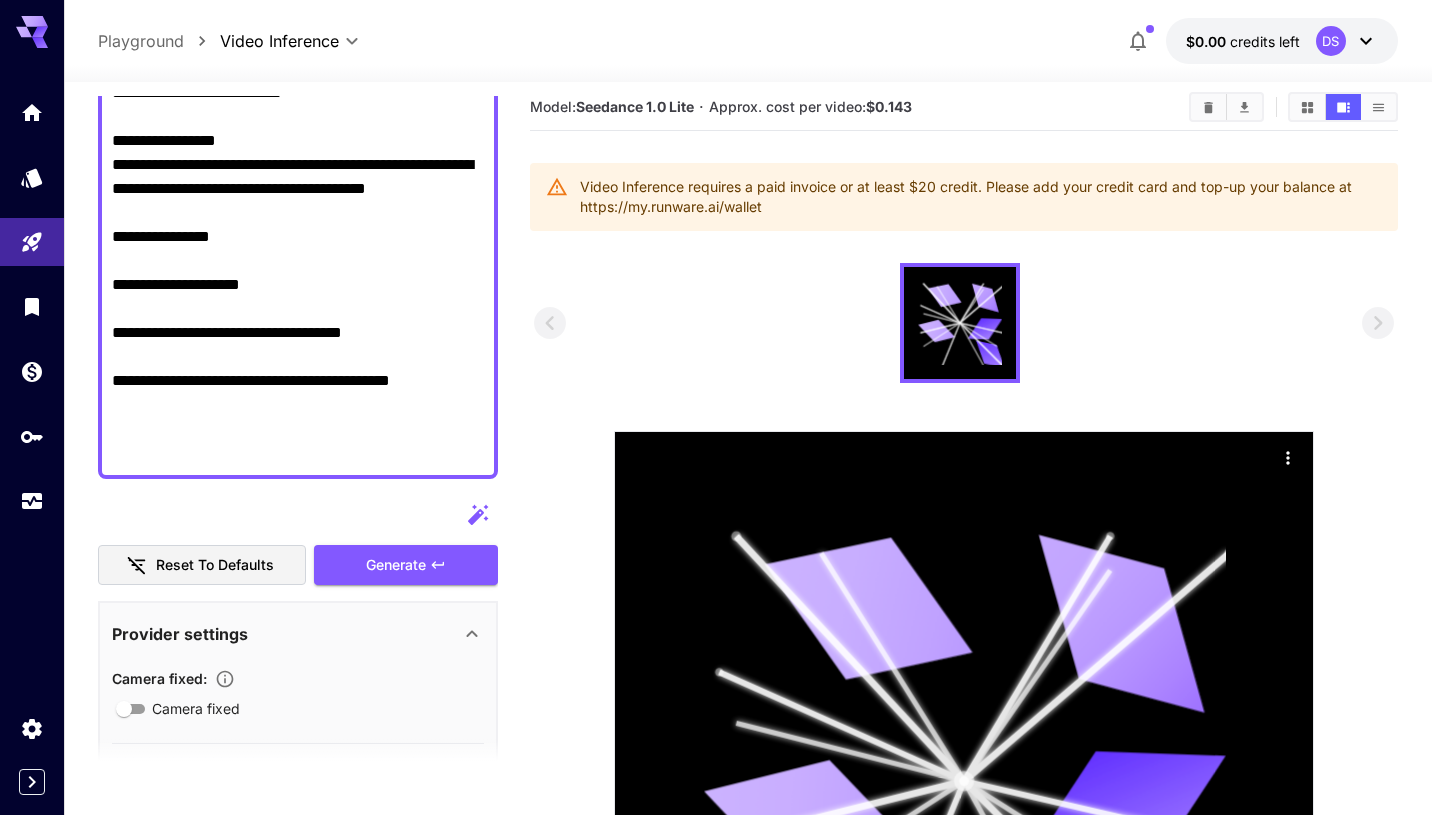 click on "**********" at bounding box center [298, 165] 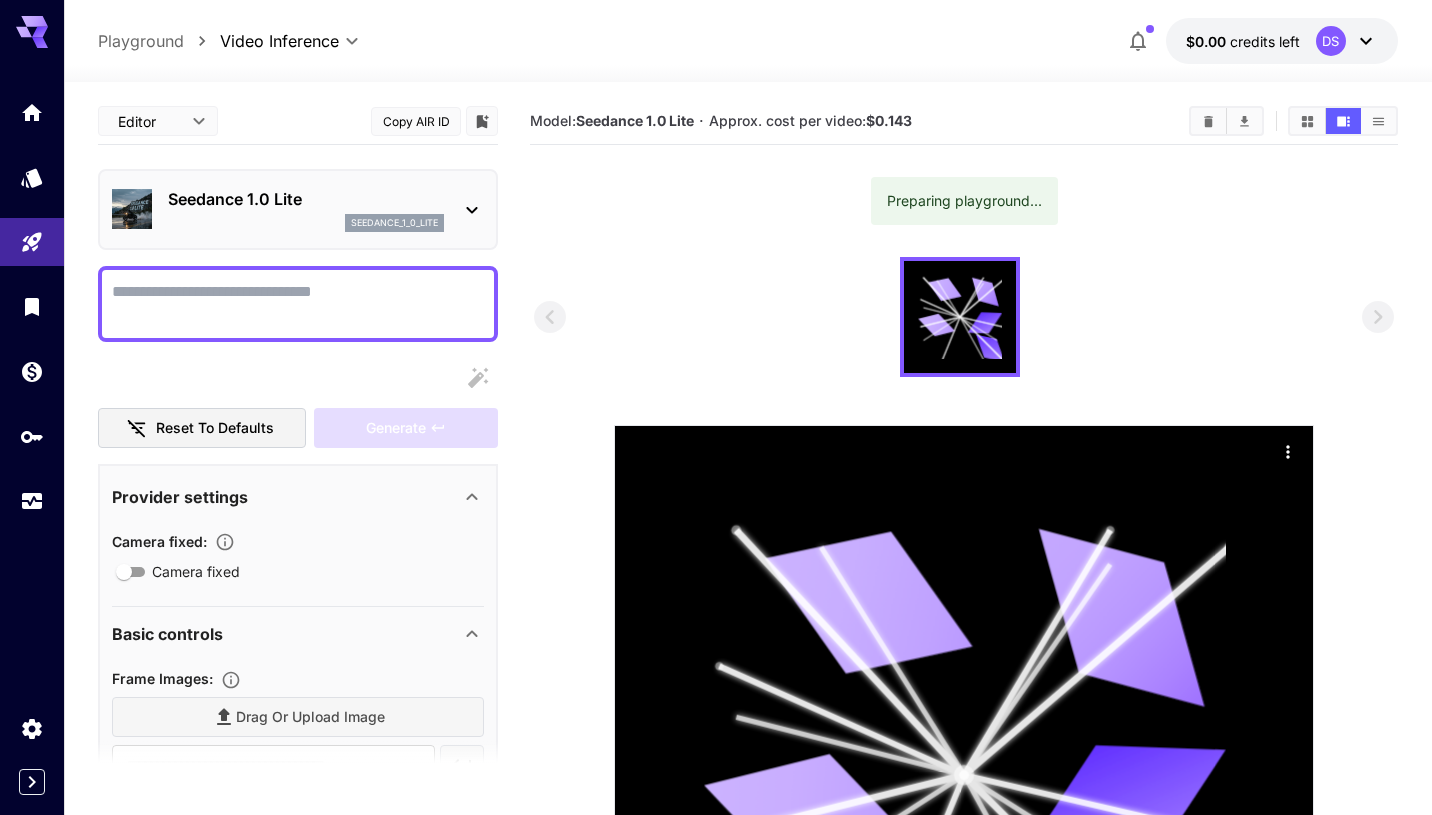 scroll, scrollTop: 0, scrollLeft: 0, axis: both 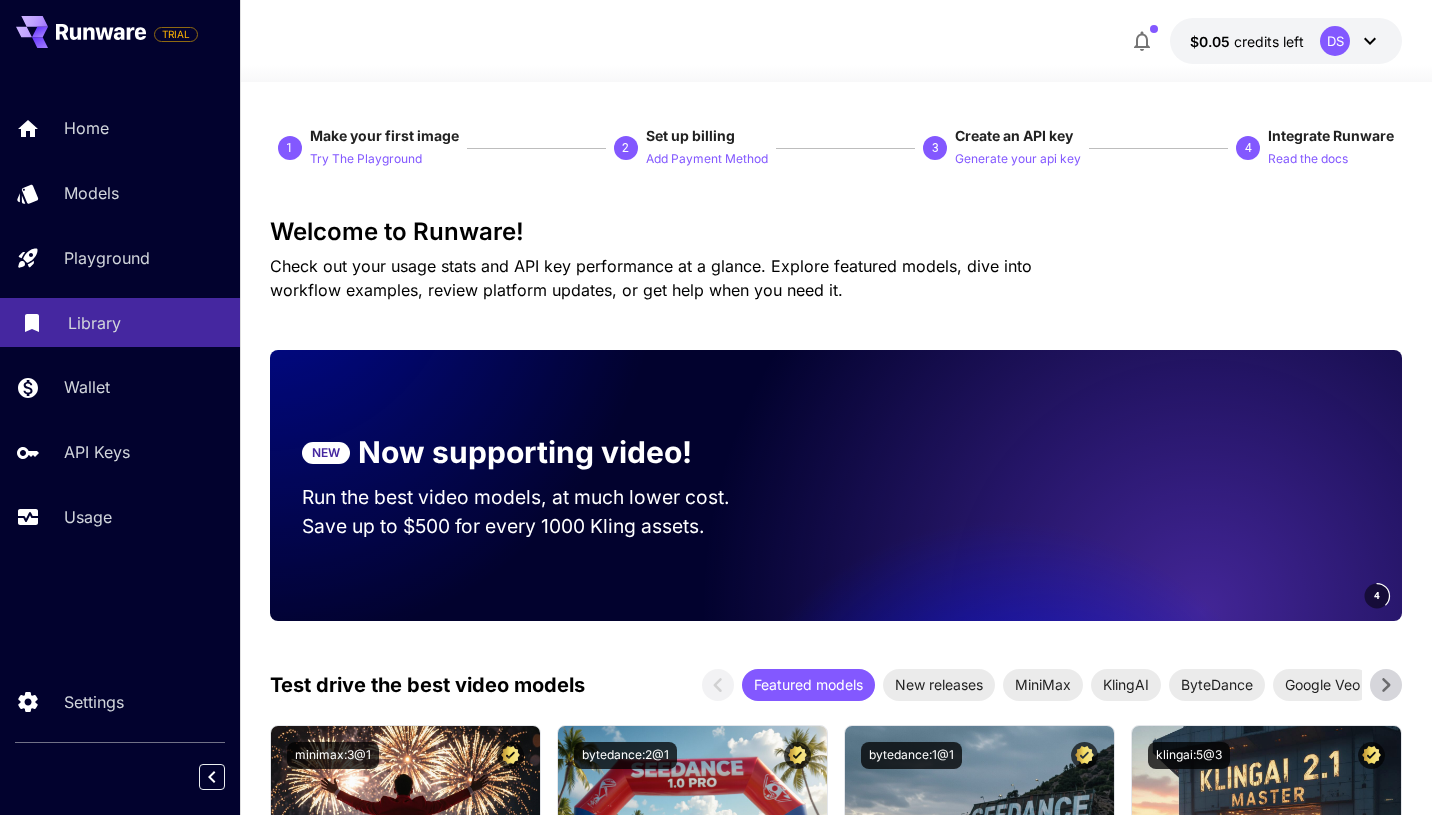 click on "Library" at bounding box center [120, 322] 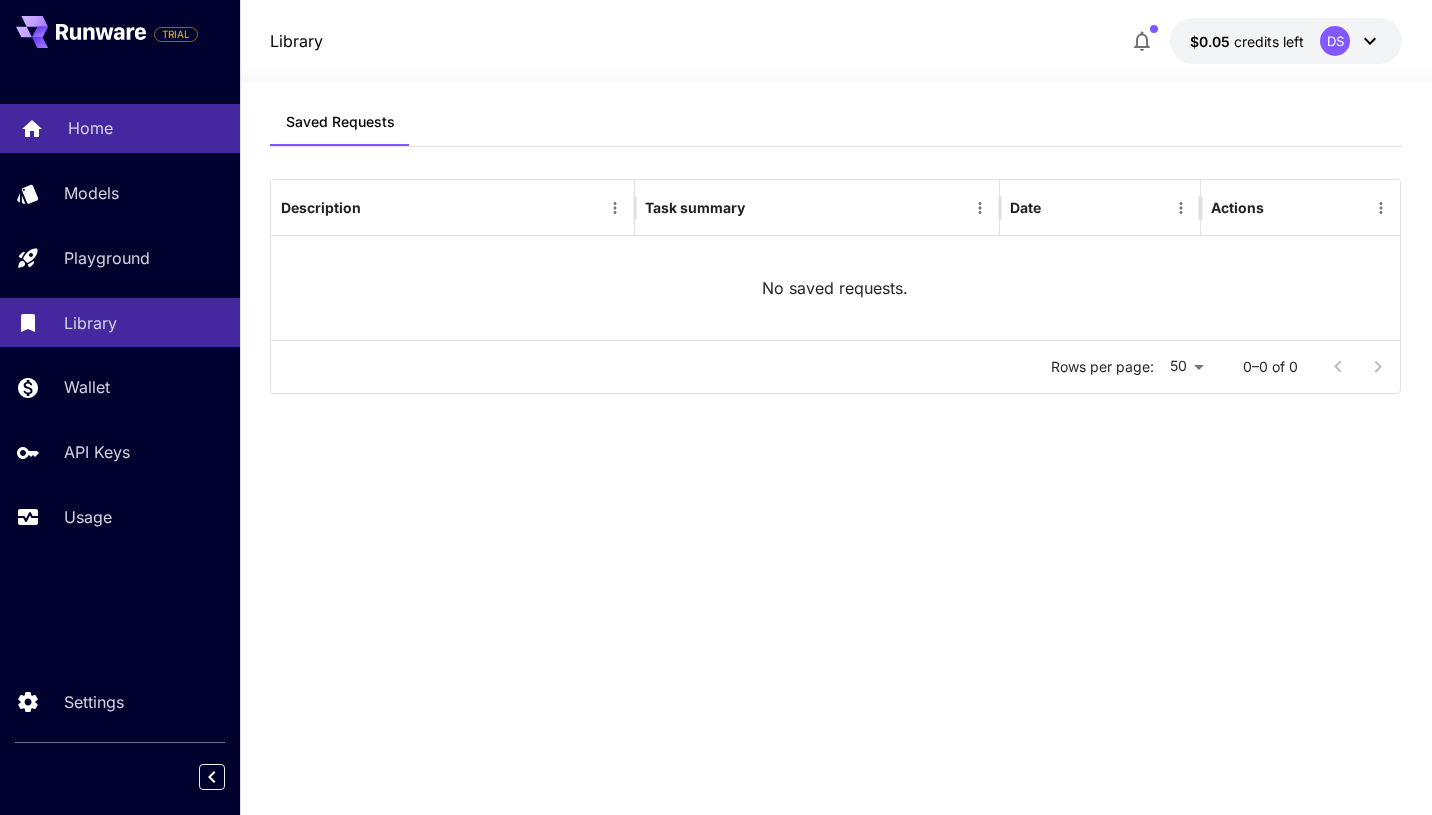 click on "Home" at bounding box center [146, 128] 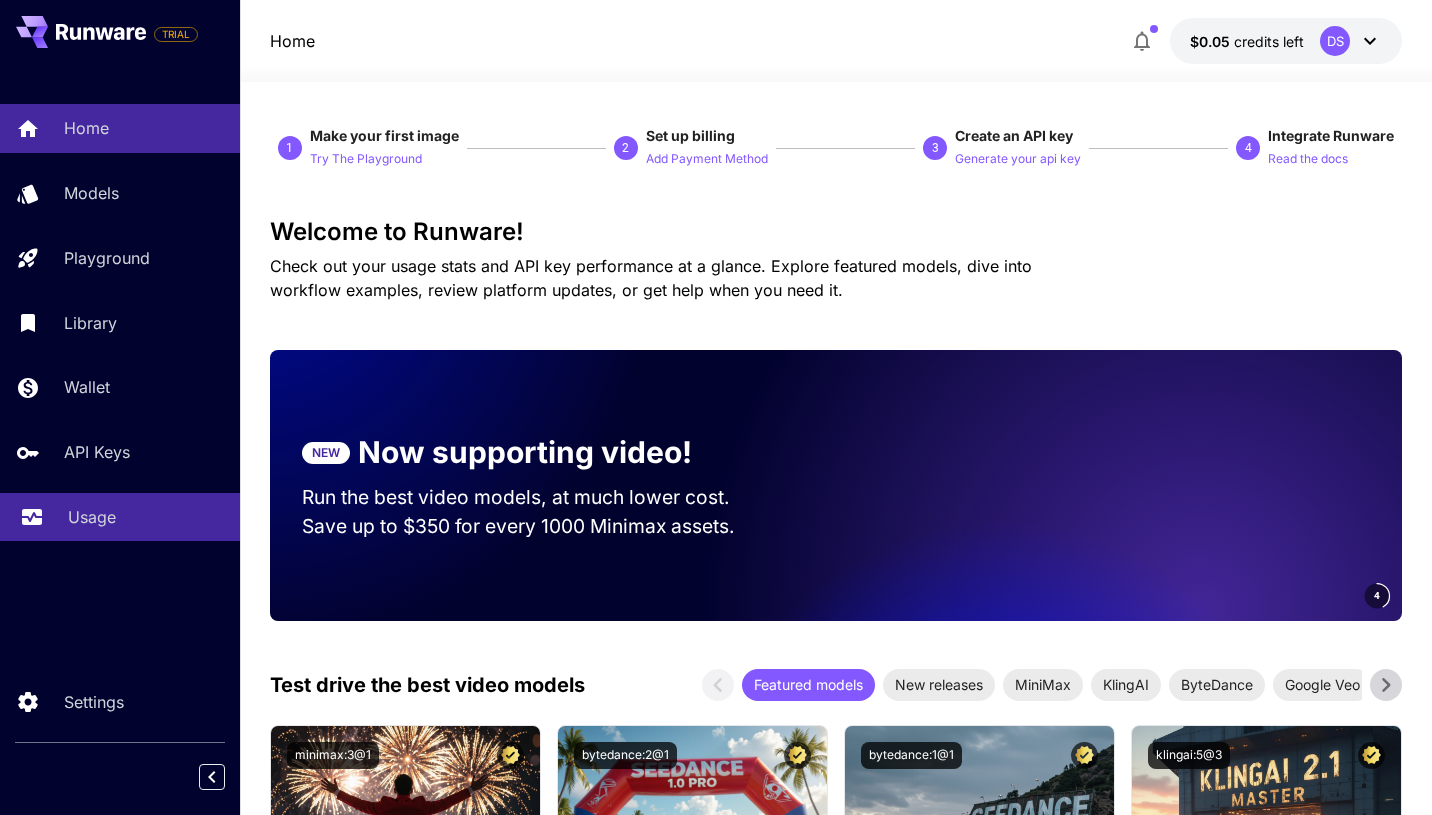 click on "Usage" at bounding box center (92, 517) 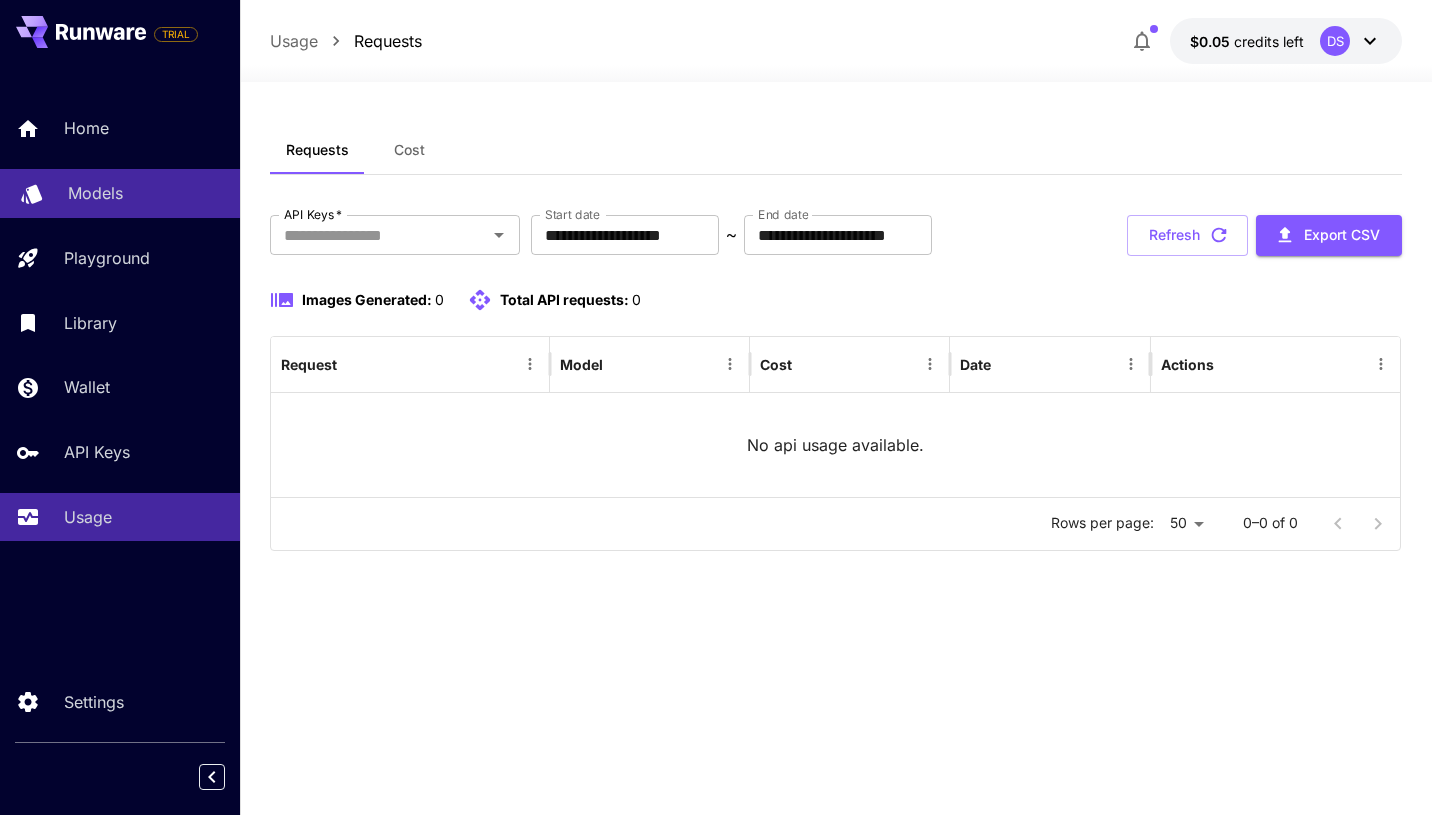 click on "Models" at bounding box center (95, 193) 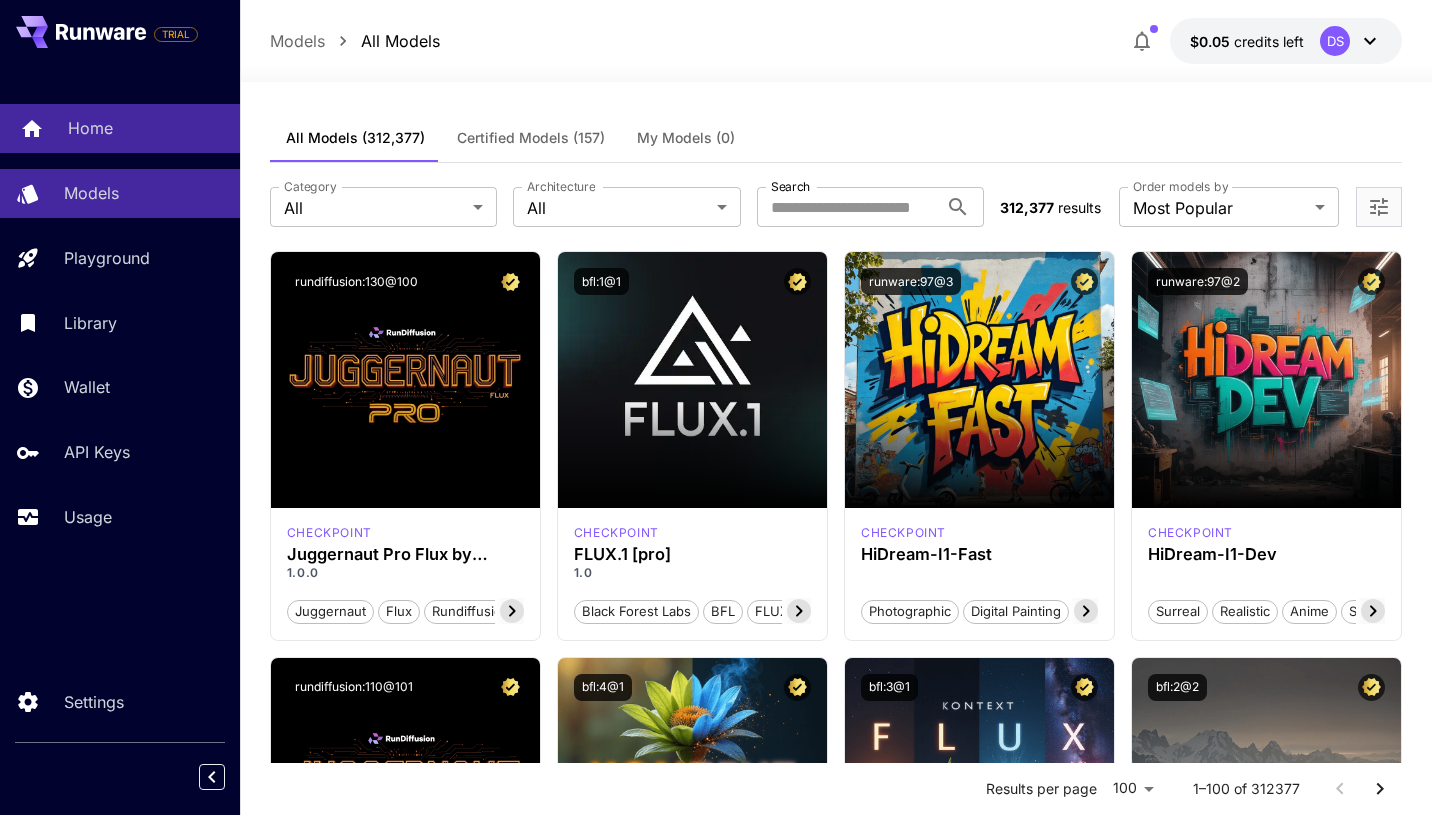 click on "Home" at bounding box center [120, 128] 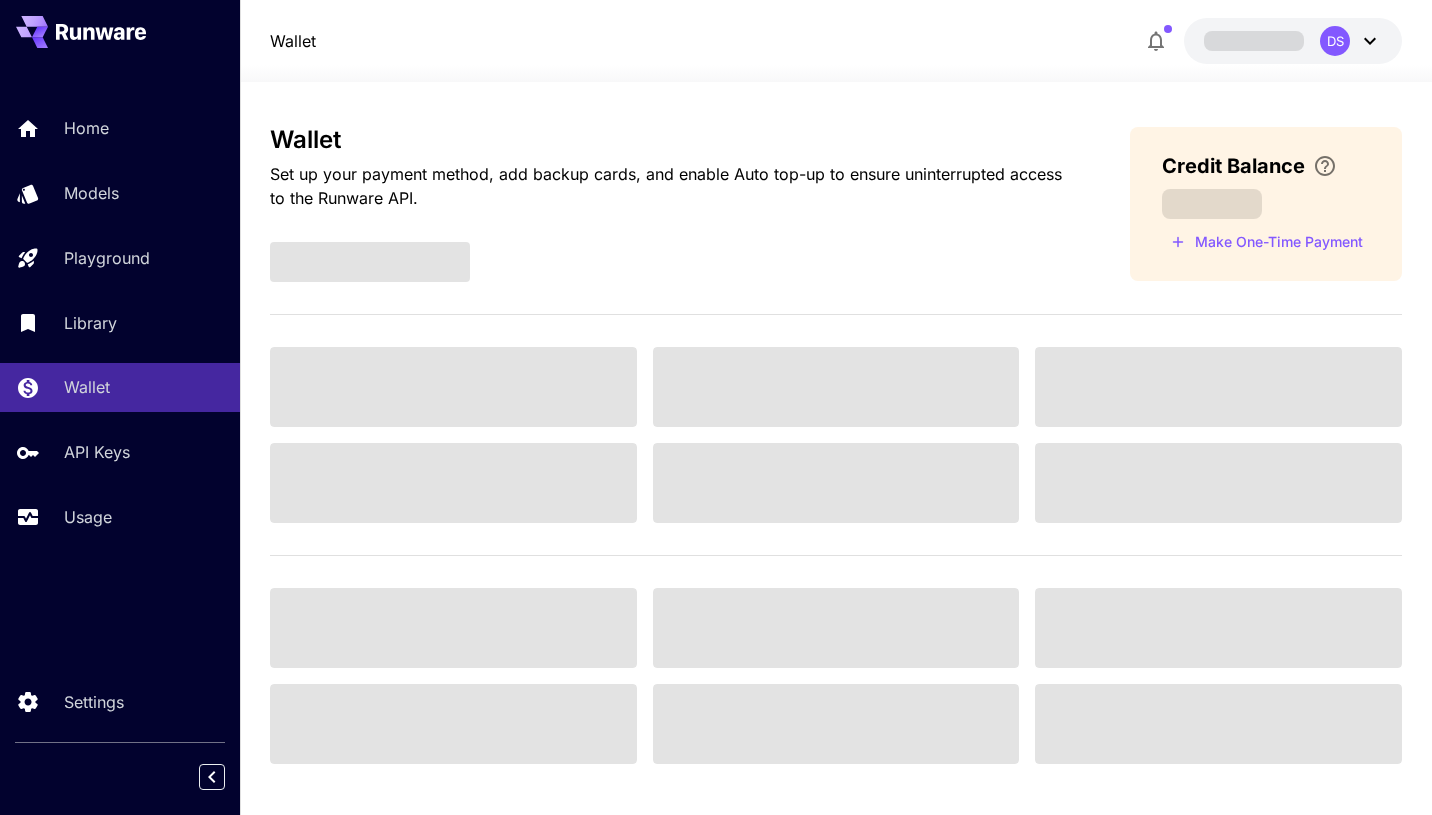 scroll, scrollTop: 0, scrollLeft: 0, axis: both 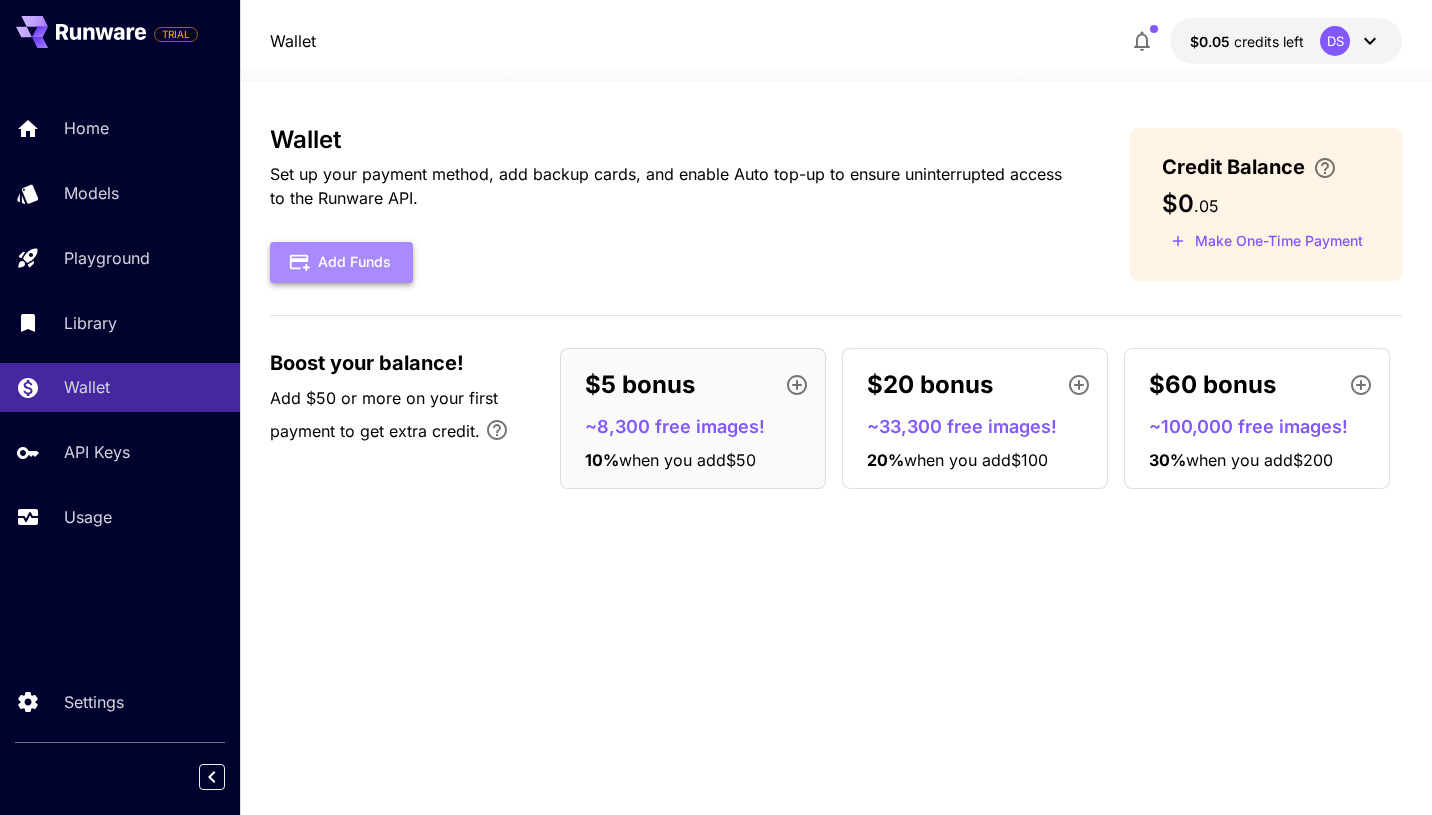 click on "Add Funds" at bounding box center [341, 262] 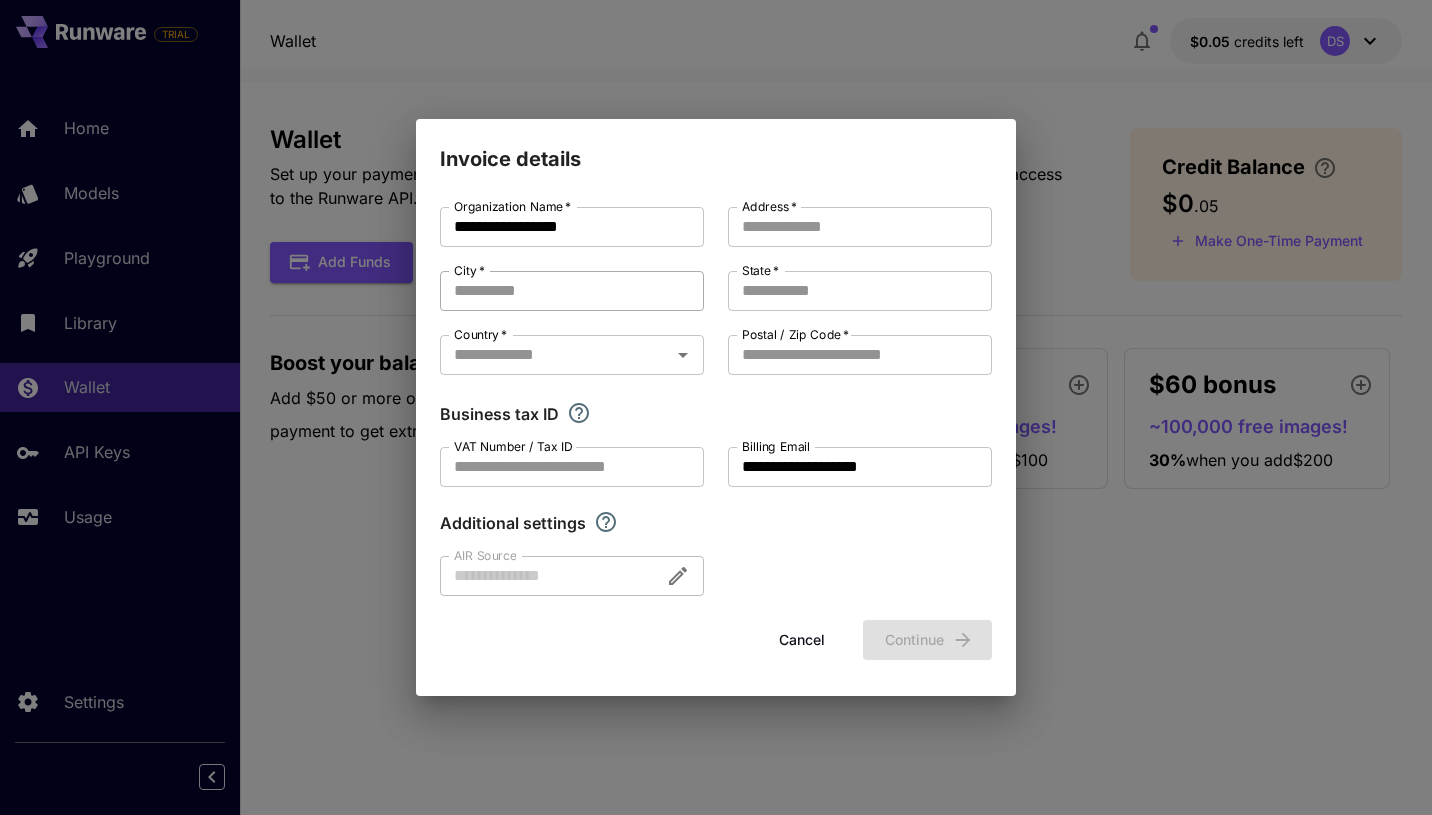 click on "City   *" at bounding box center (572, 291) 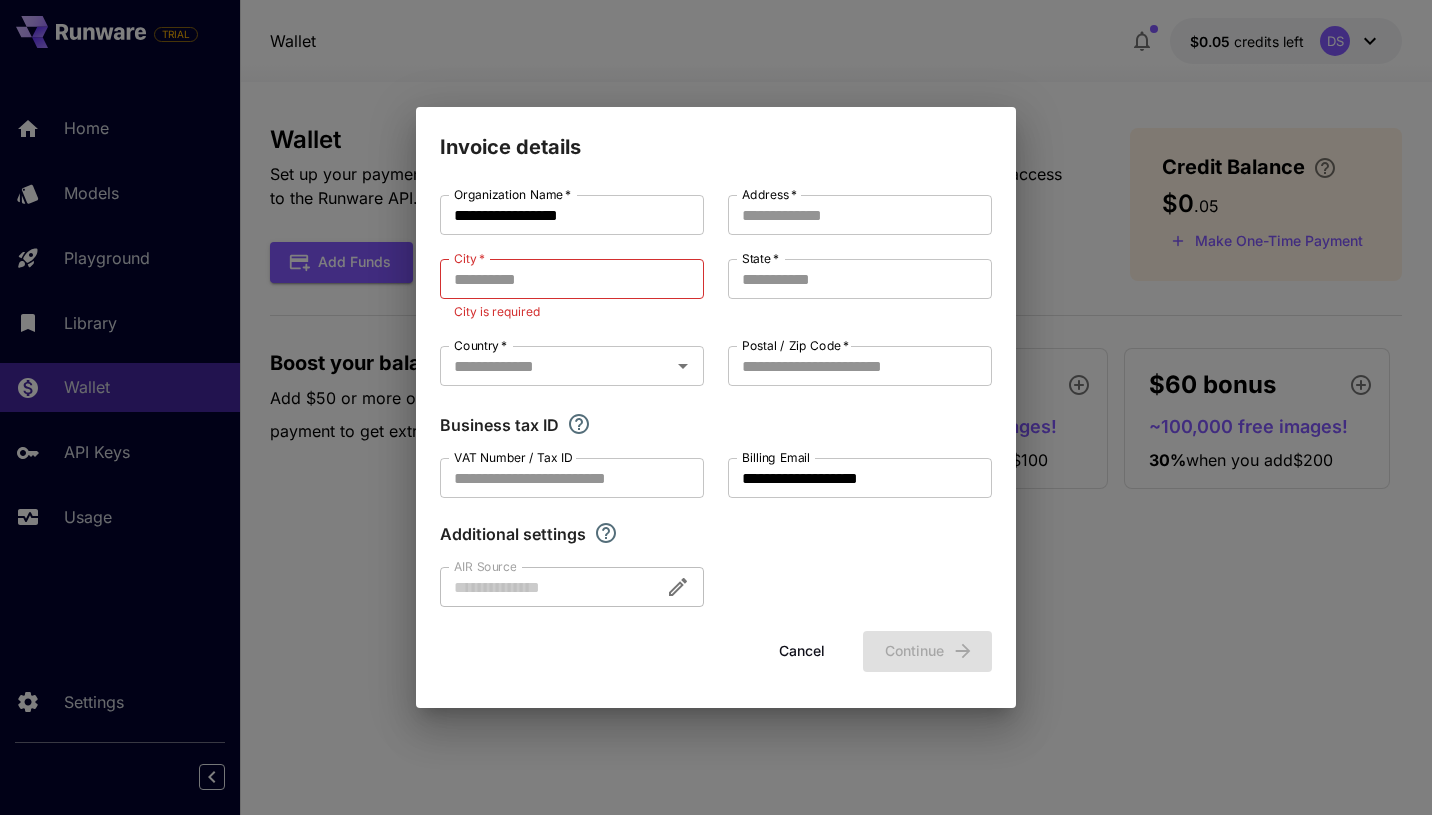 click on "Address   *" at bounding box center (769, 194) 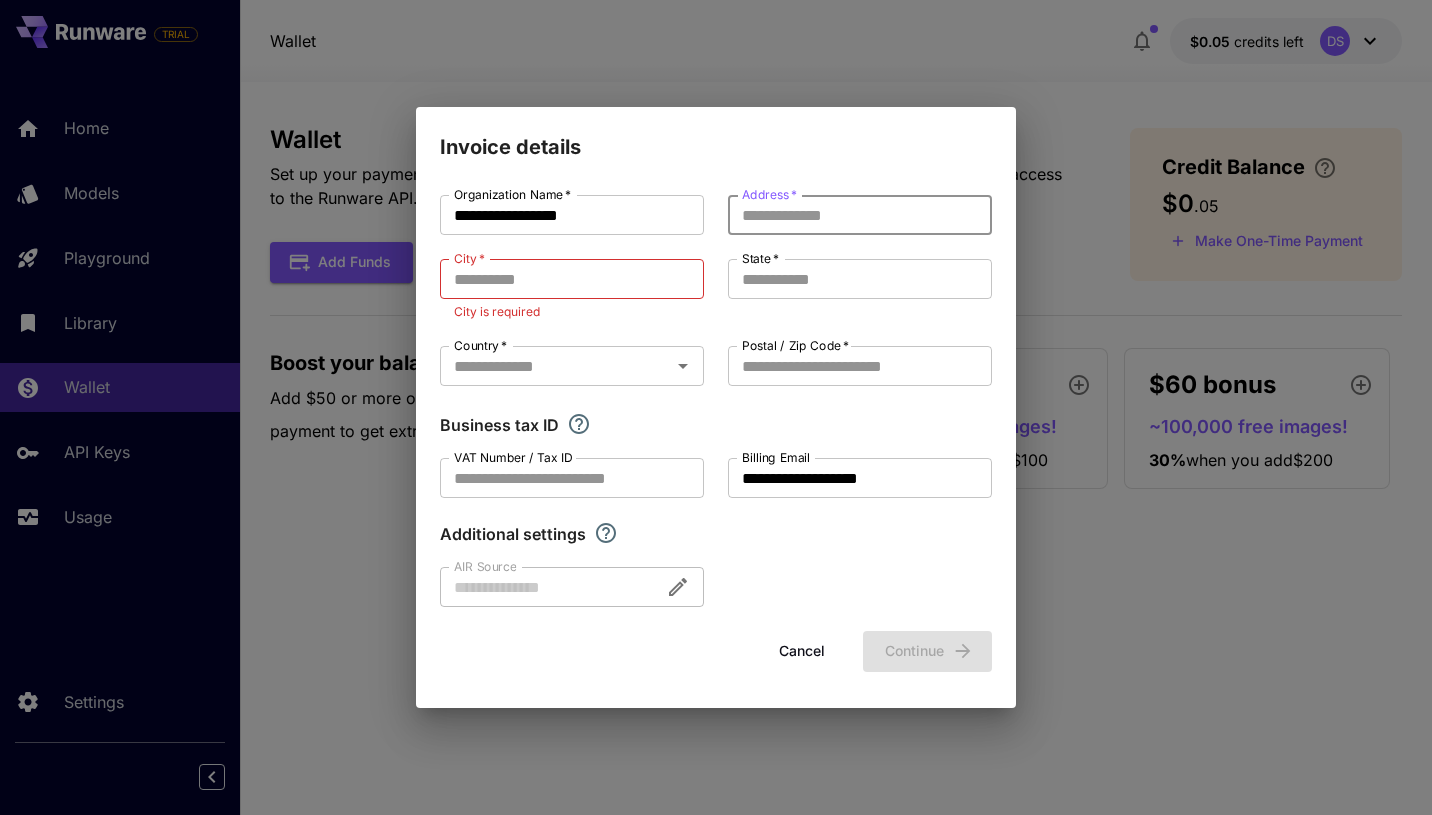 click on "Address   *" at bounding box center [860, 215] 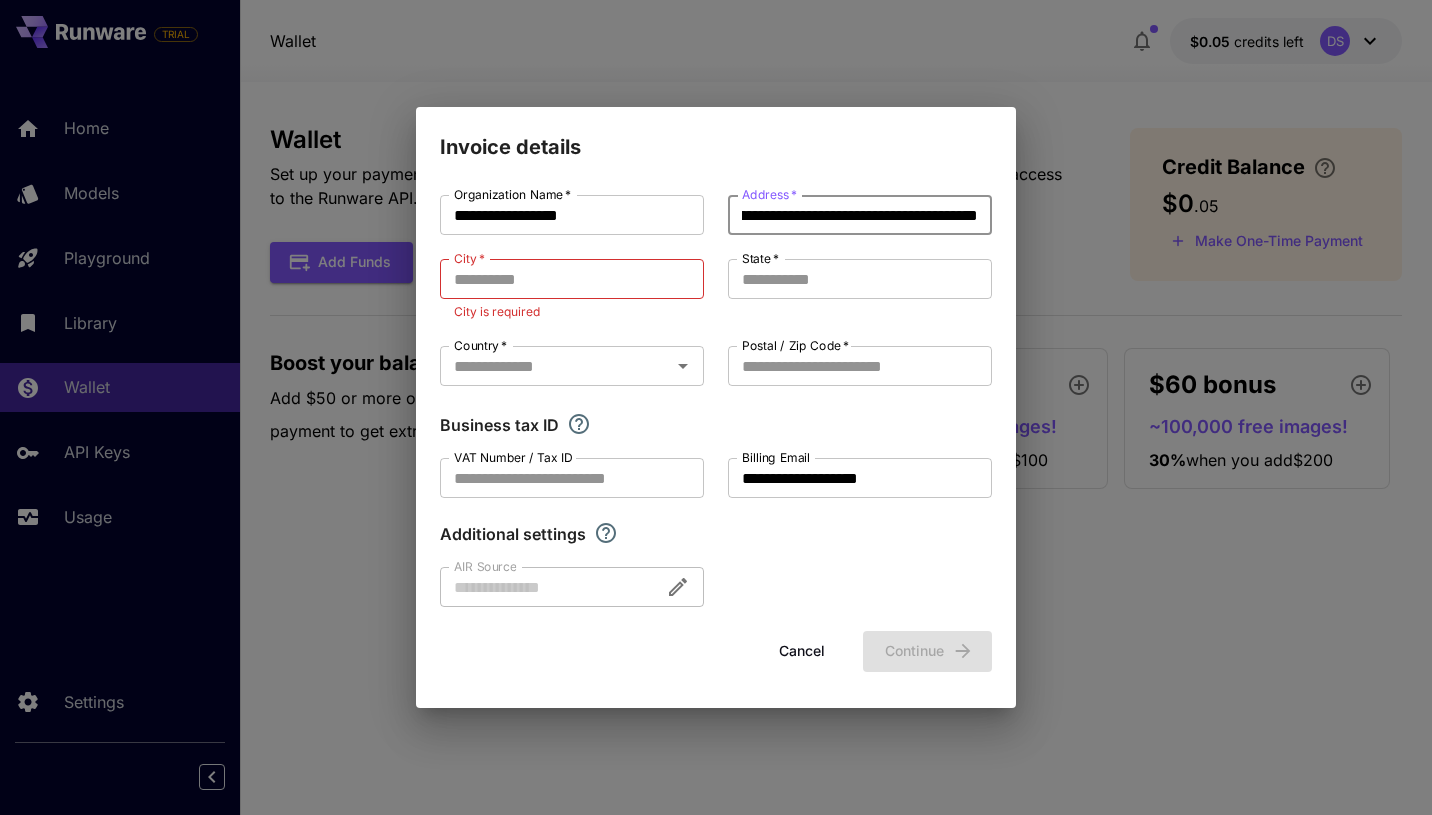 scroll, scrollTop: 0, scrollLeft: 116, axis: horizontal 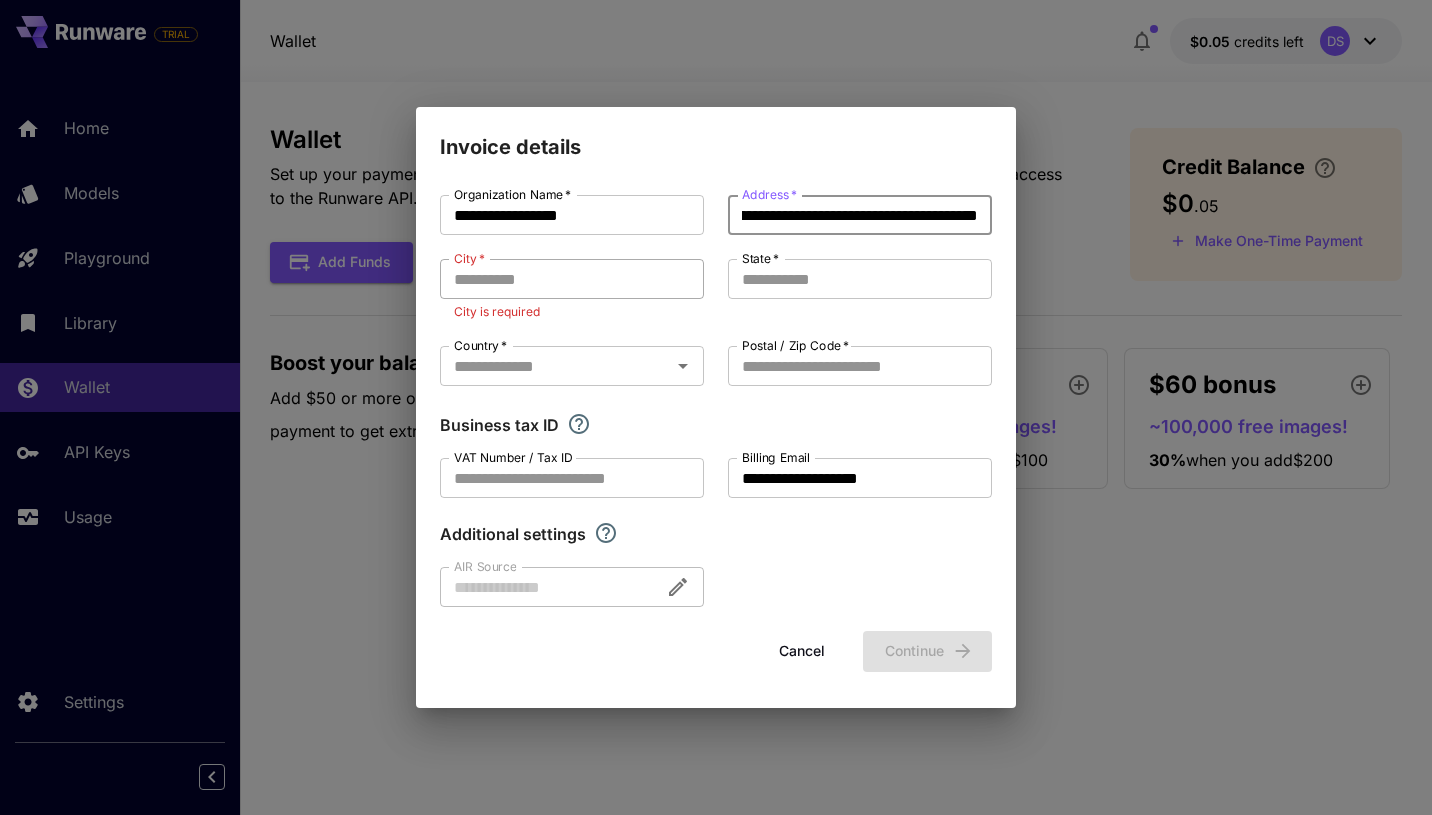 type on "**********" 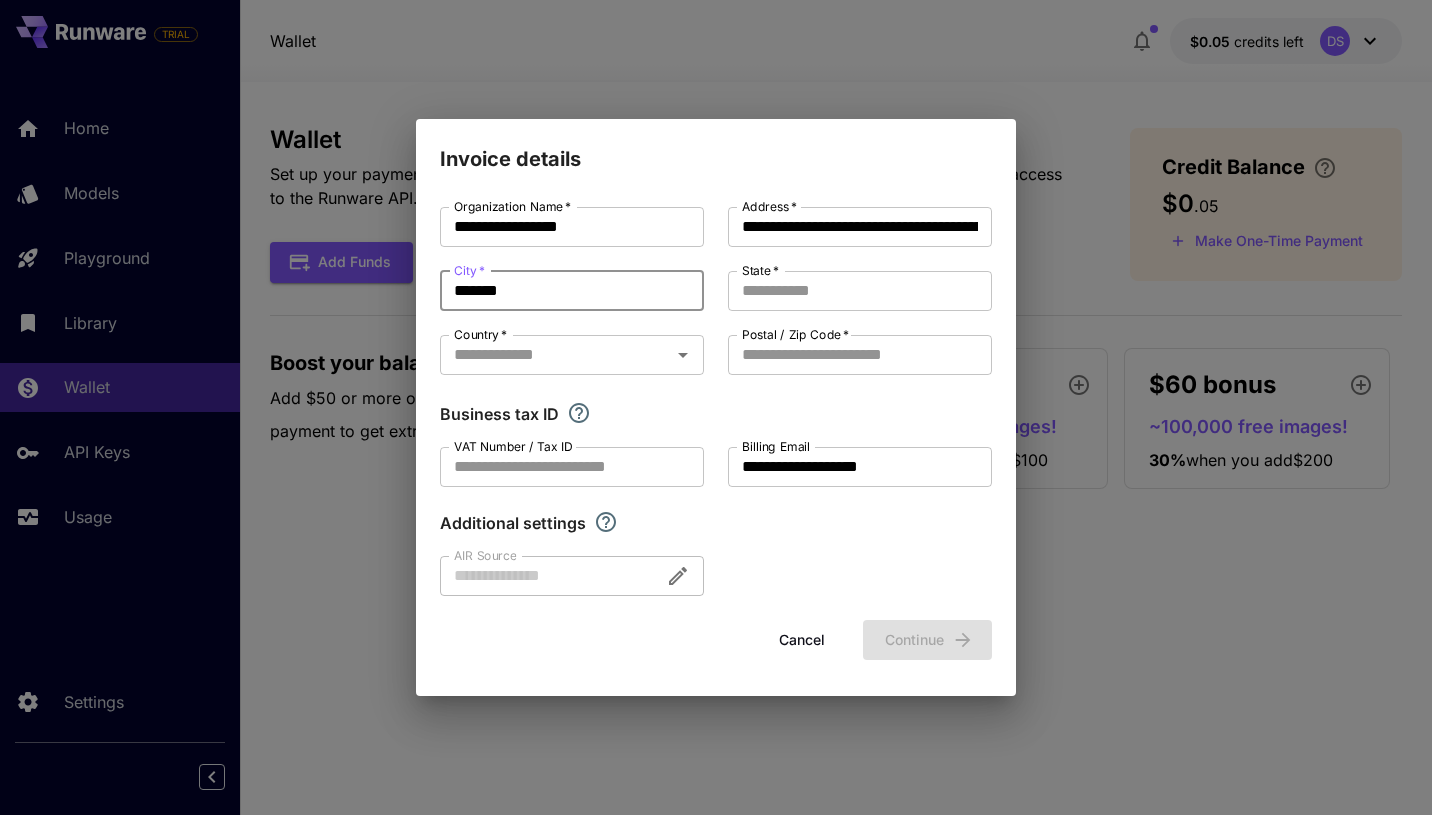 type on "*******" 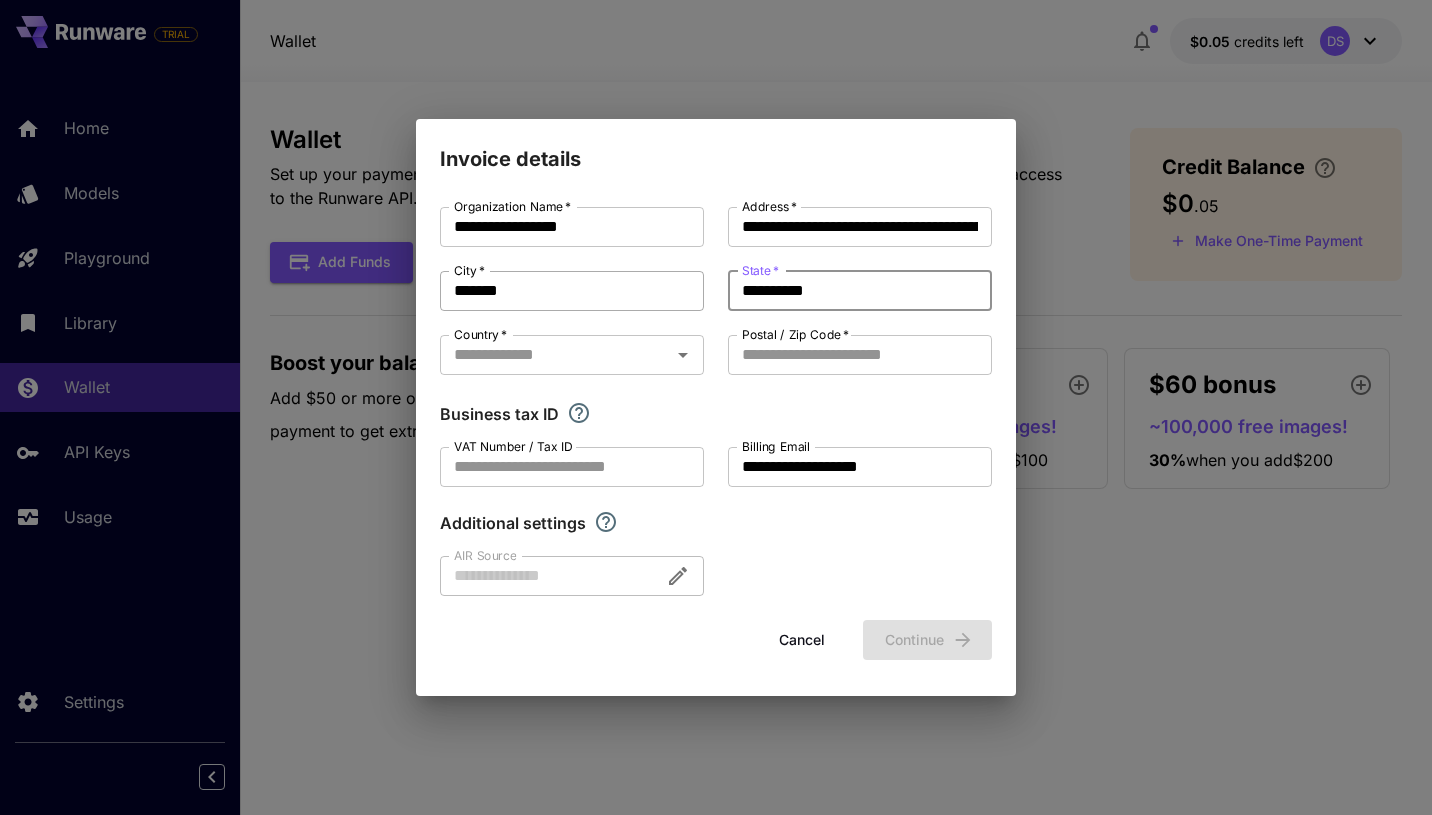 type on "**********" 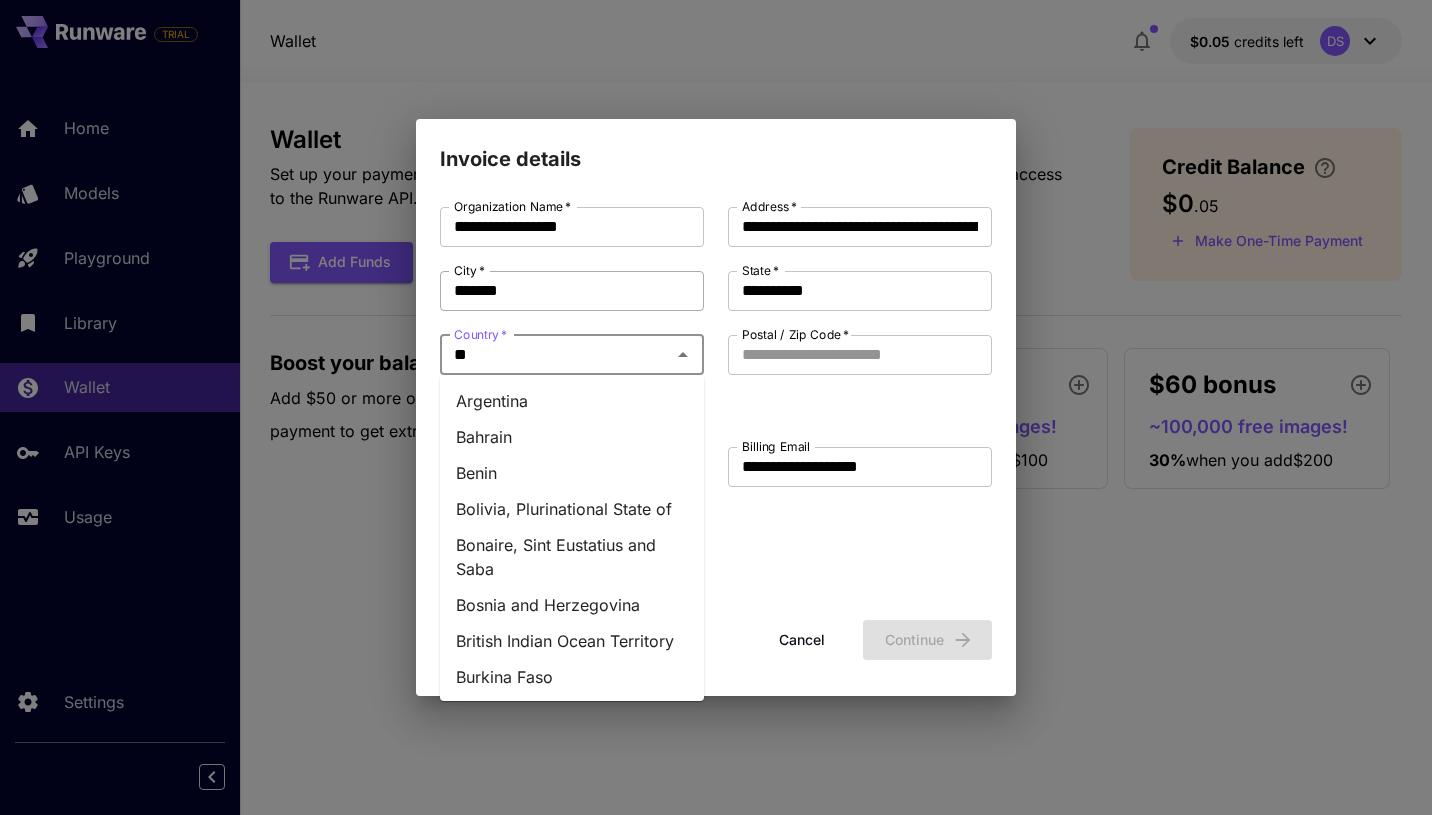 type on "***" 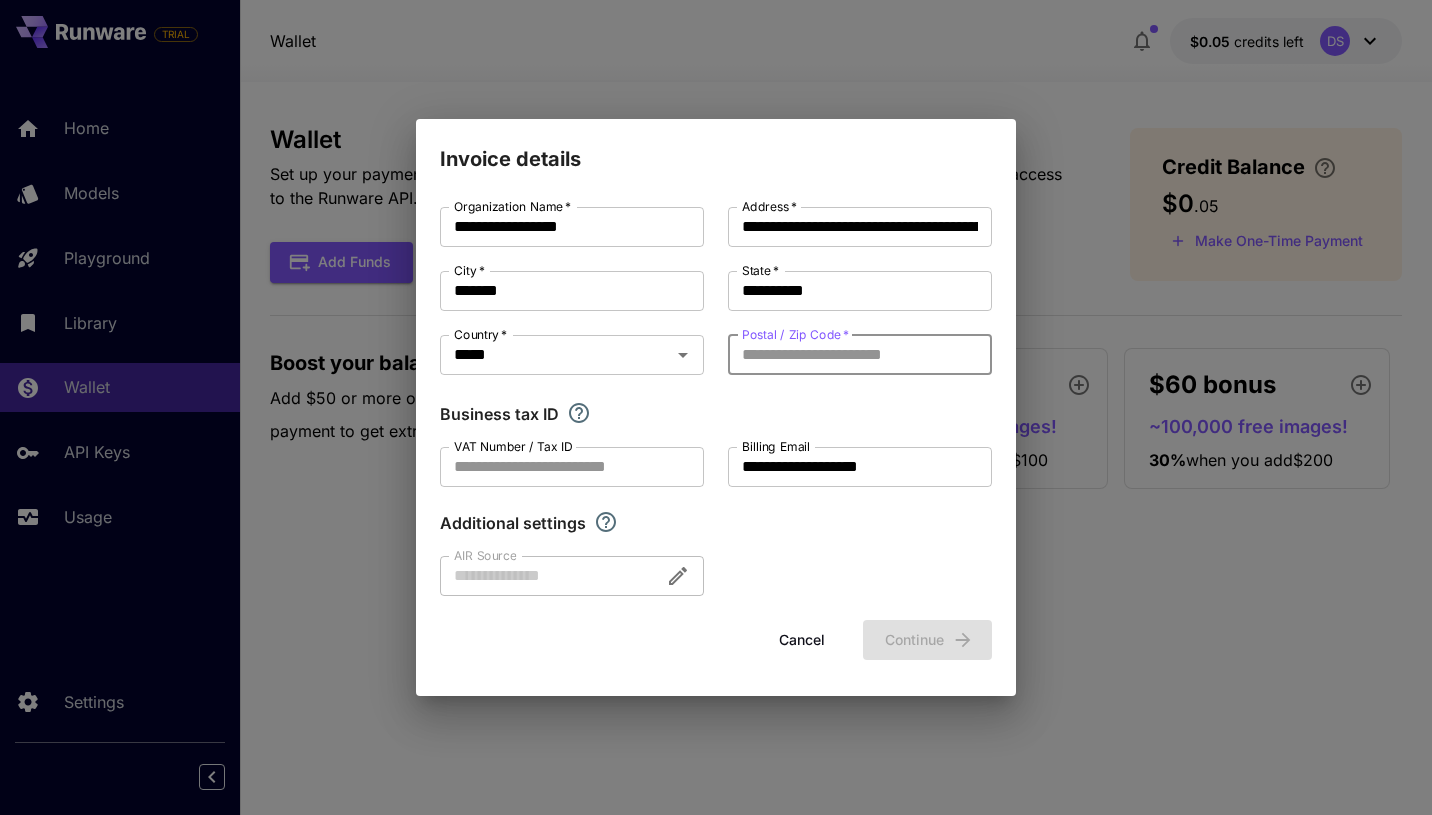 click on "Postal / Zip Code   *" at bounding box center [860, 355] 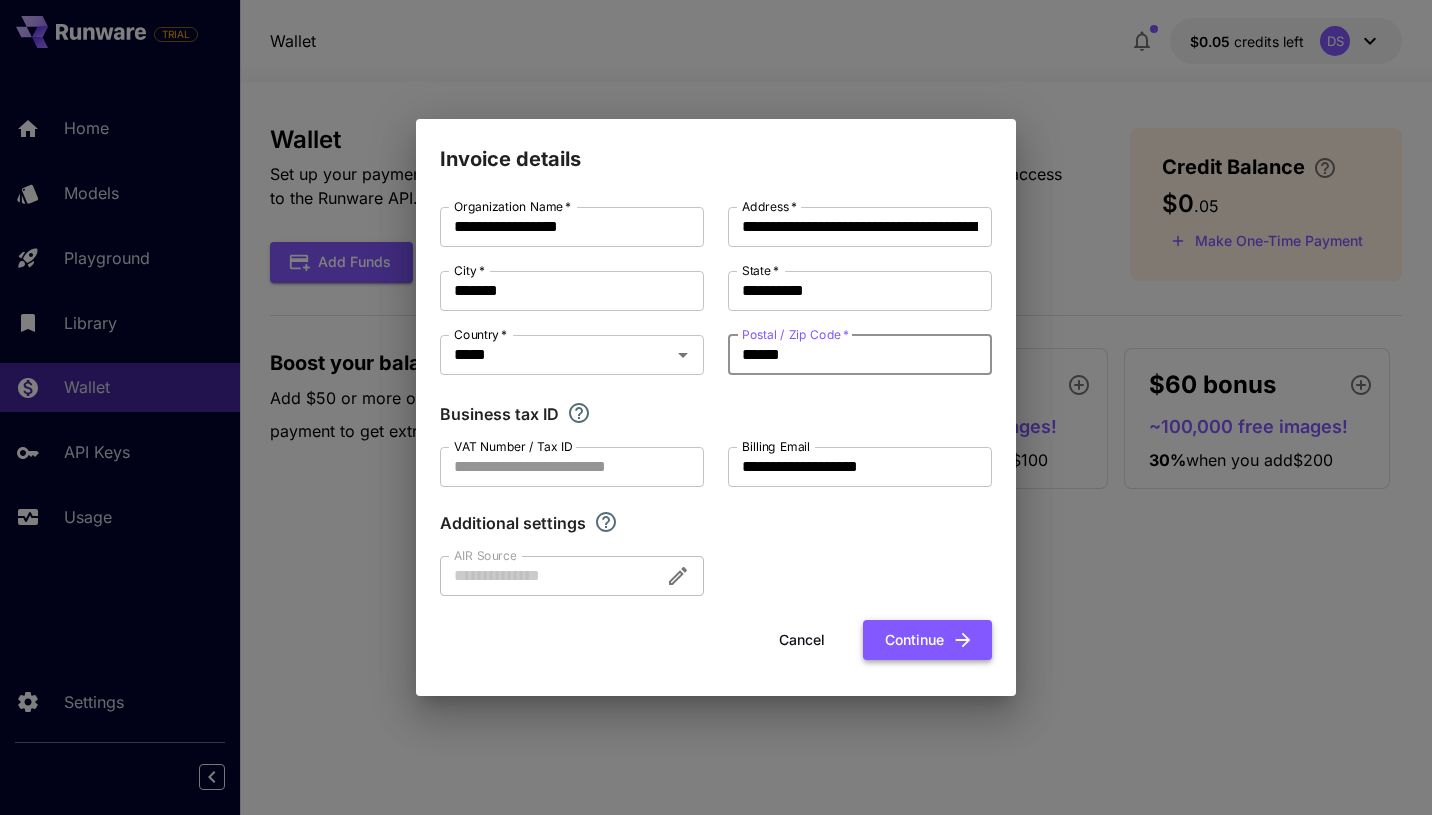 type on "******" 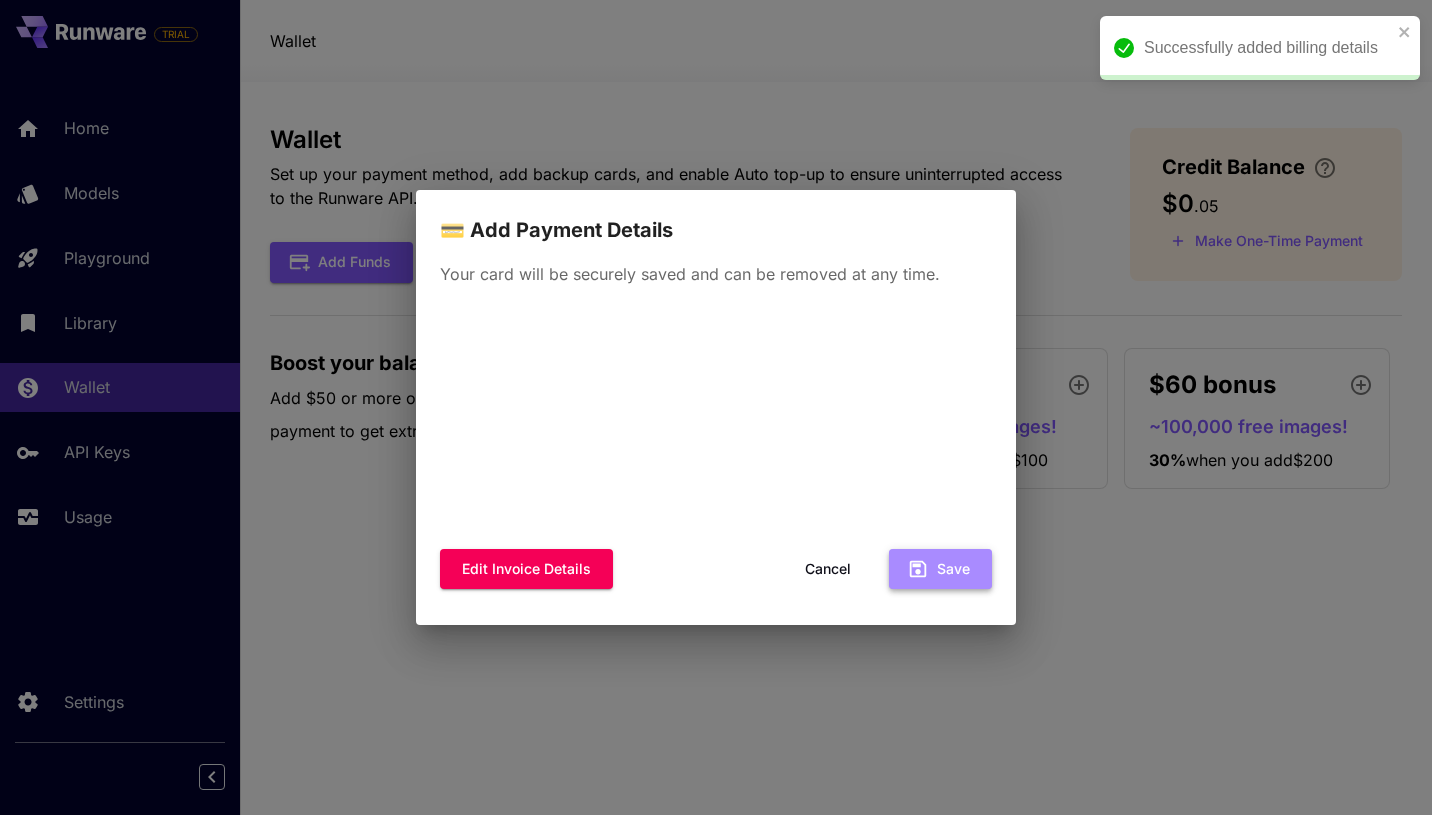 click on "Save" at bounding box center (940, 569) 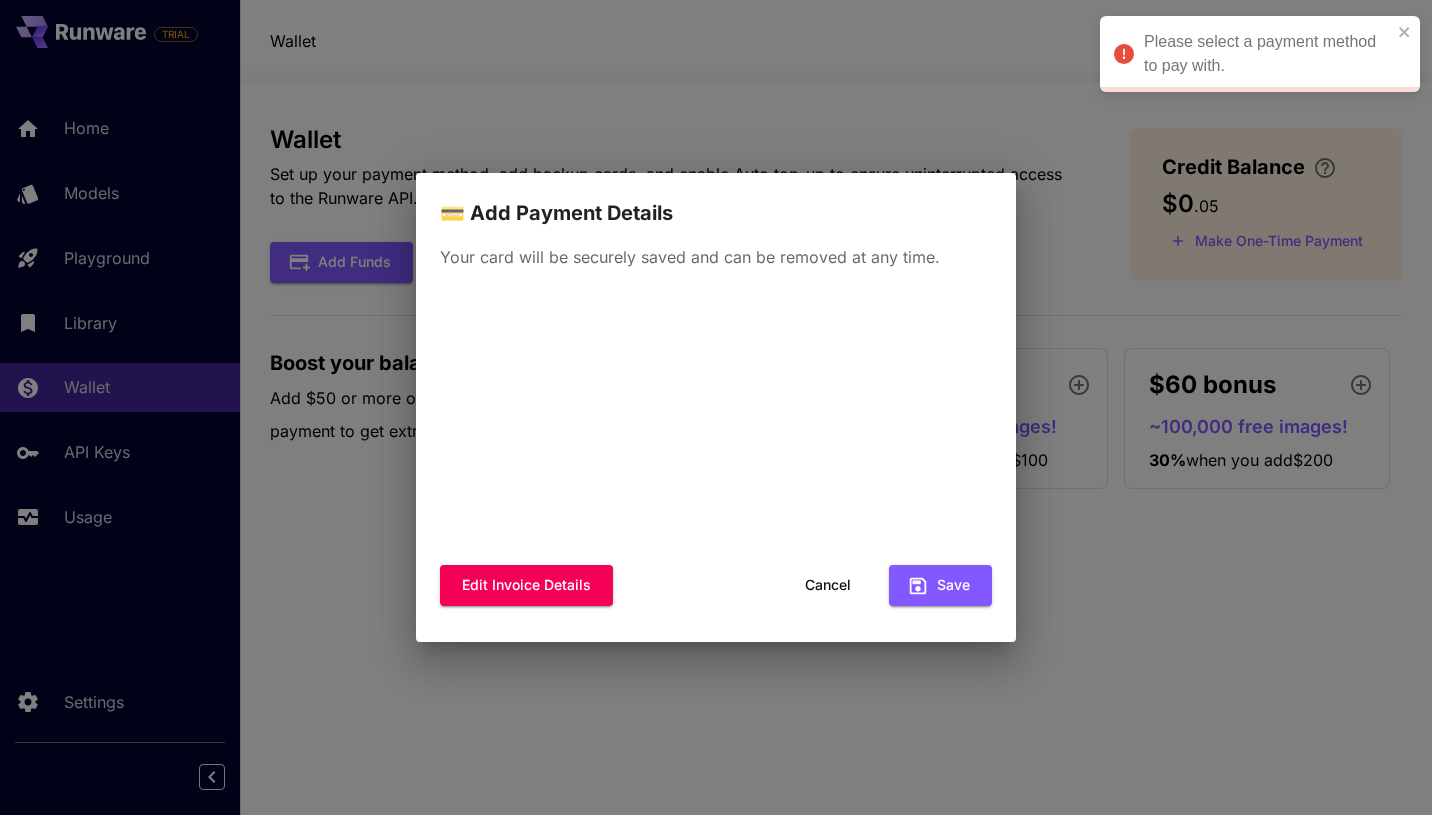 click on "Edit invoice details Cancel Save" at bounding box center [716, 455] 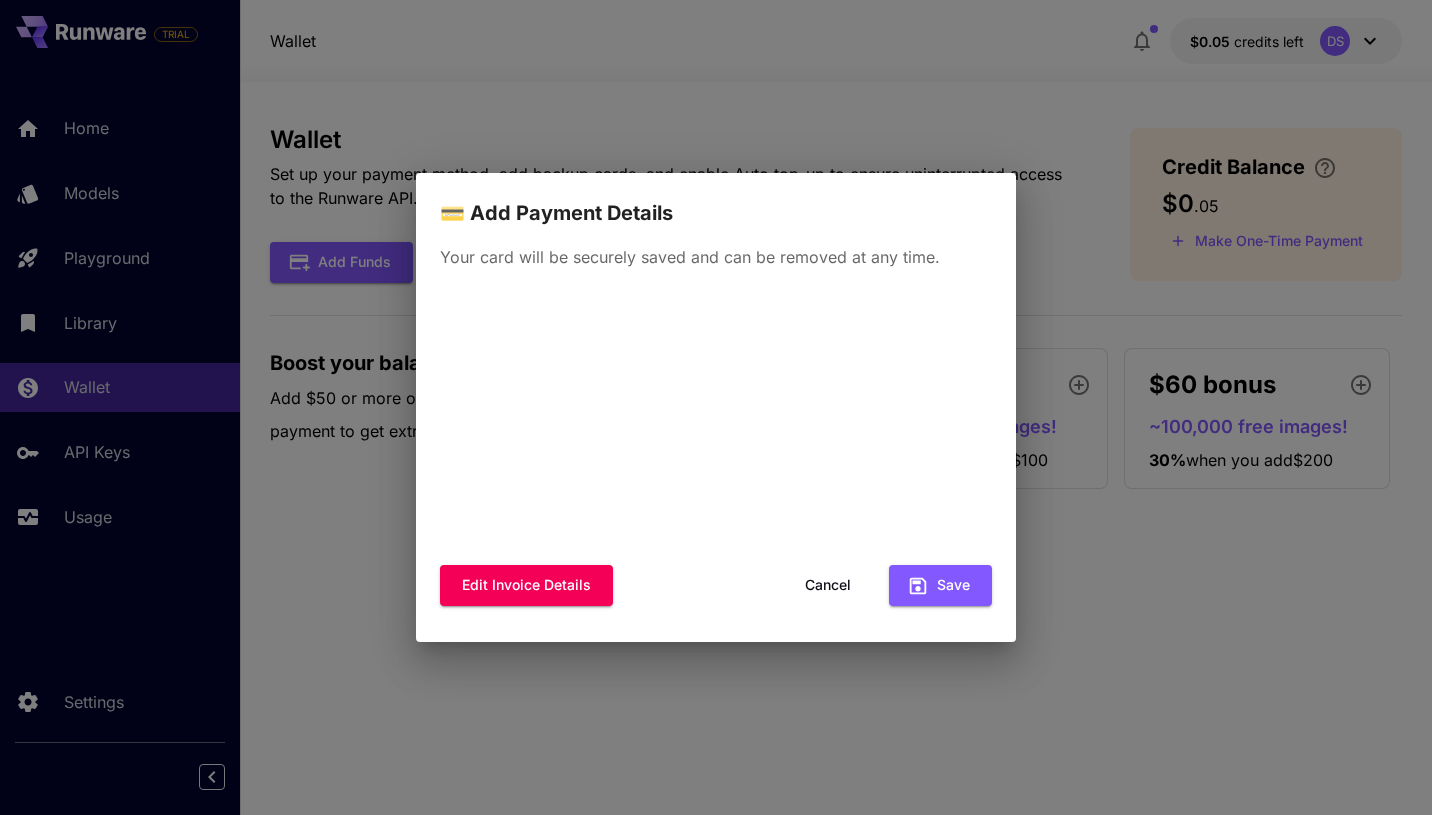 click on "Edit invoice details Cancel Save" at bounding box center [716, 455] 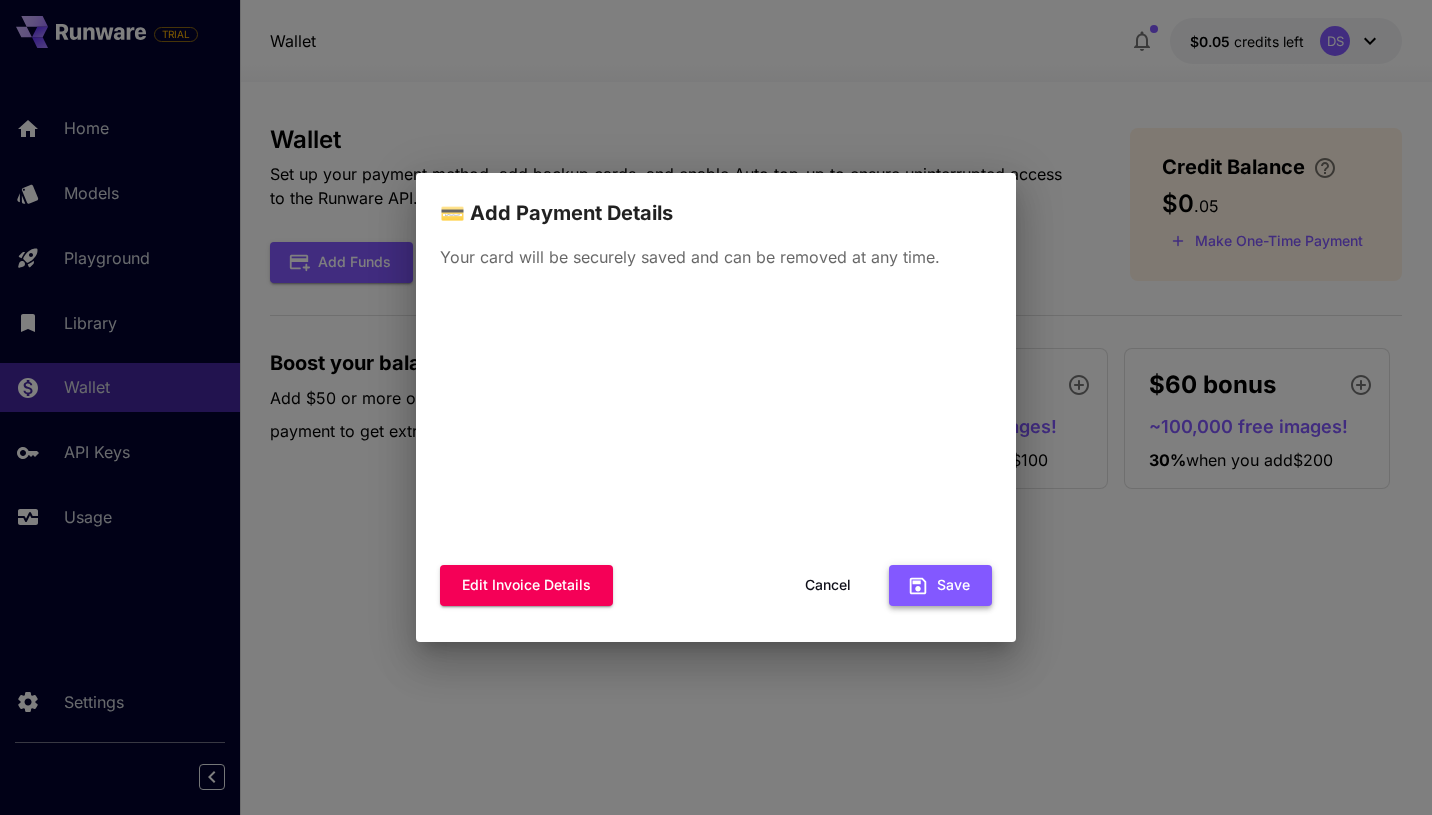 click on "Save" at bounding box center [940, 585] 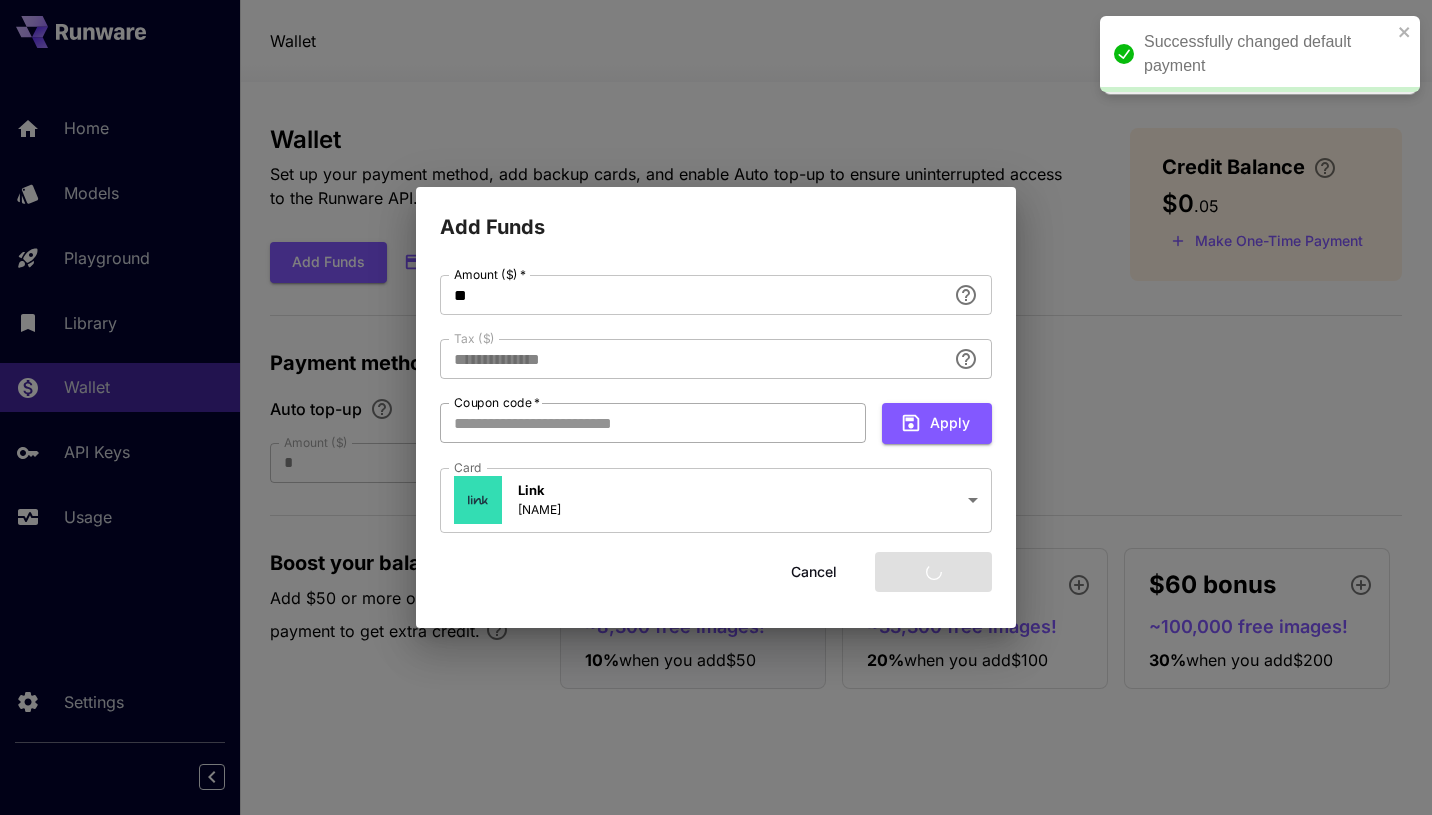 type on "****" 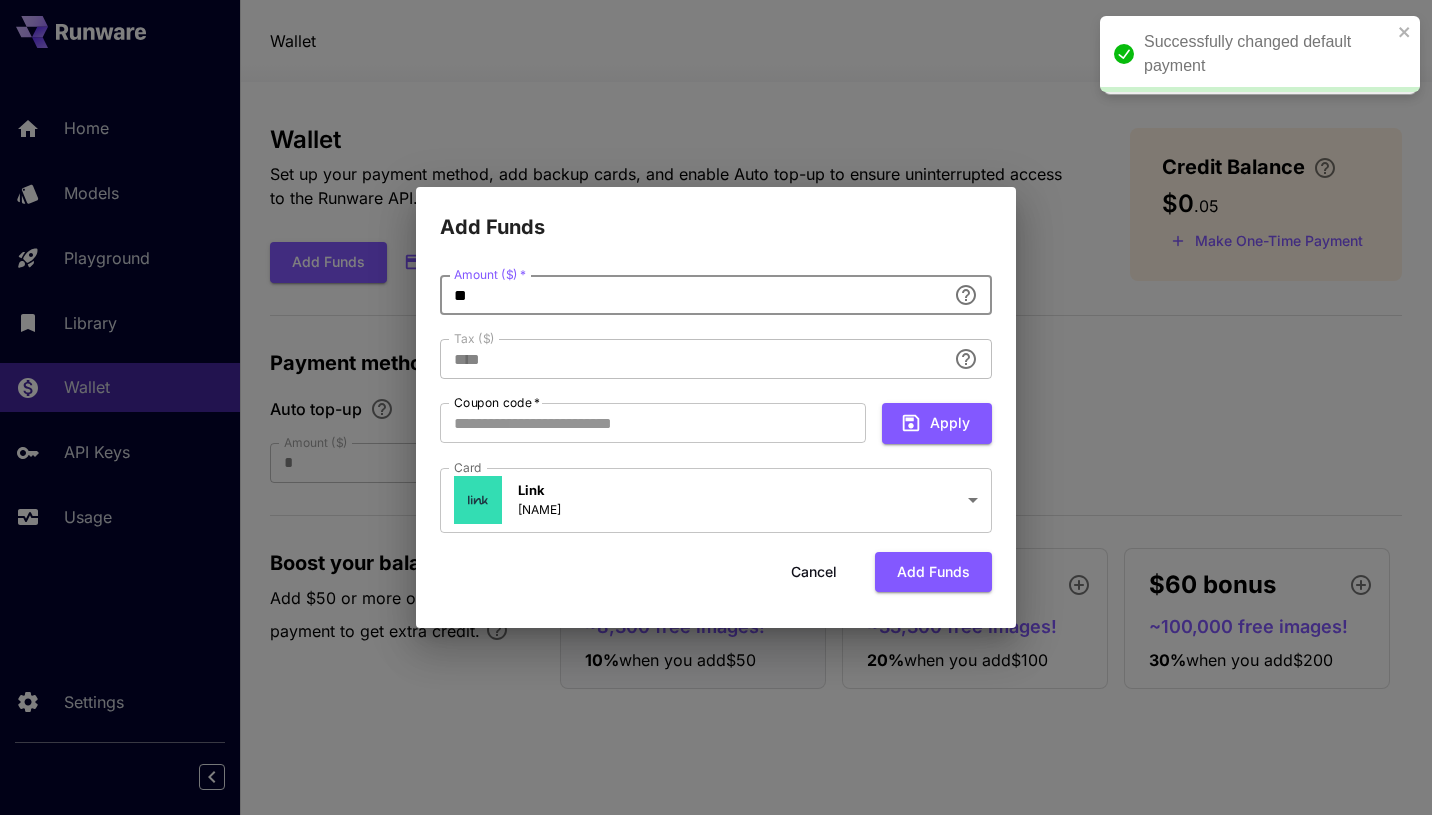 click on "**" at bounding box center (693, 295) 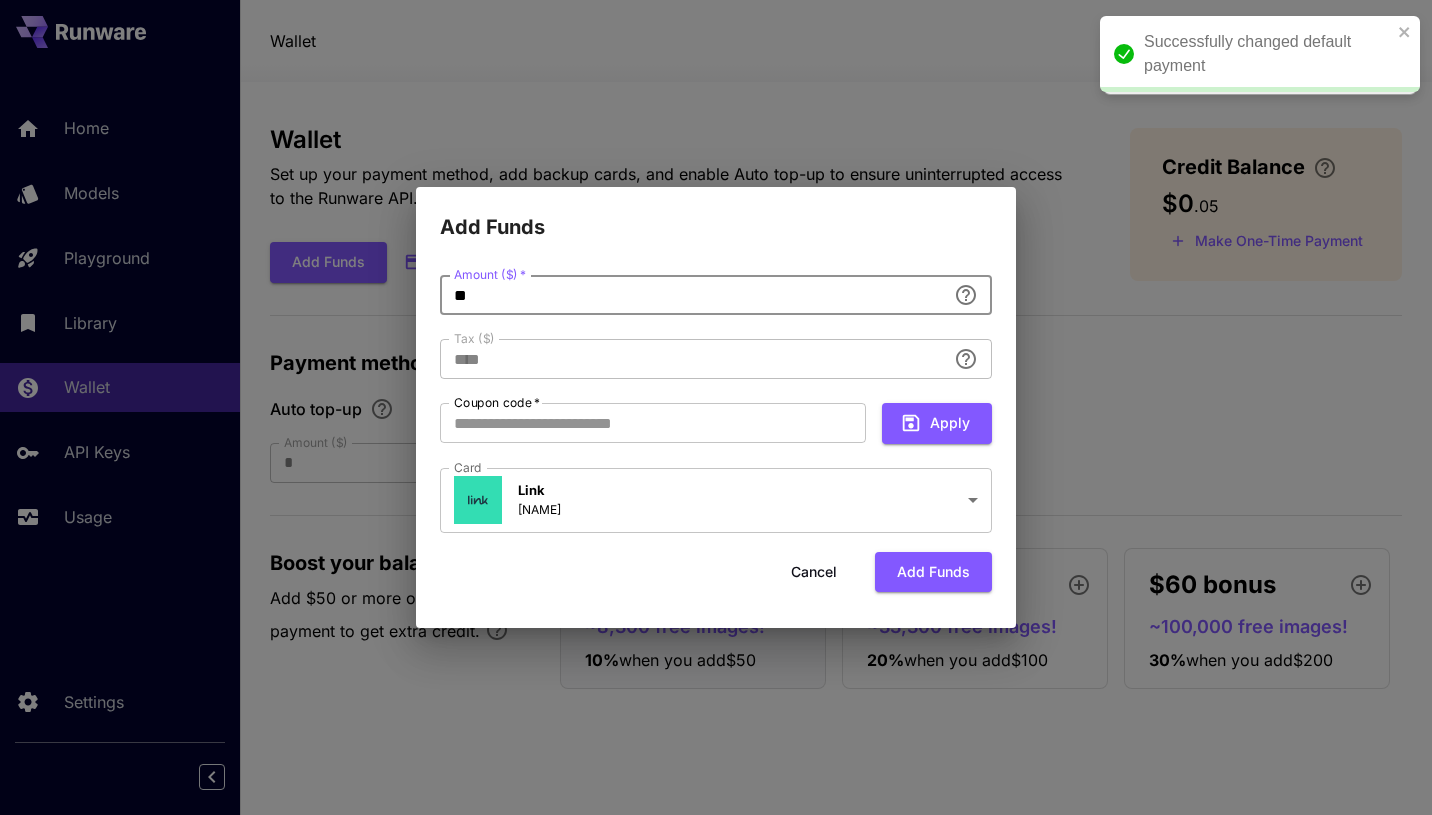 type on "*" 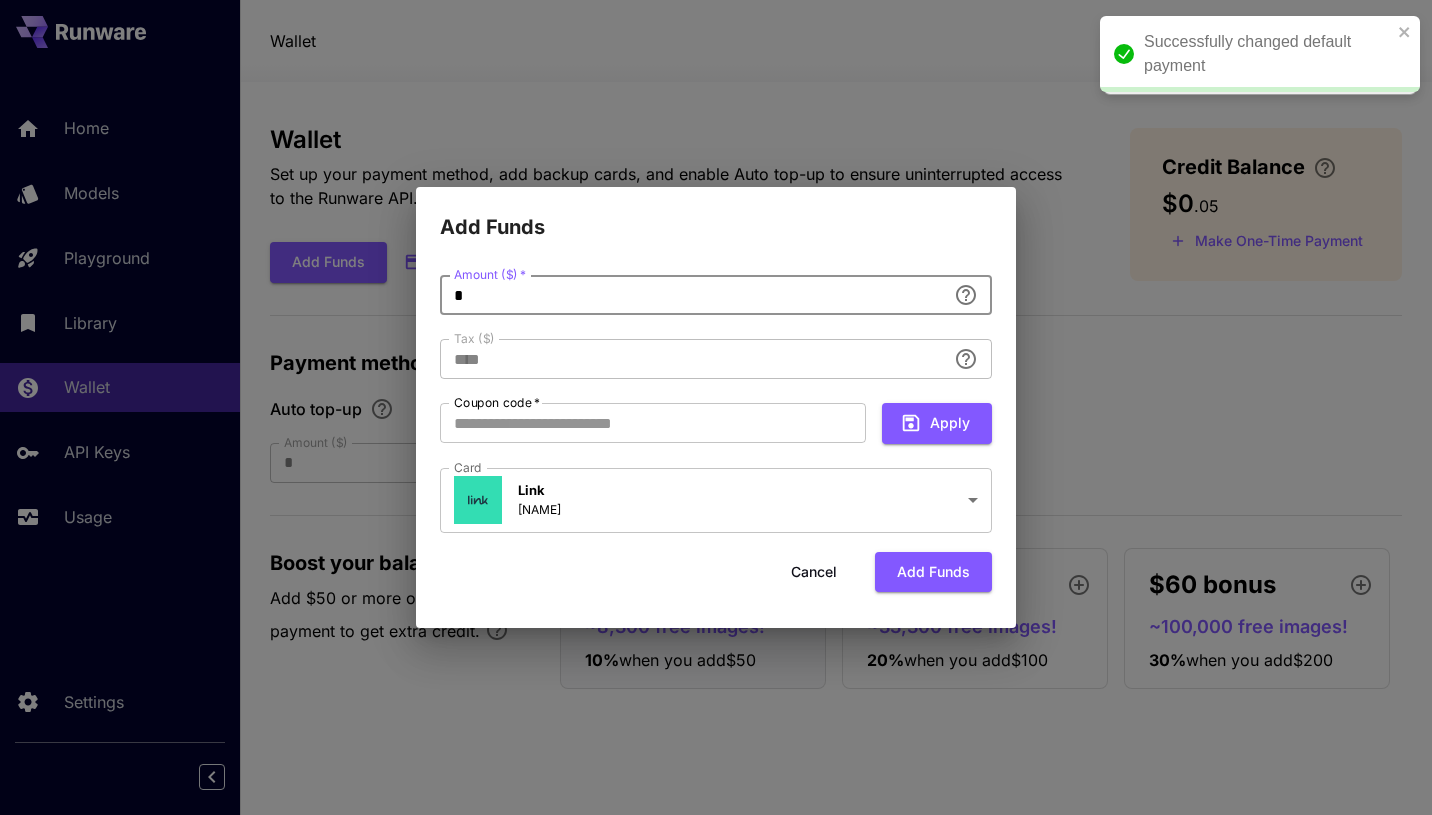 type on "**********" 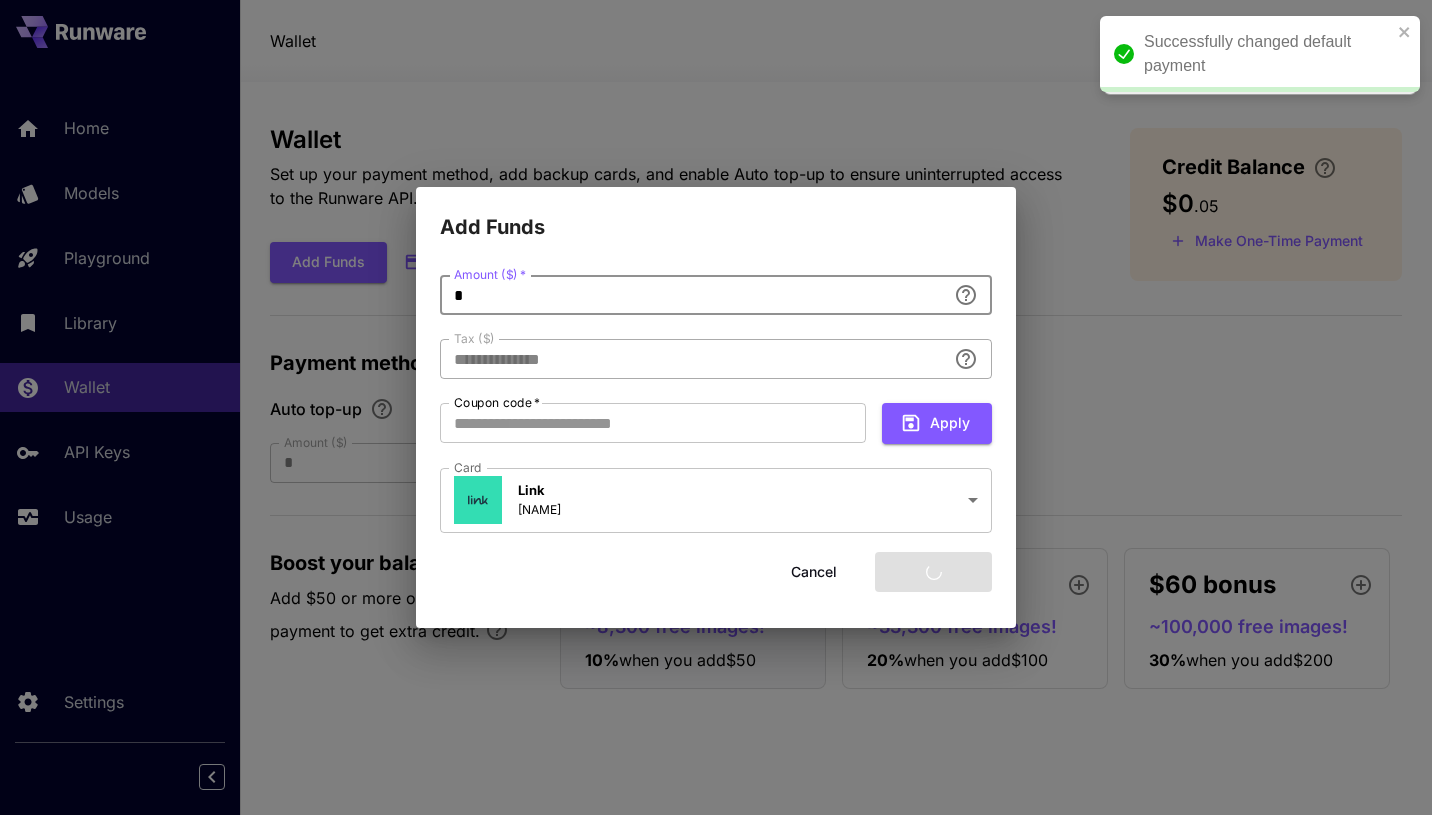 type on "*" 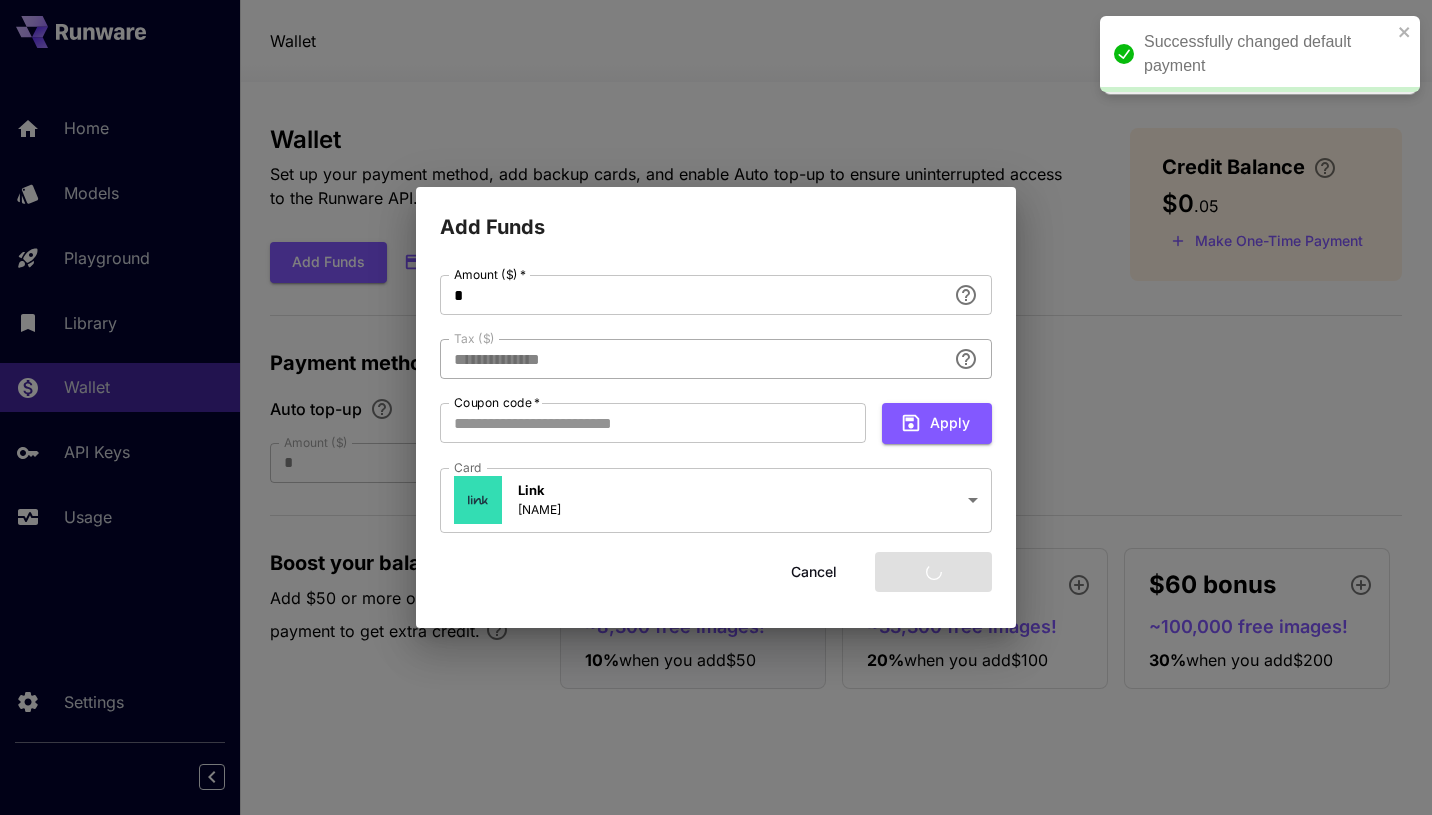 type on "****" 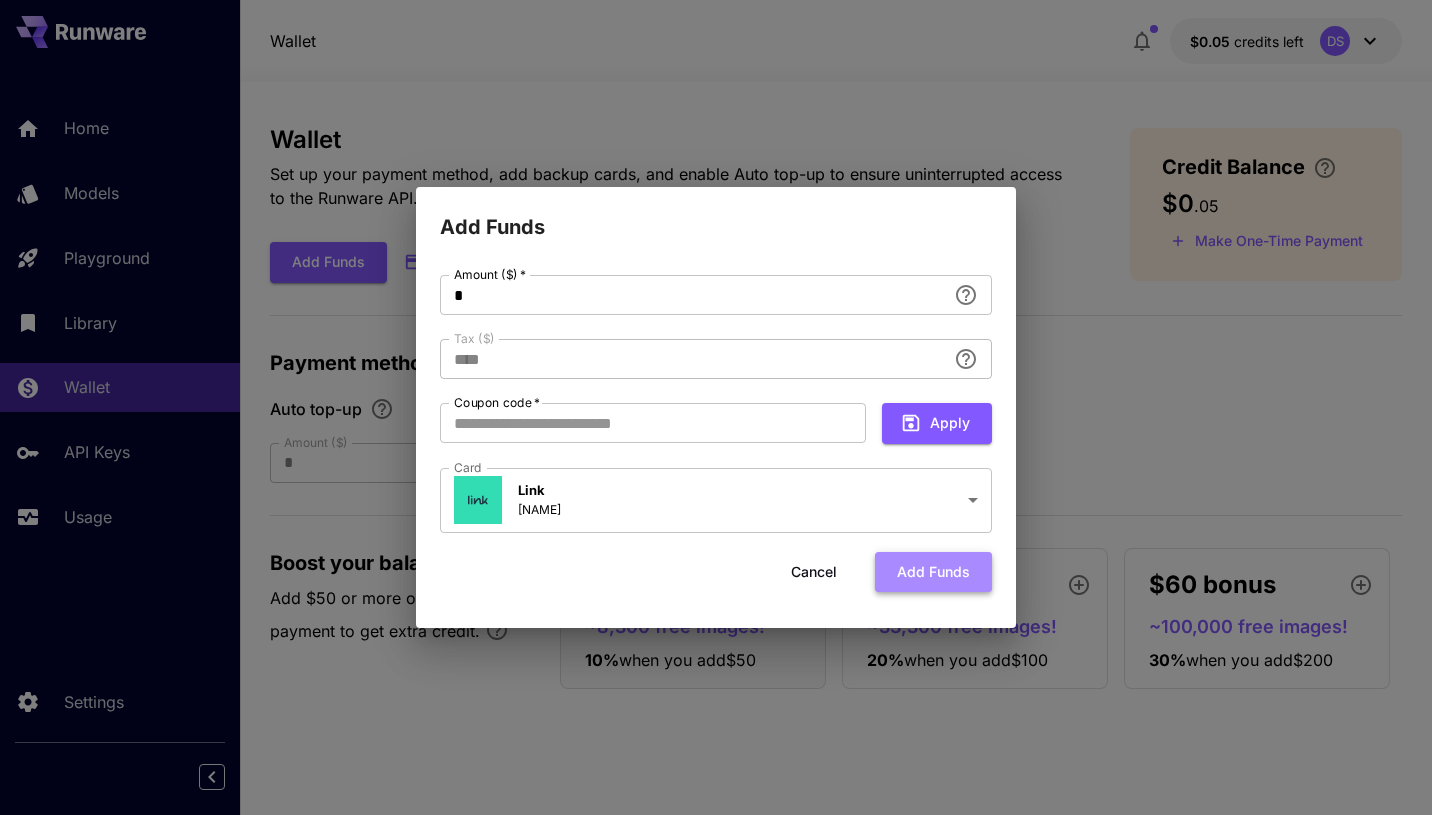 click on "Add funds" at bounding box center (933, 572) 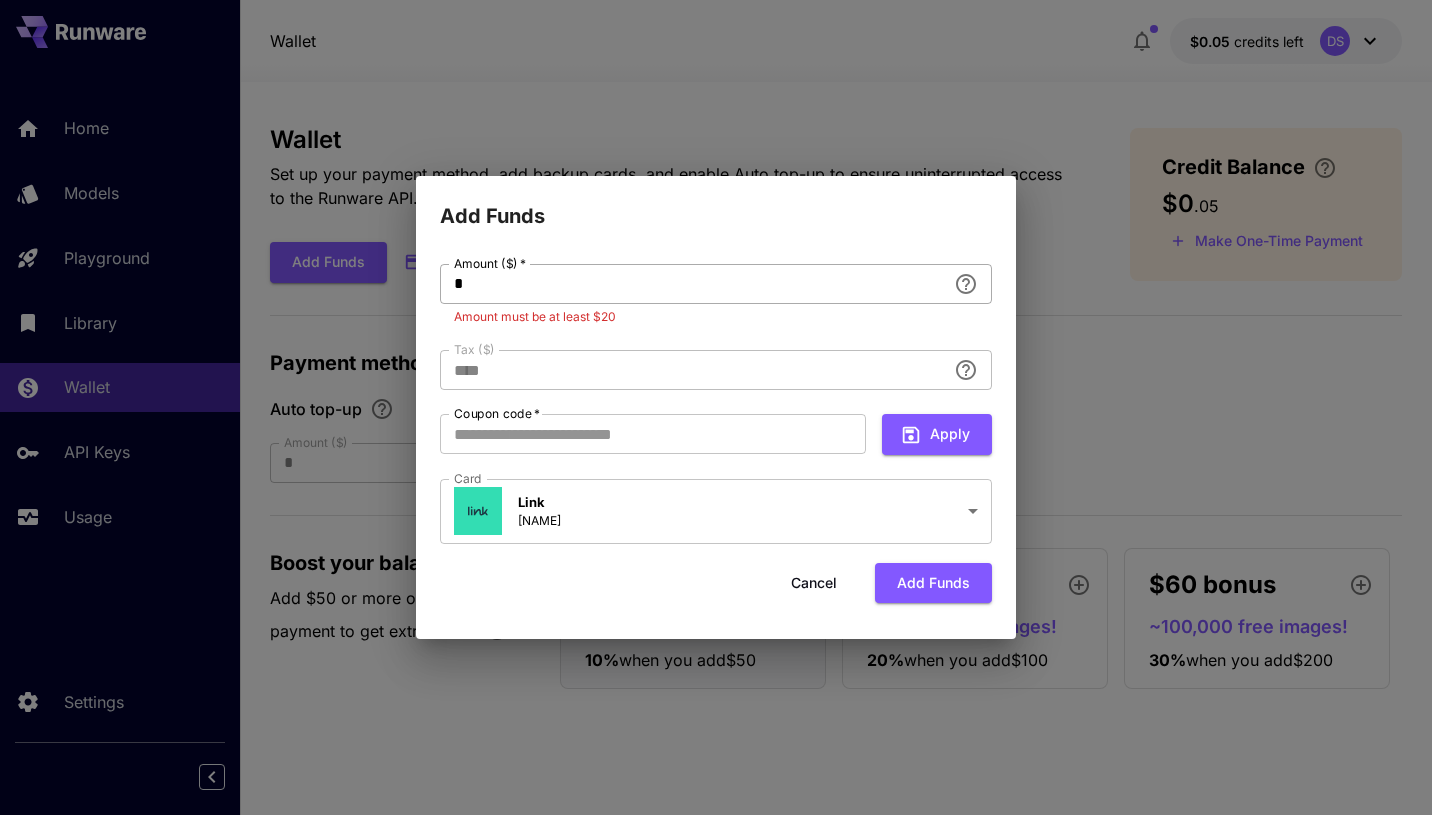 click on "*" at bounding box center (693, 284) 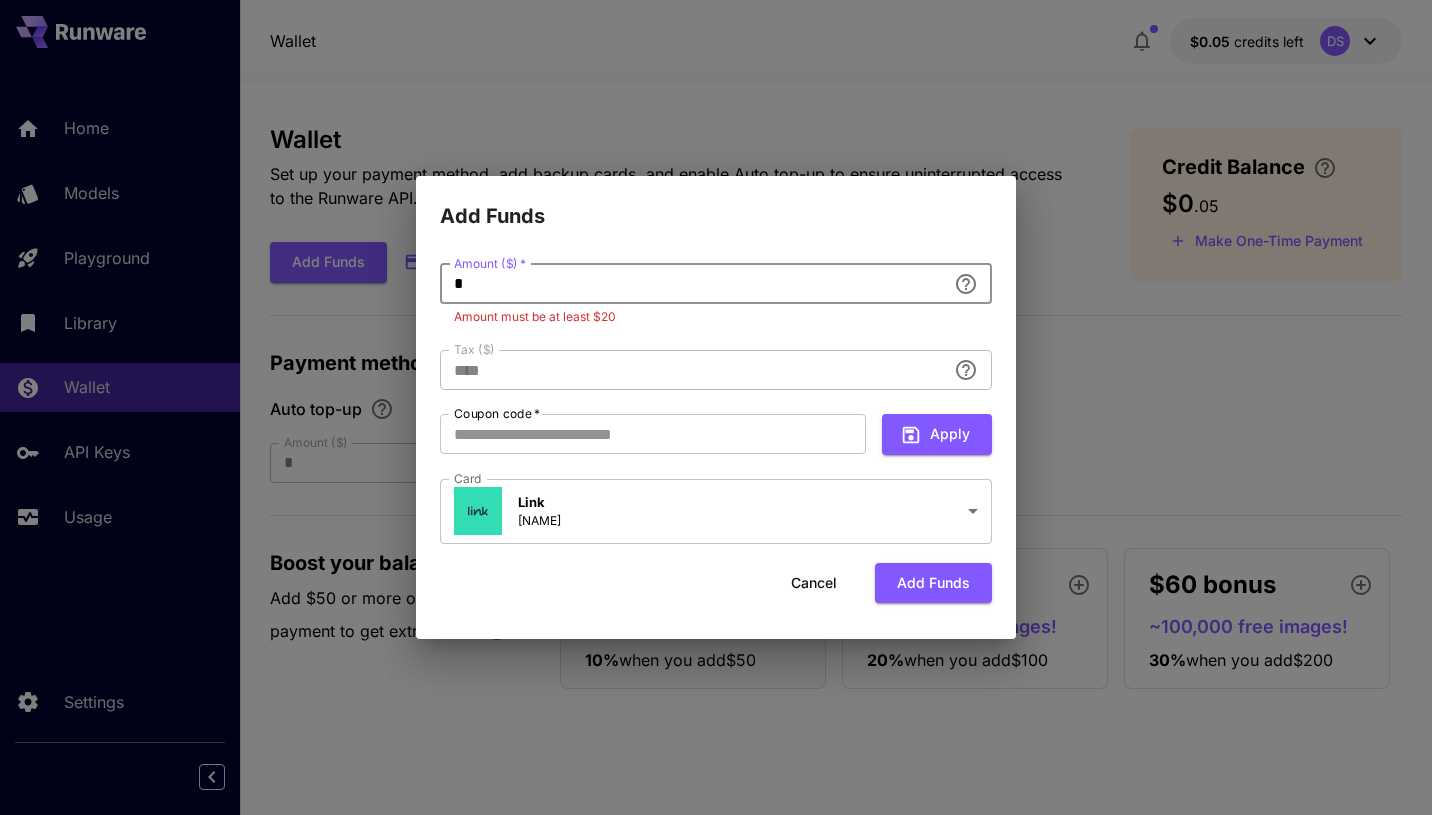 type on "**" 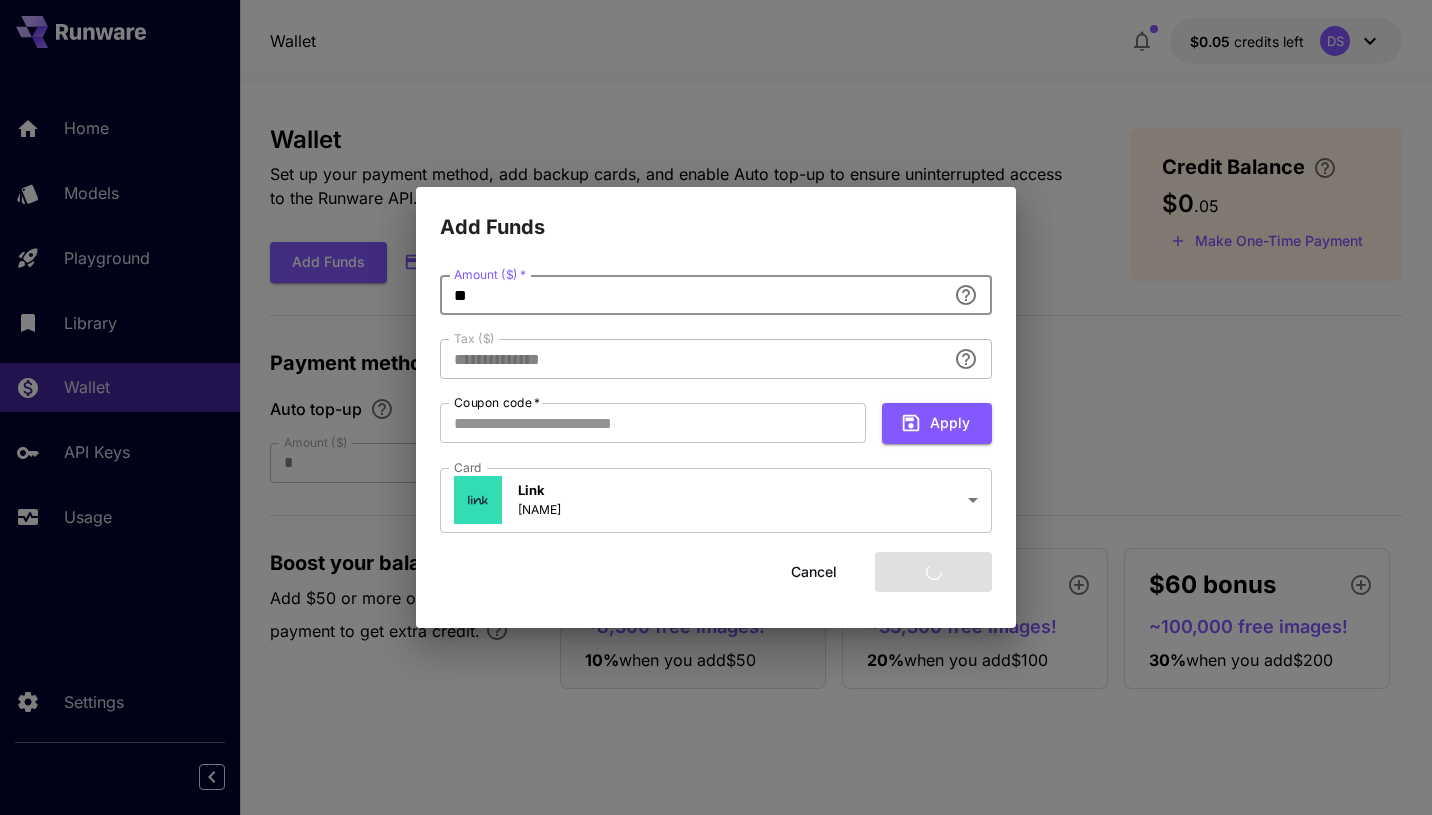 type on "****" 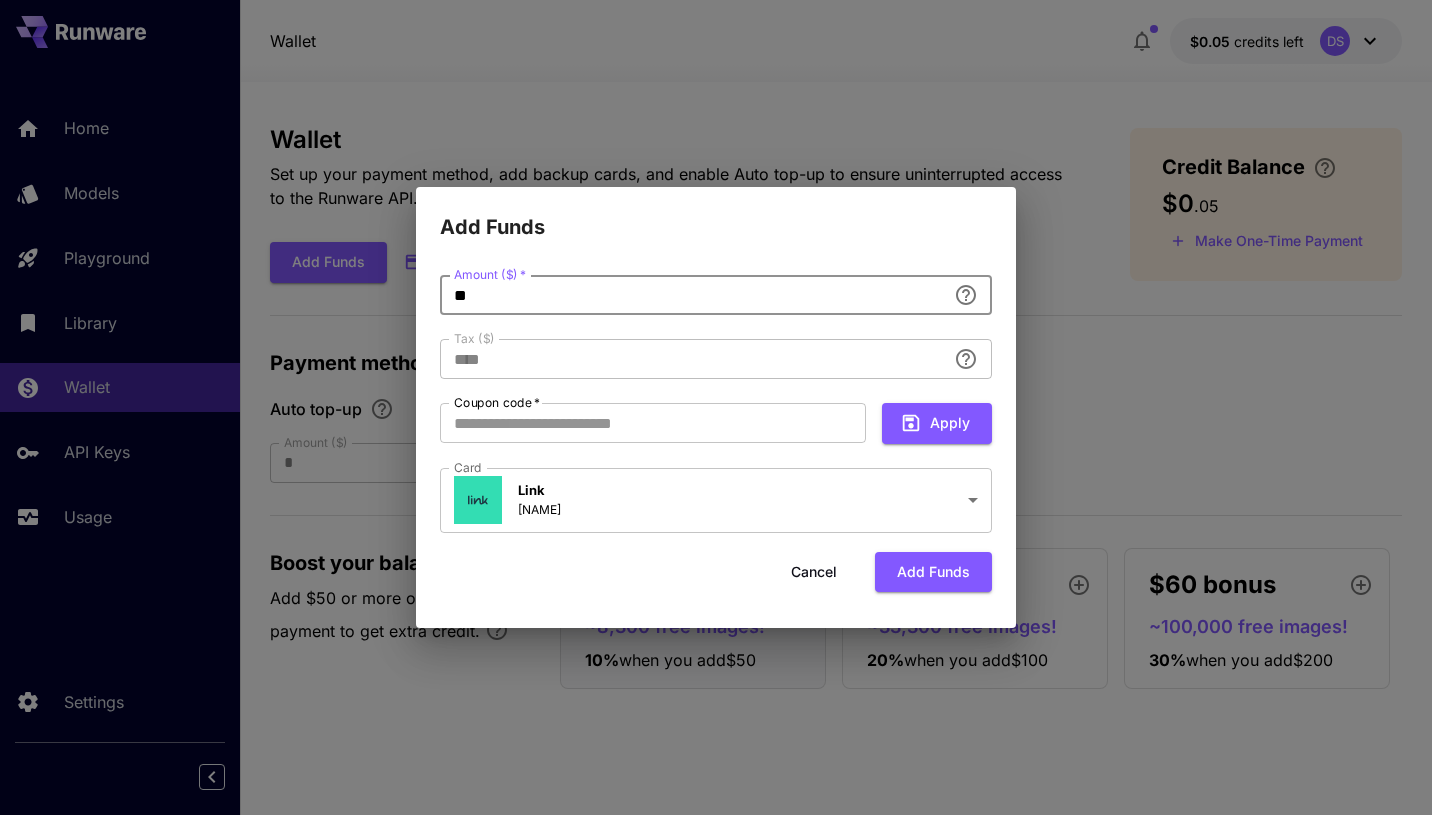 type on "**" 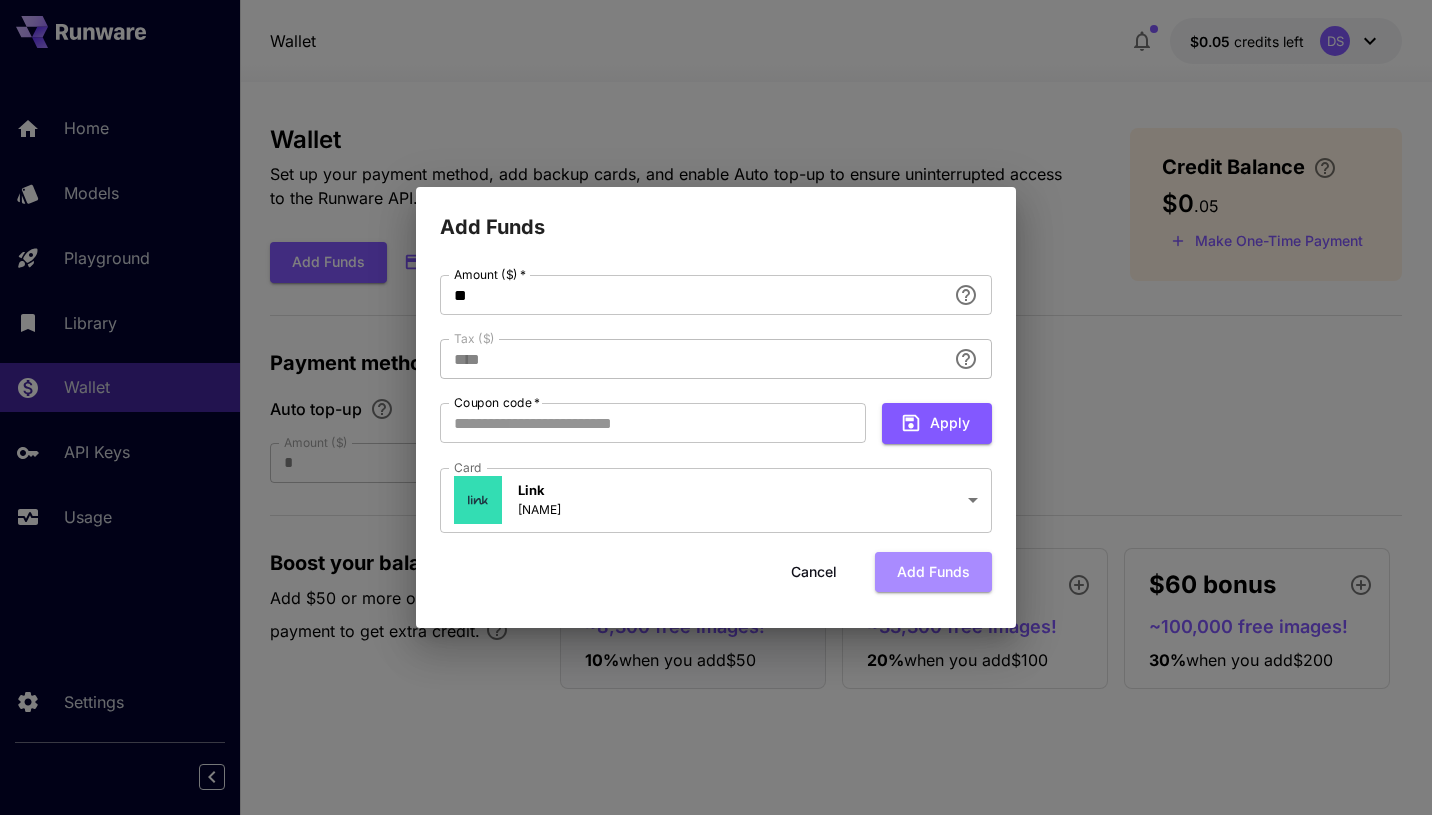 click on "Add funds" at bounding box center (933, 572) 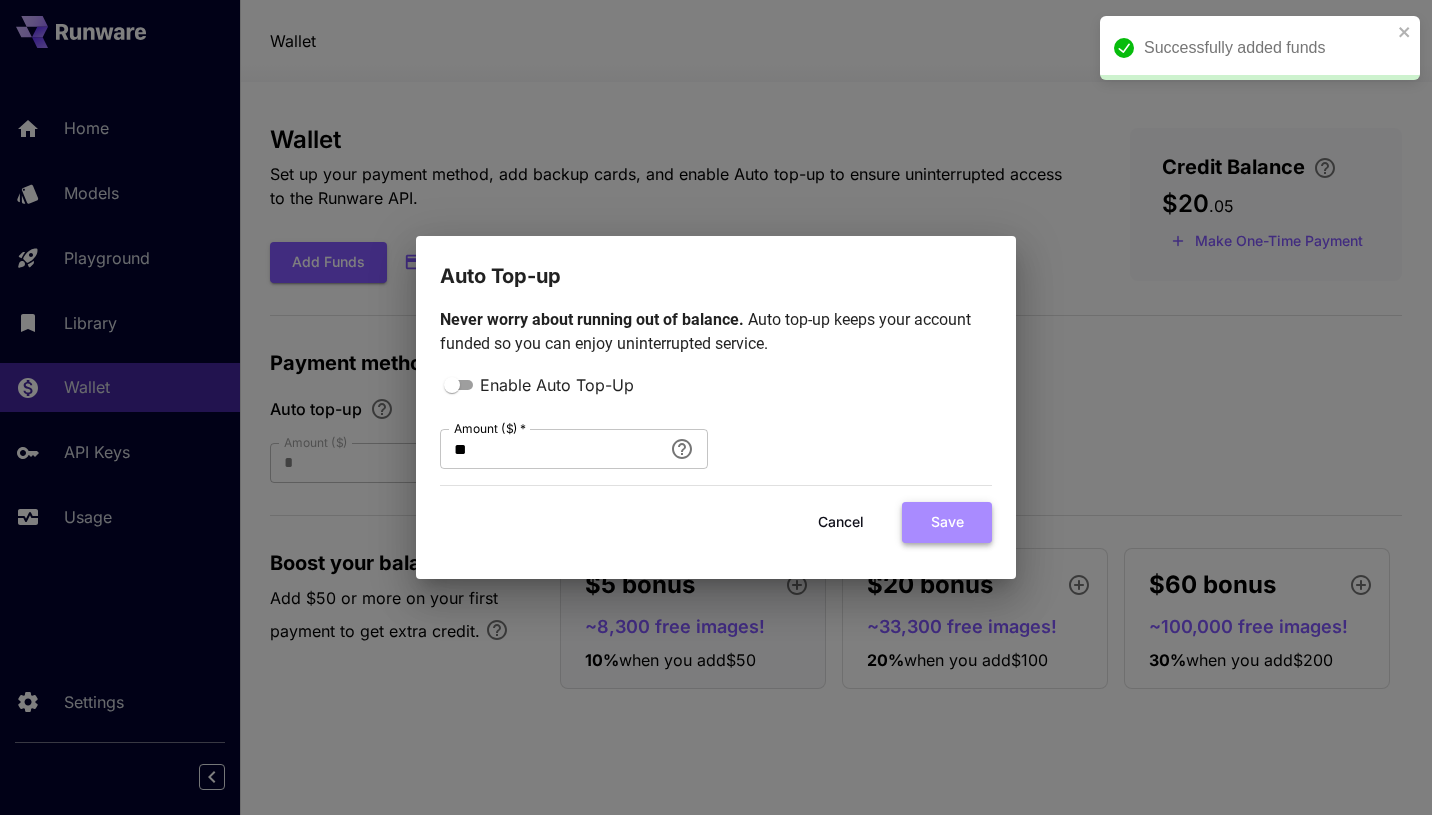 click on "Save" at bounding box center (947, 522) 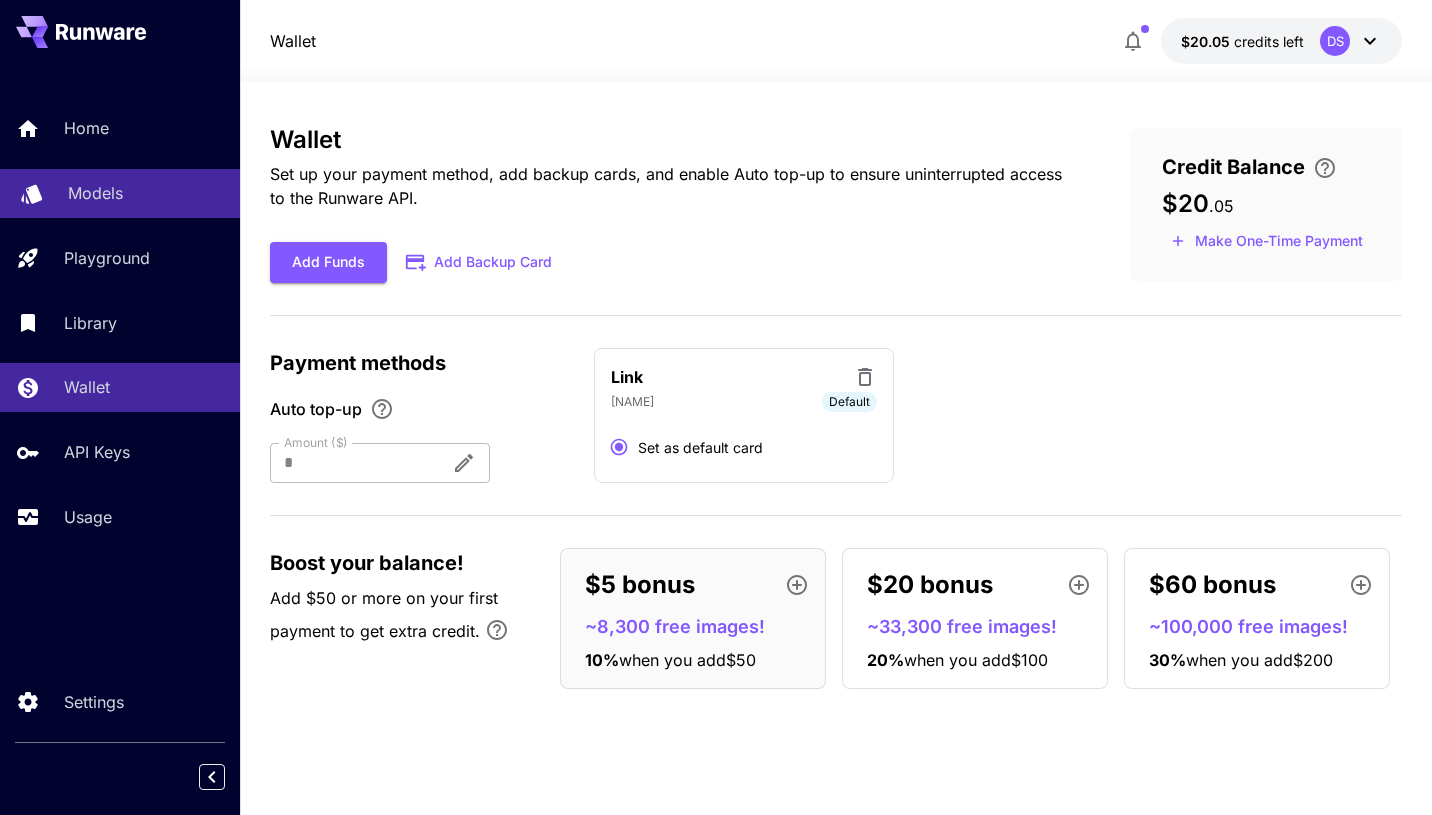 click on "Models" at bounding box center (95, 193) 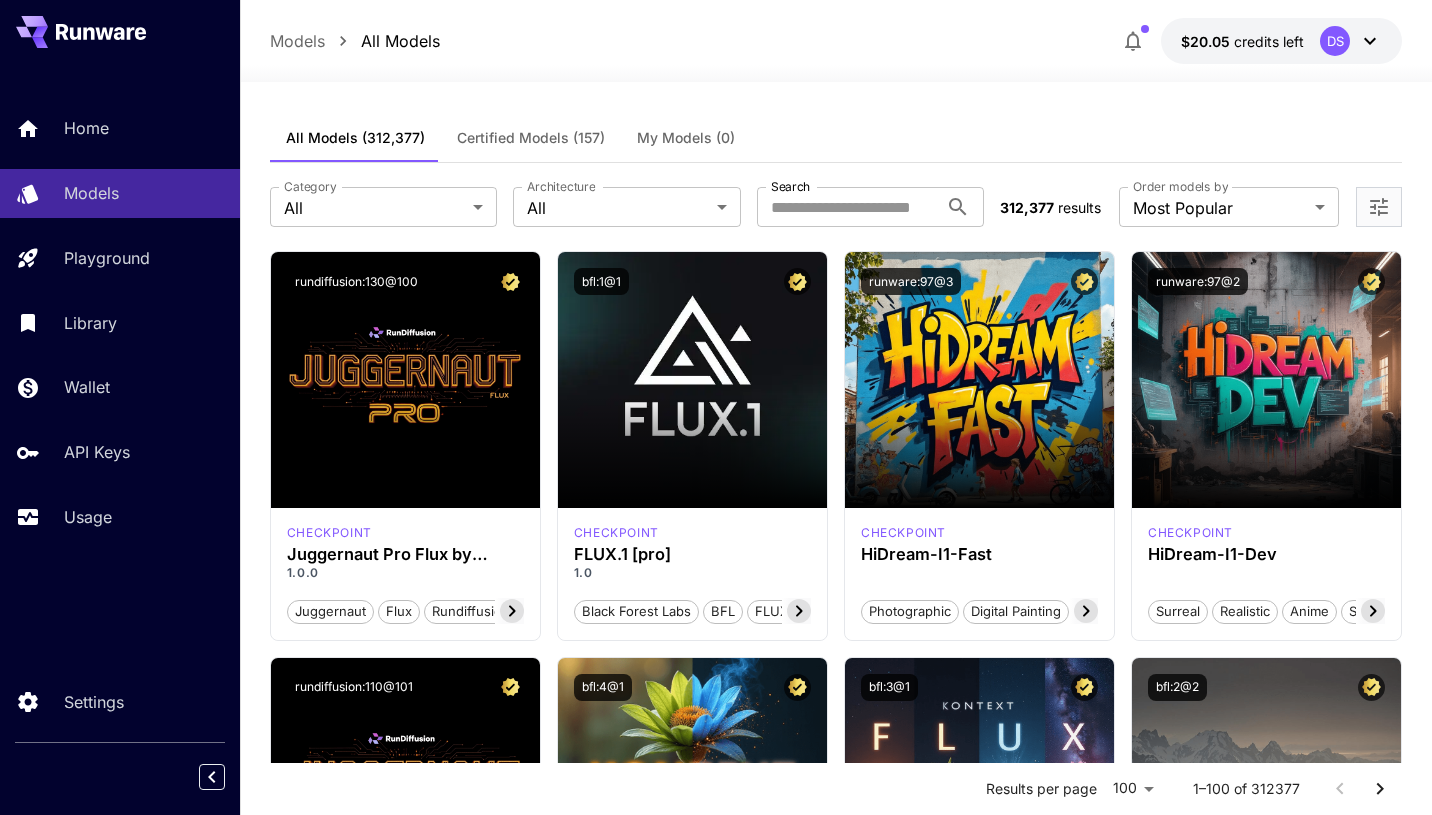 click on "$20.05    credits left  DS" at bounding box center (1281, 41) 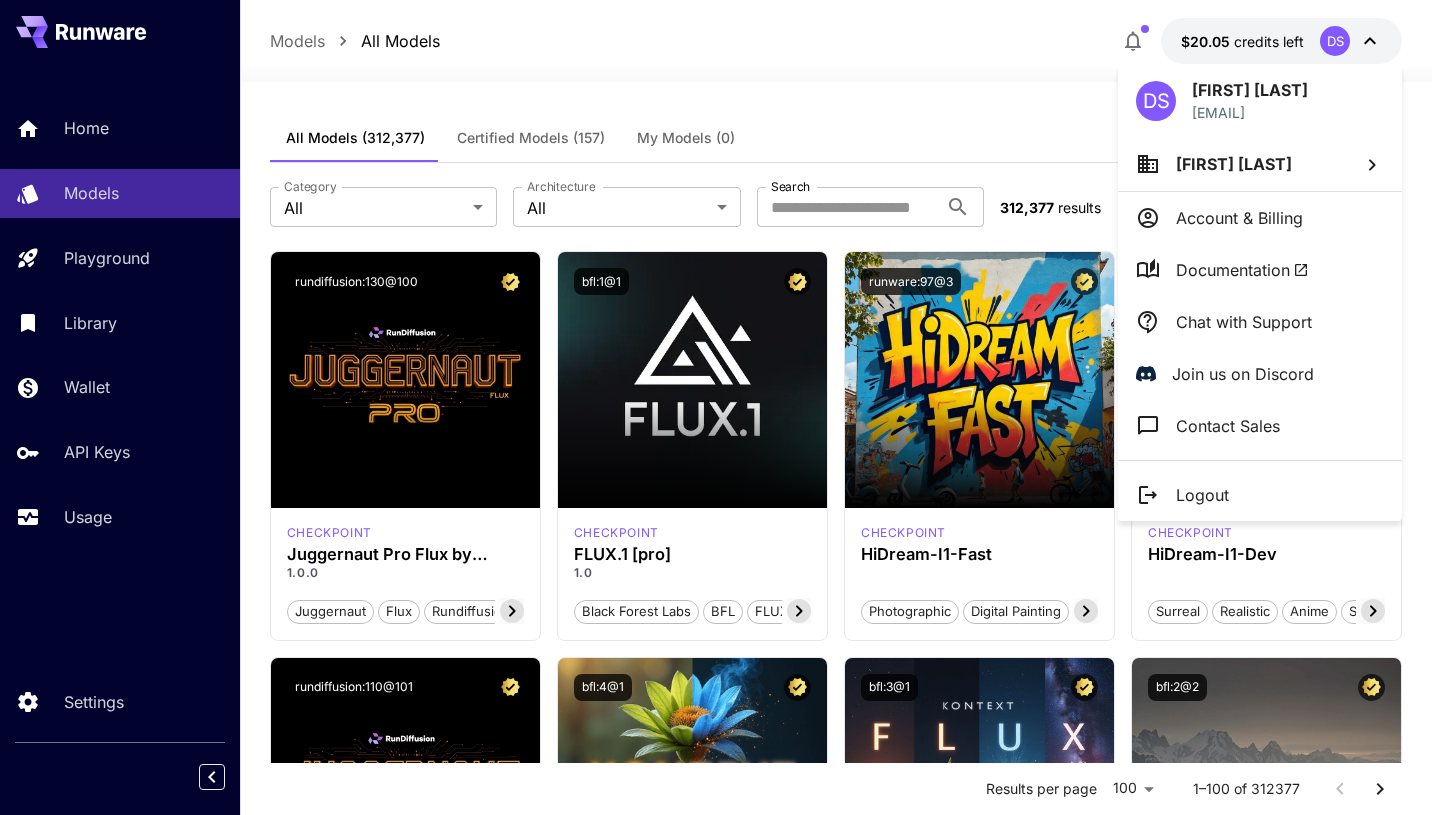 click at bounding box center [716, 407] 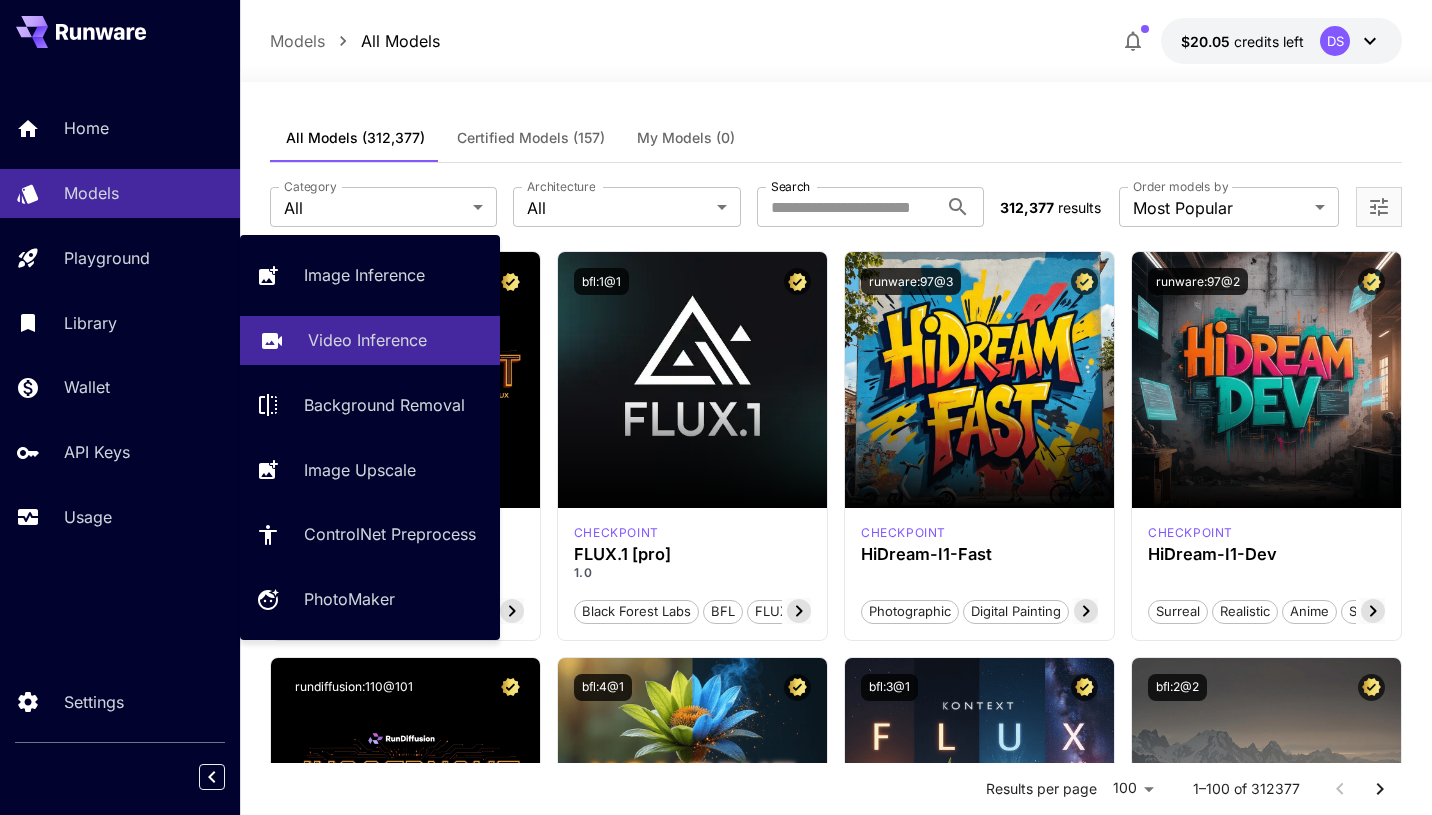 click on "Video Inference" at bounding box center (367, 340) 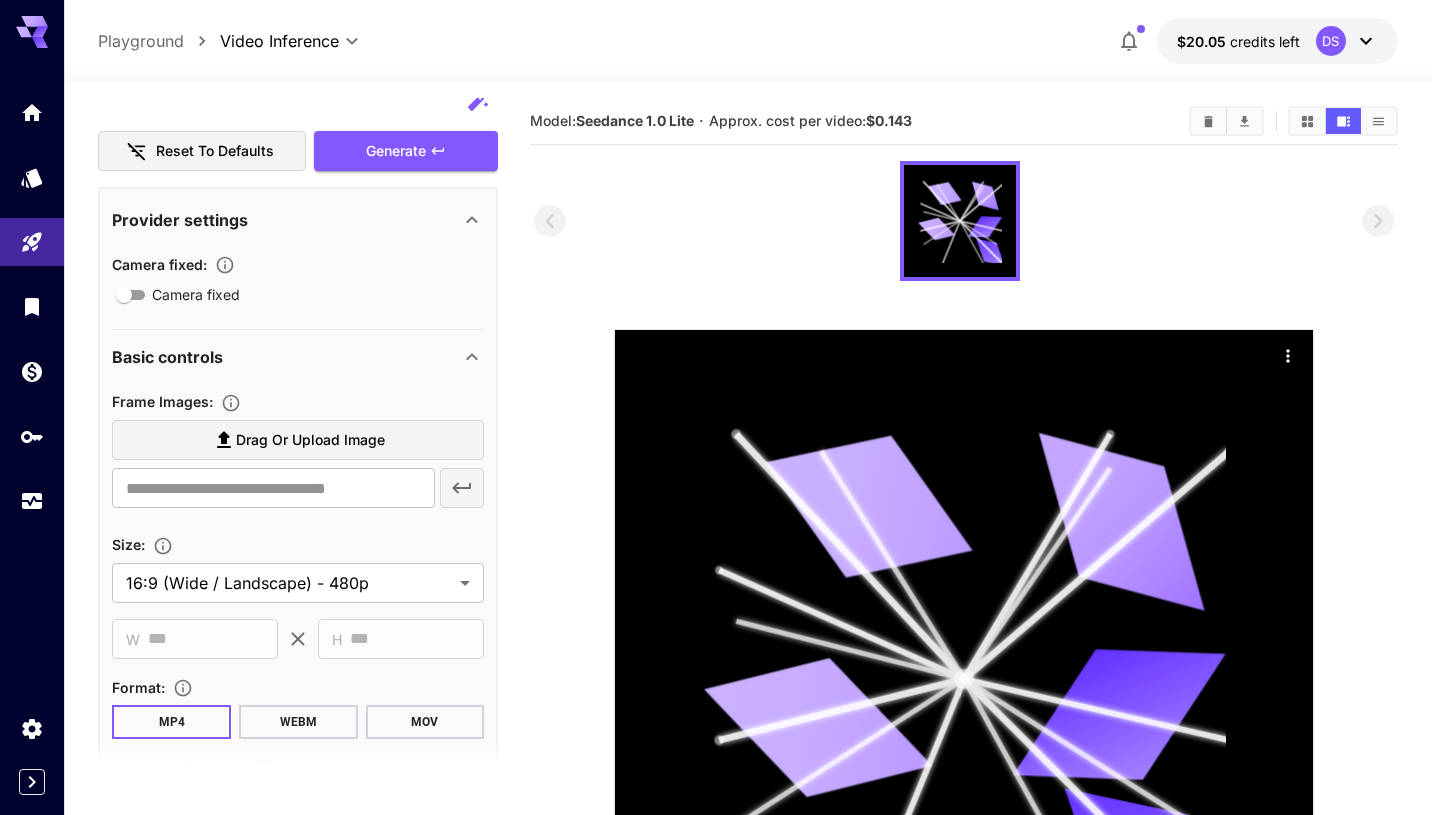 scroll, scrollTop: 864, scrollLeft: 0, axis: vertical 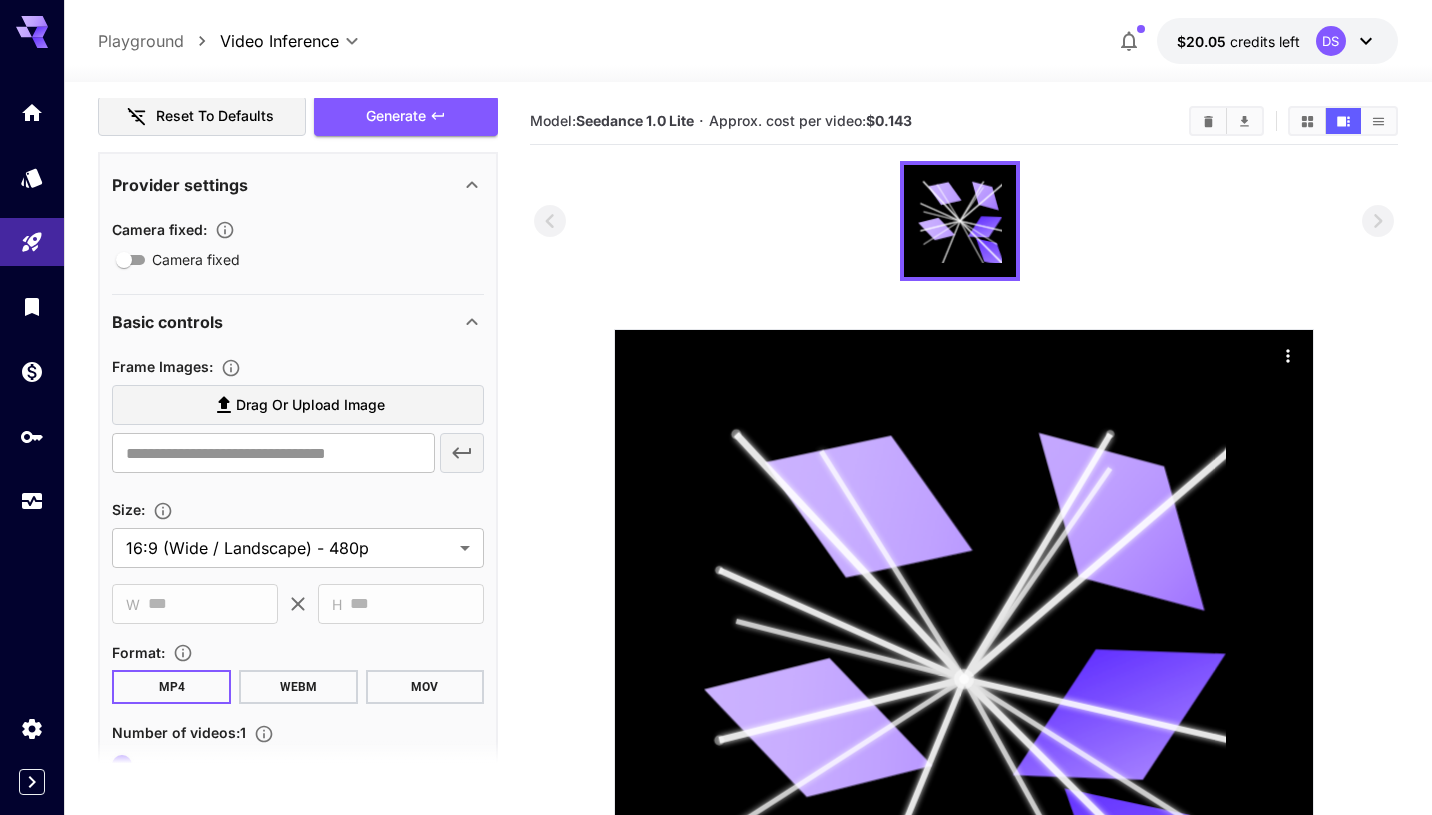 type on "**********" 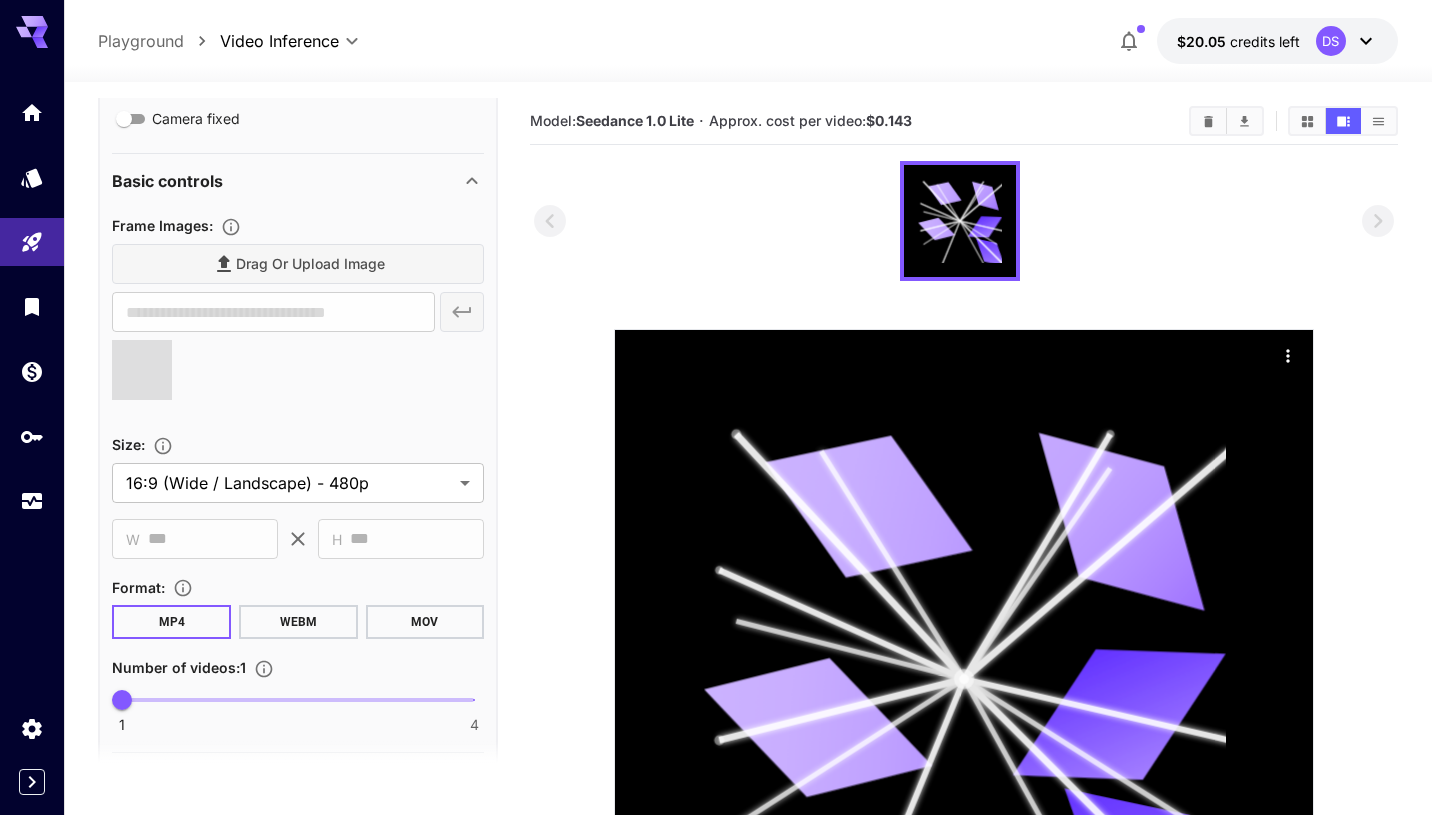 scroll, scrollTop: 1087, scrollLeft: 0, axis: vertical 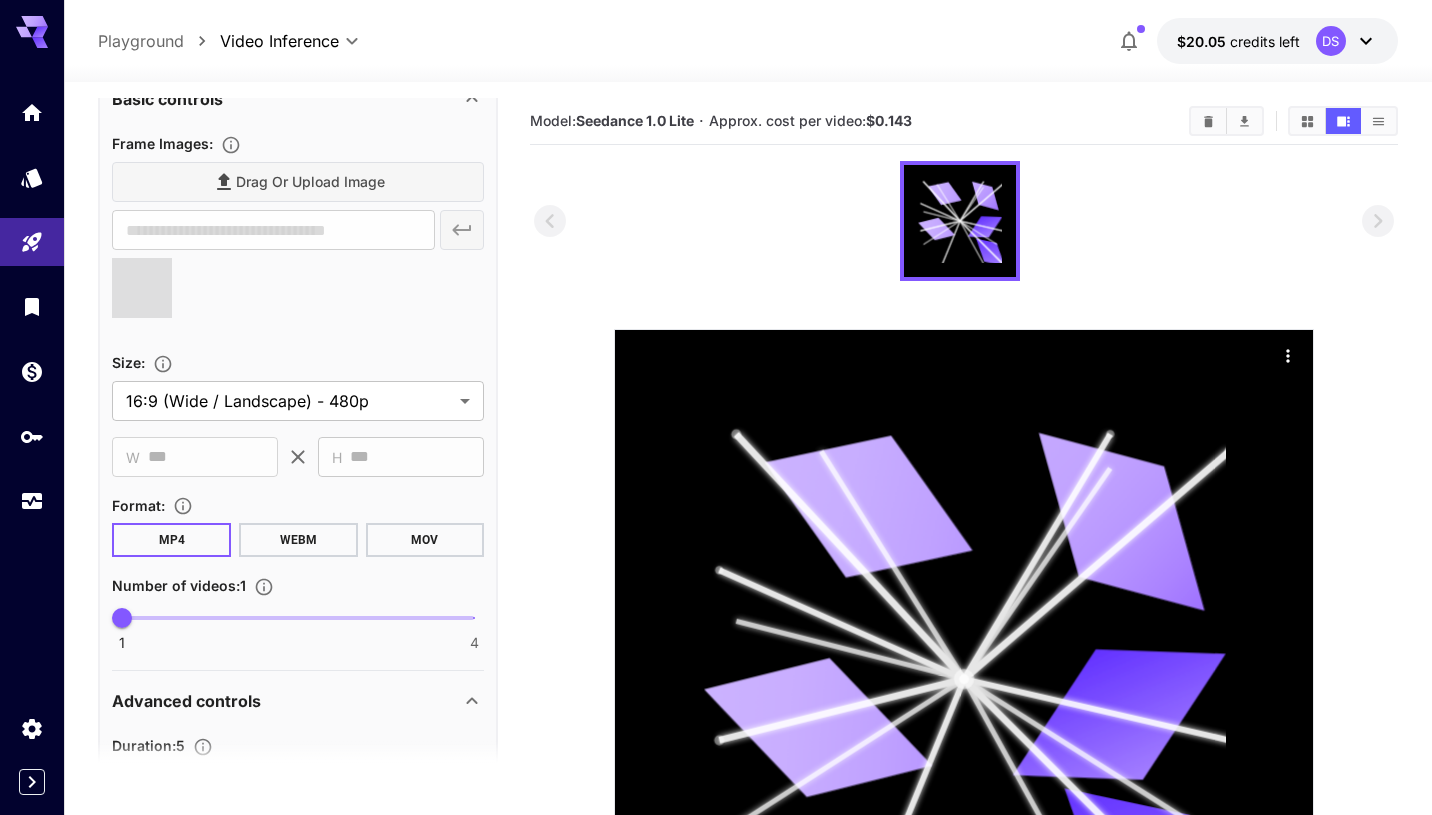 type on "**********" 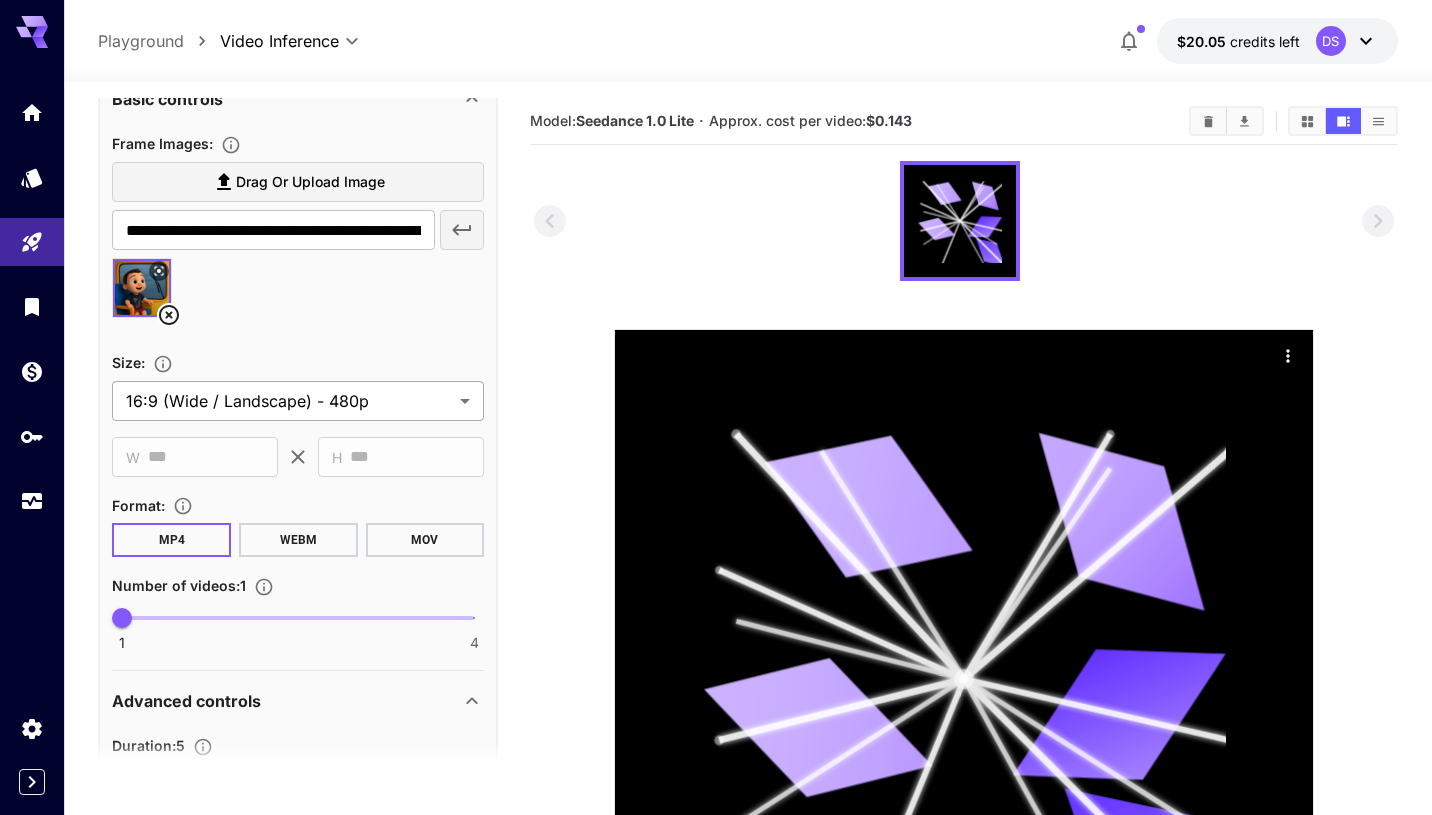 click on "**********" at bounding box center [716, 544] 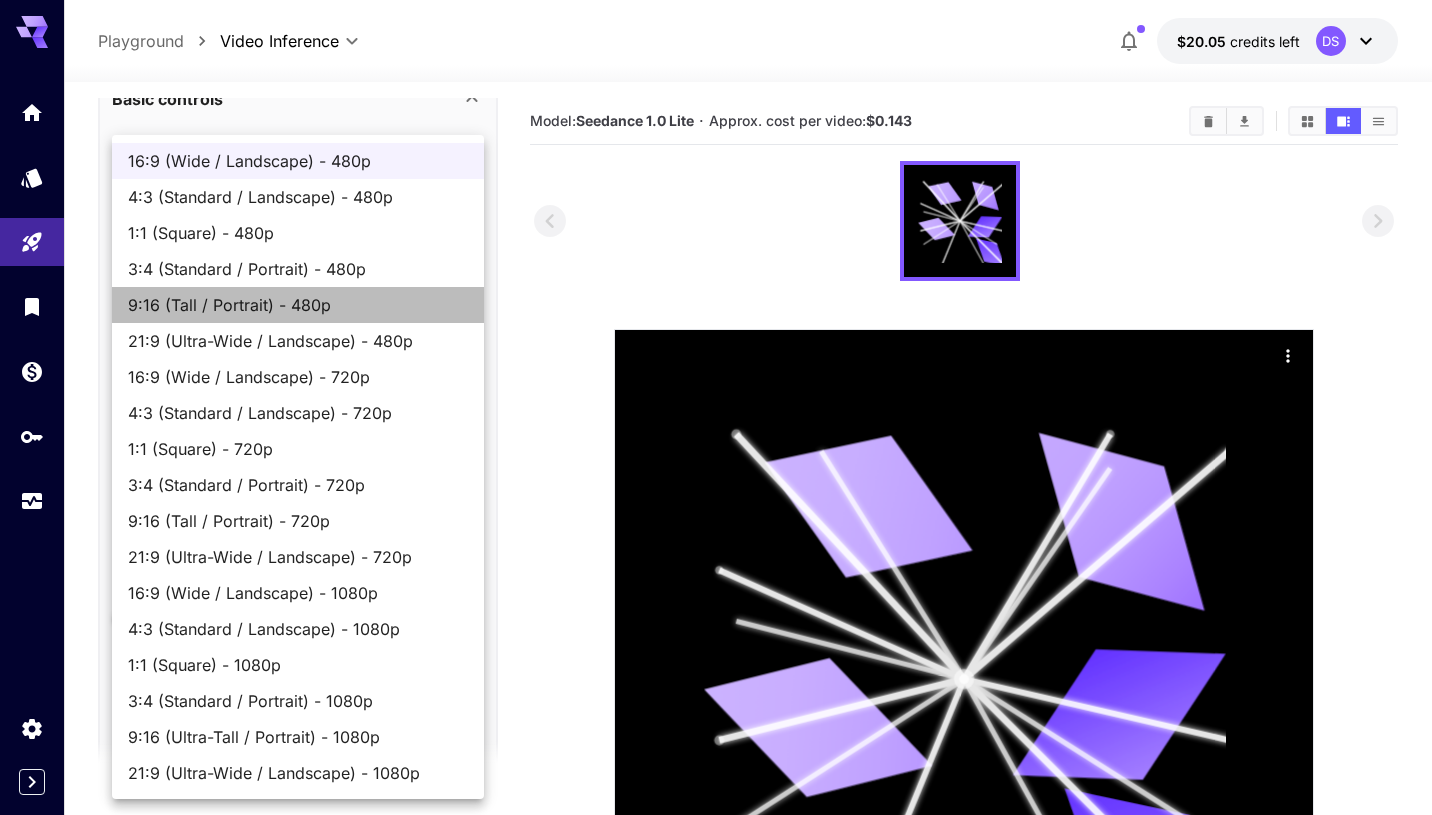 click on "9:16 (Tall / Portrait) - 480p" at bounding box center [298, 305] 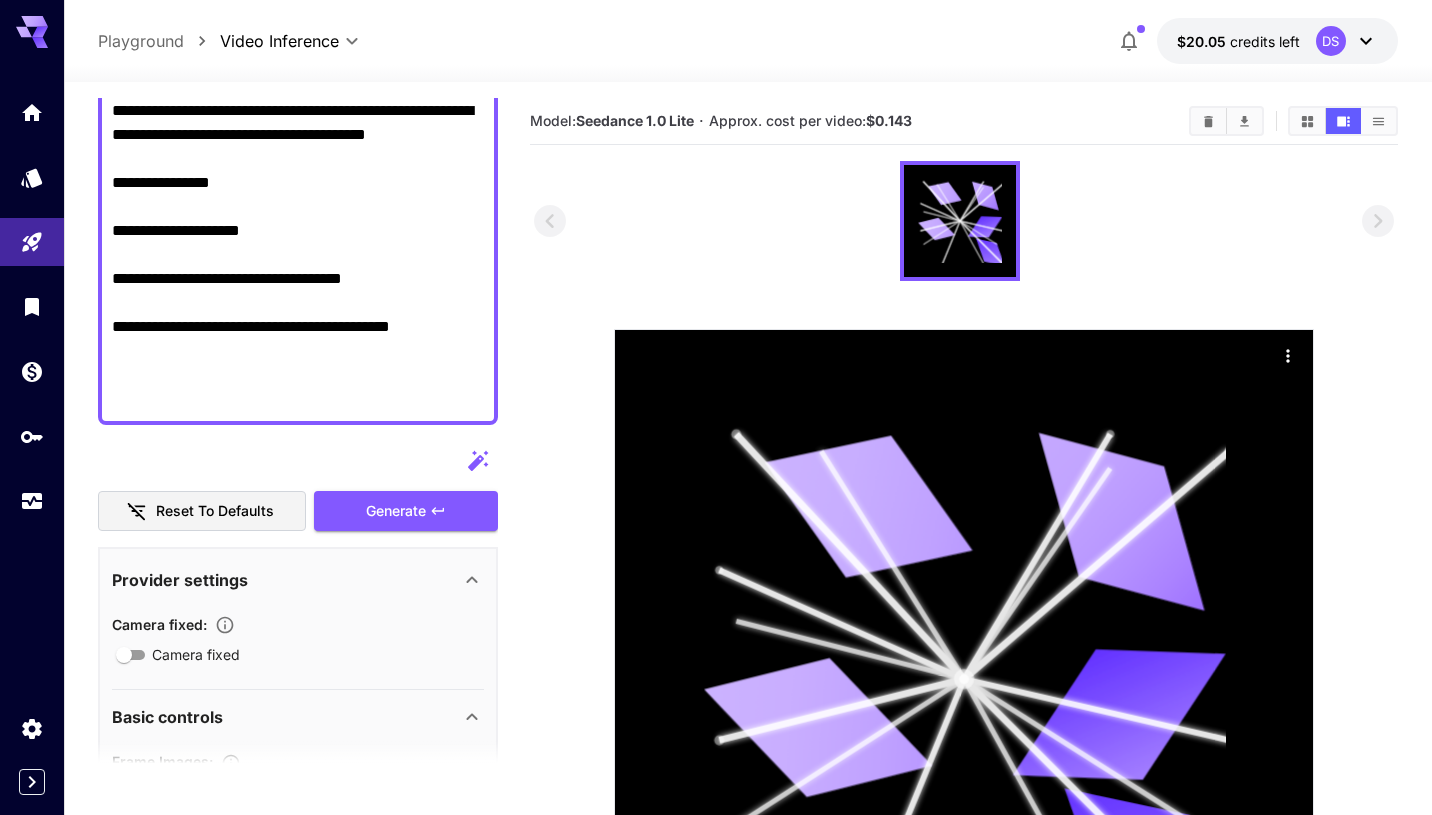 scroll, scrollTop: 505, scrollLeft: 0, axis: vertical 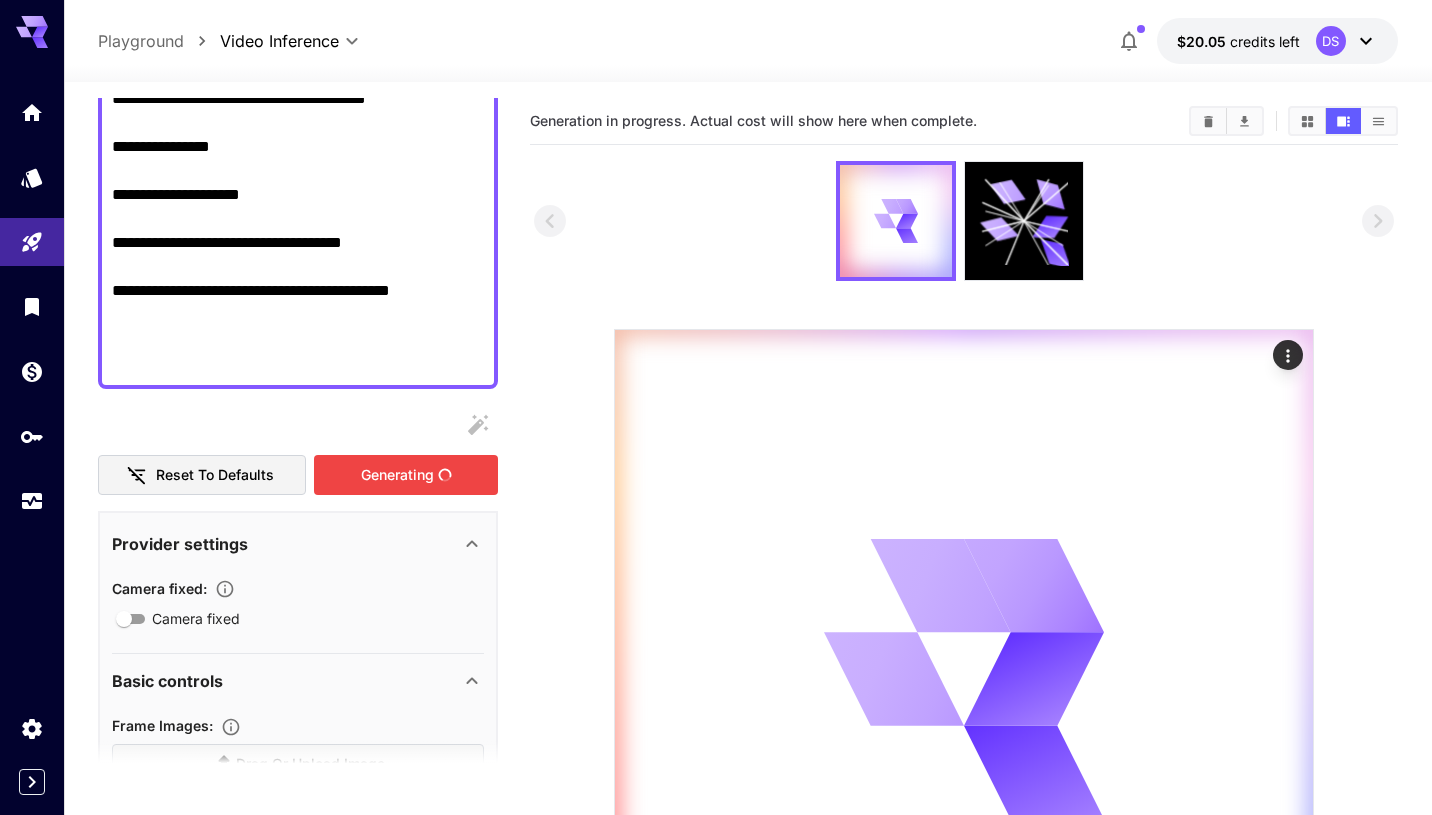 click on "Generating" at bounding box center (406, 475) 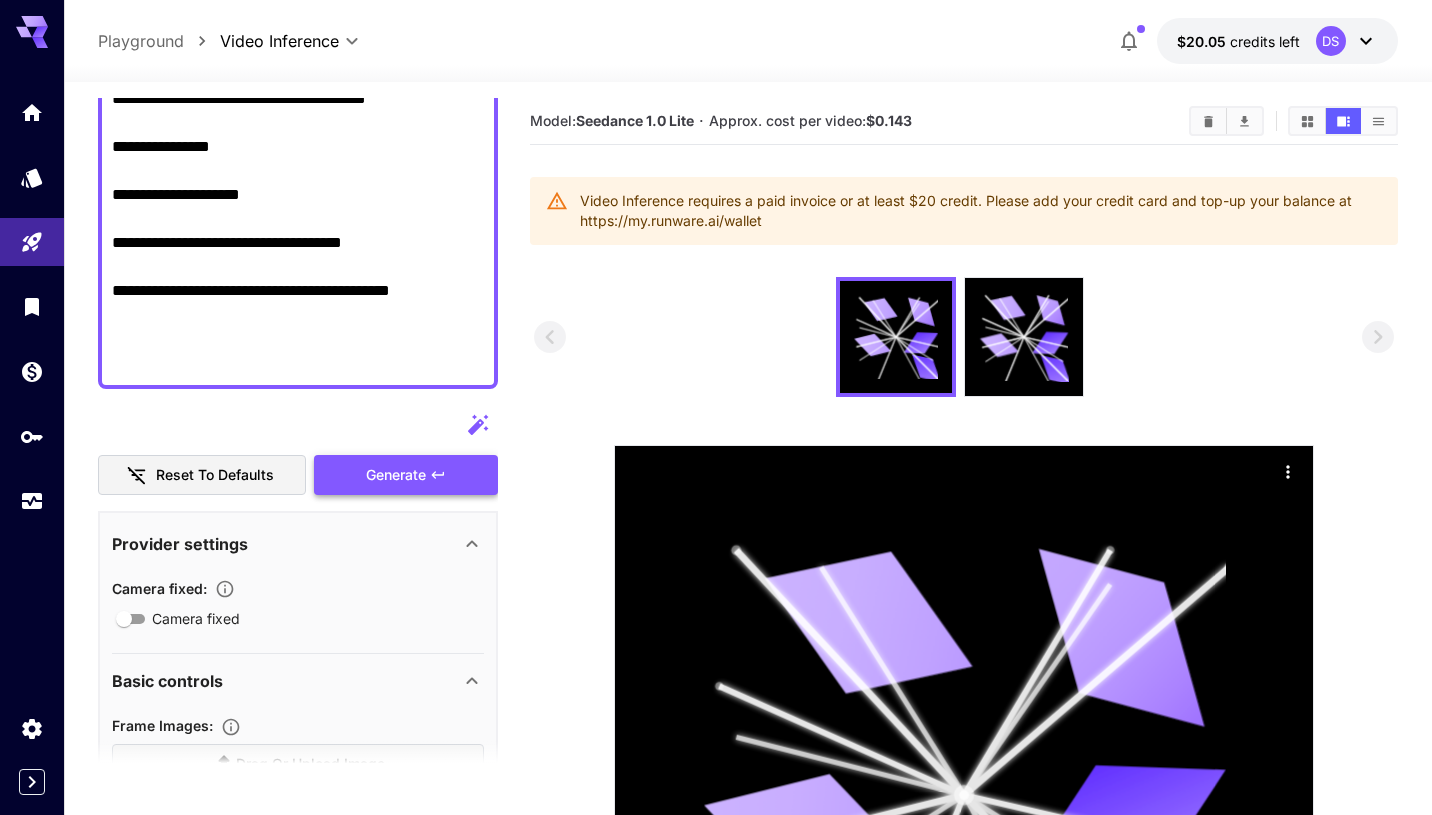 click on "Generate" at bounding box center (406, 475) 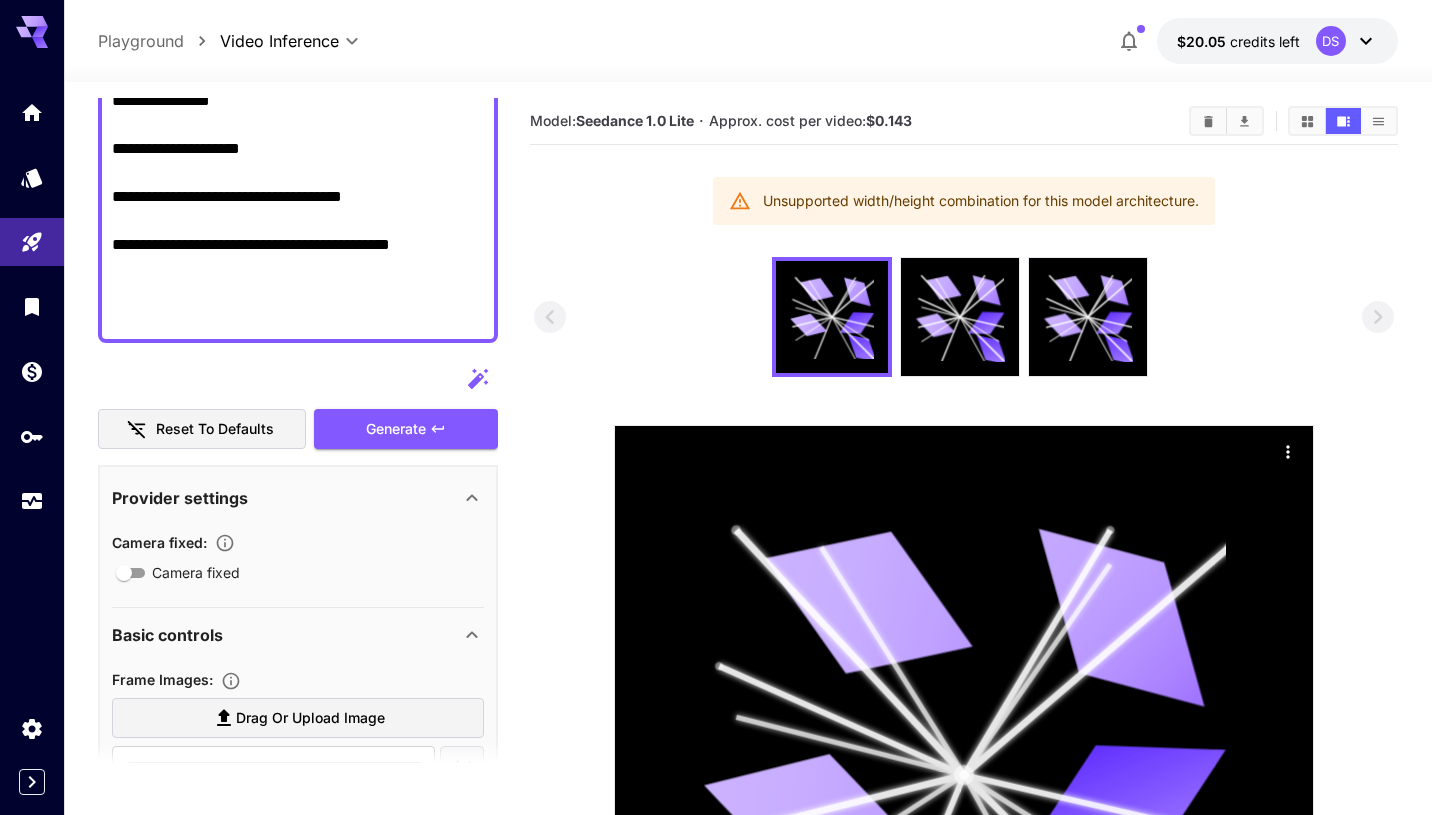 scroll, scrollTop: 816, scrollLeft: 0, axis: vertical 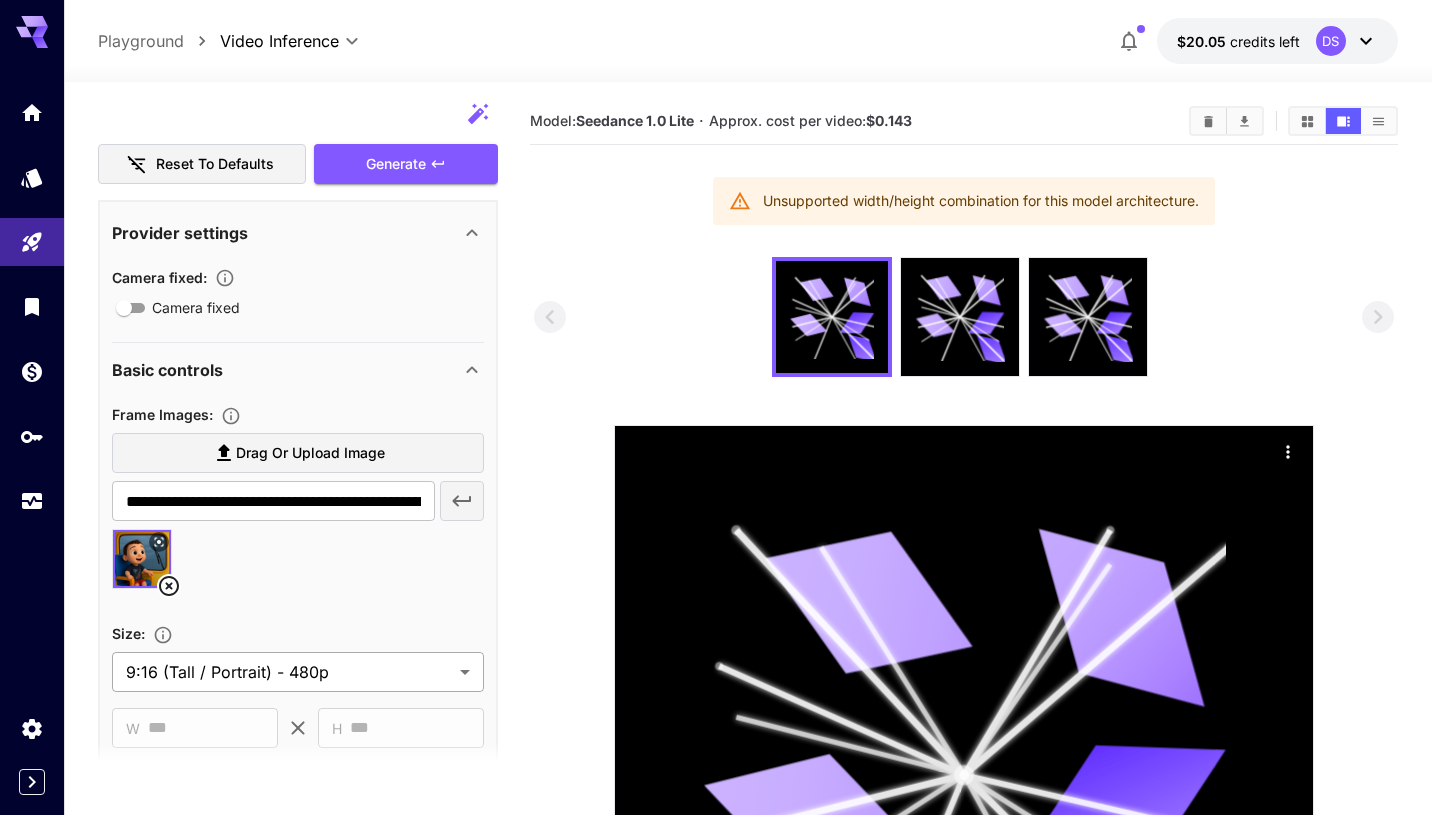 click on "**********" at bounding box center [716, 592] 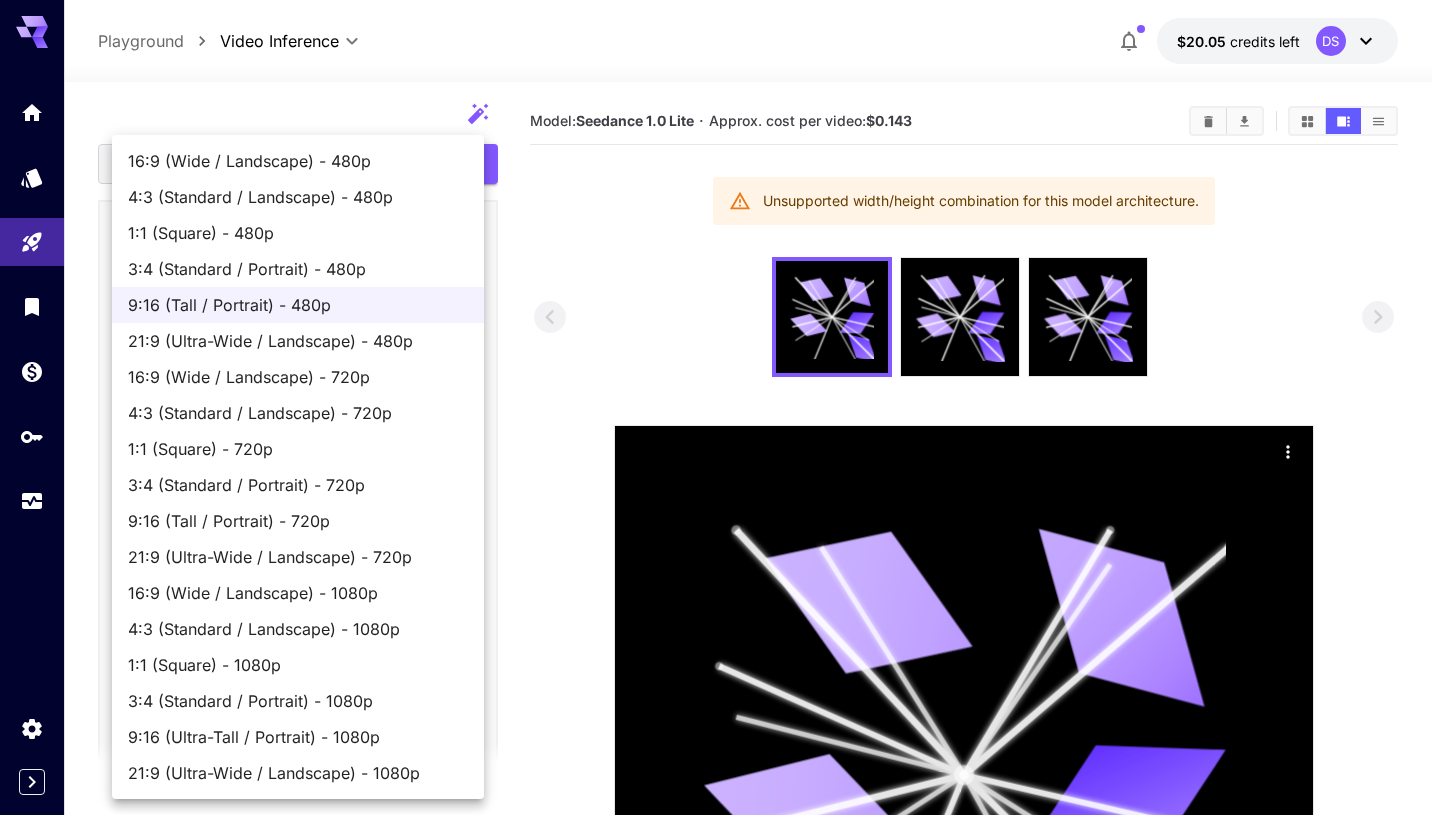 click on "16:9 (Wide / Landscape) - 480p" at bounding box center (298, 161) 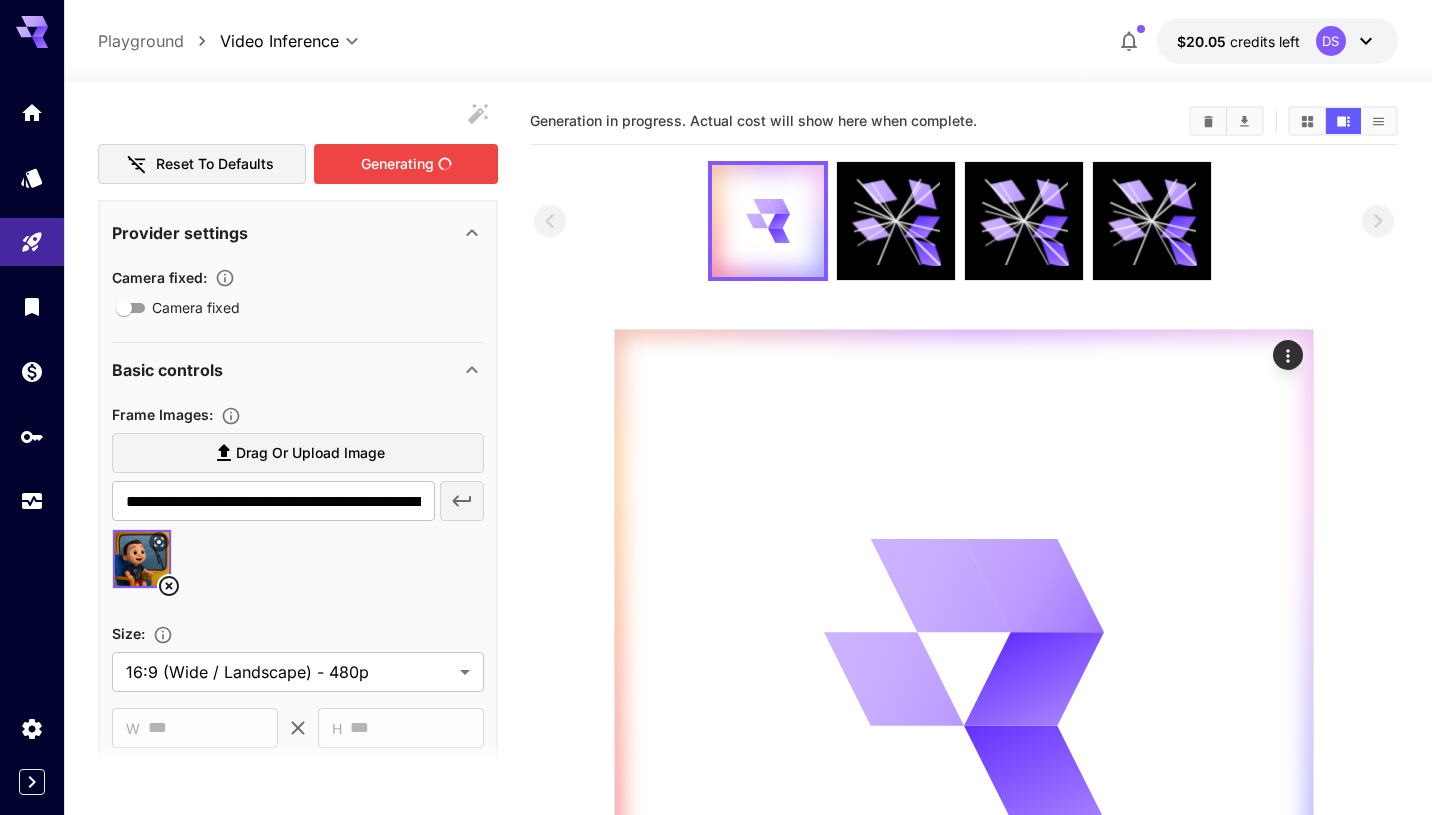 click on "Generating" at bounding box center (406, 164) 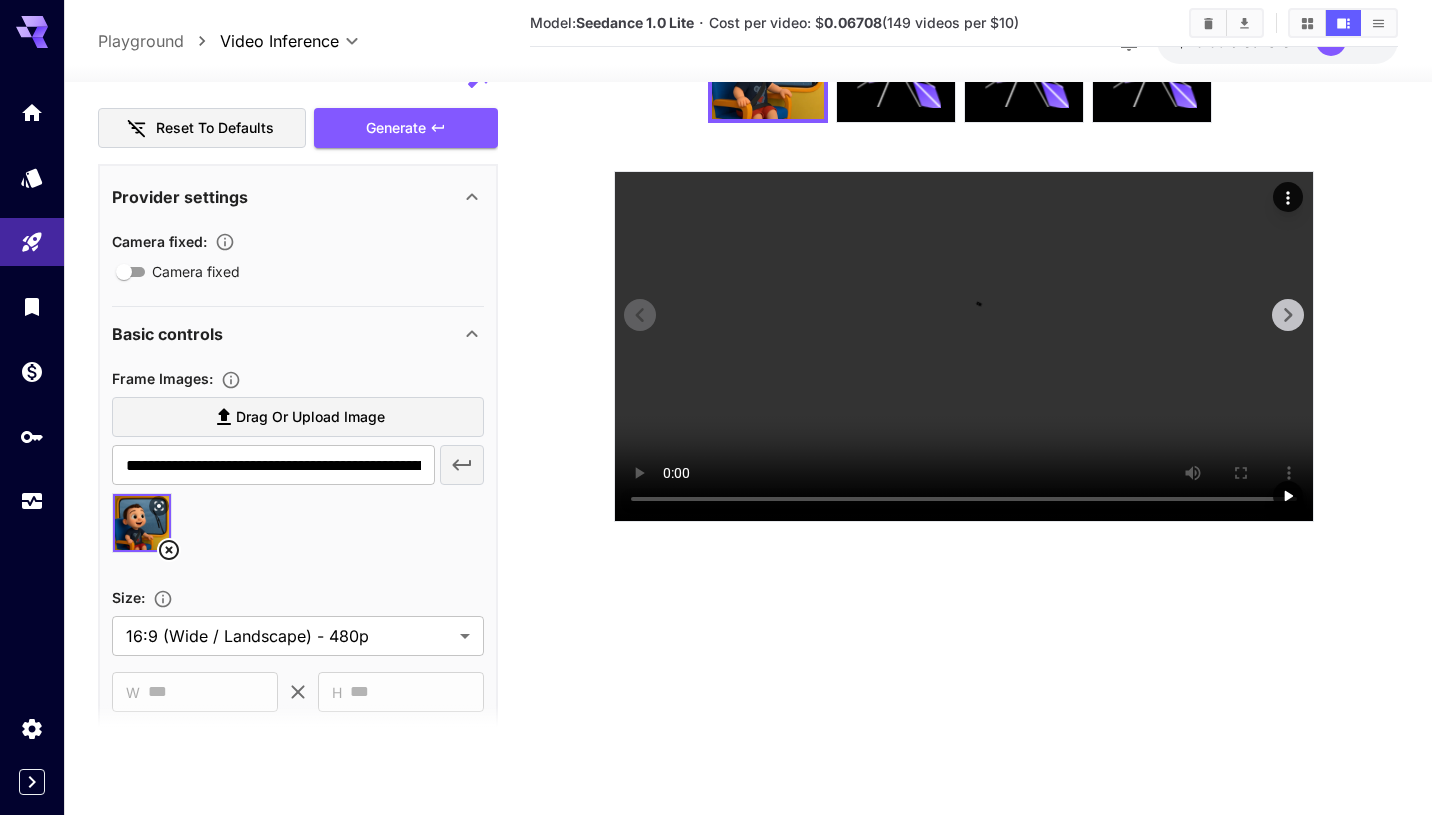 scroll, scrollTop: 274, scrollLeft: 0, axis: vertical 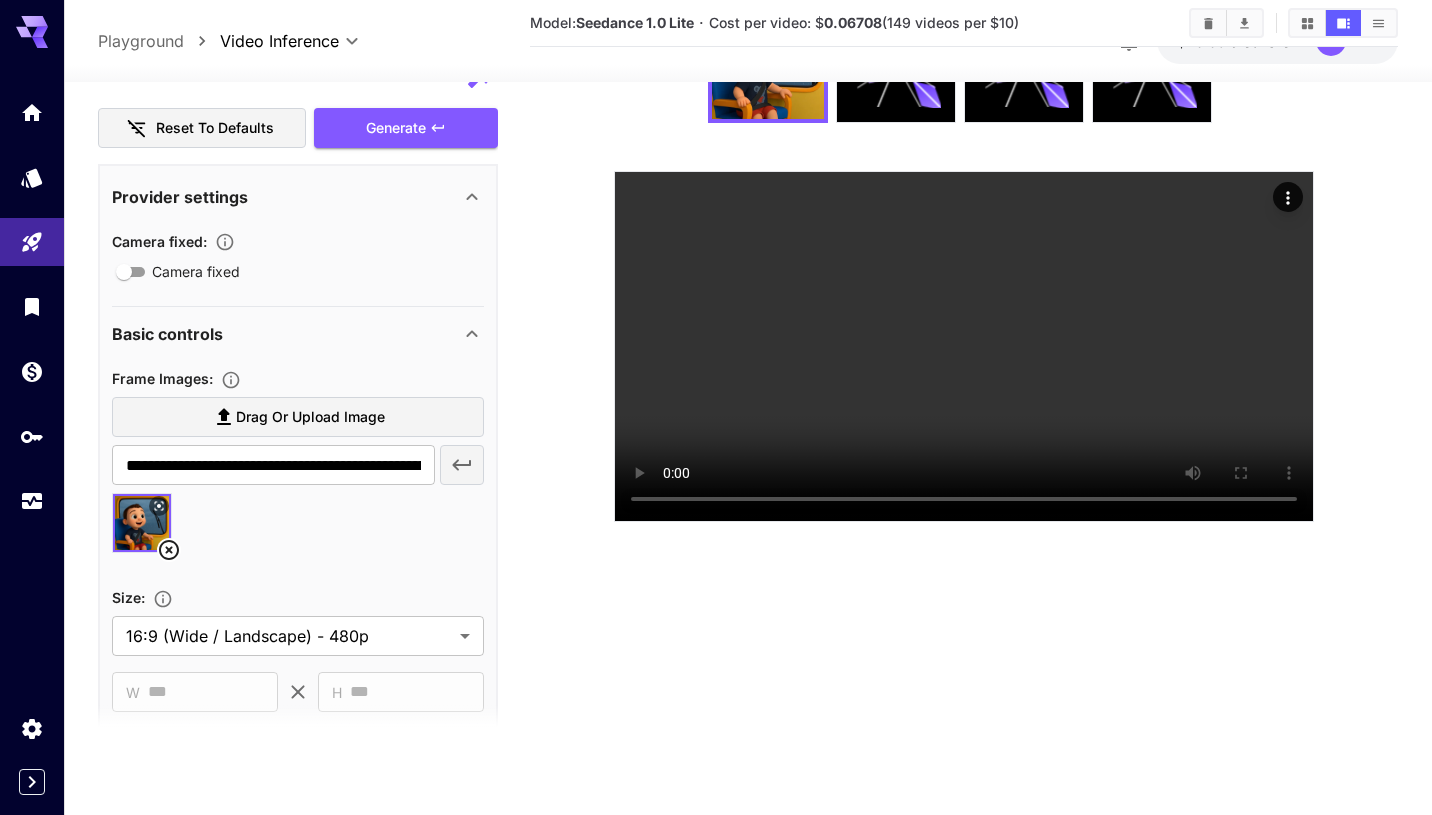click at bounding box center (963, 262) 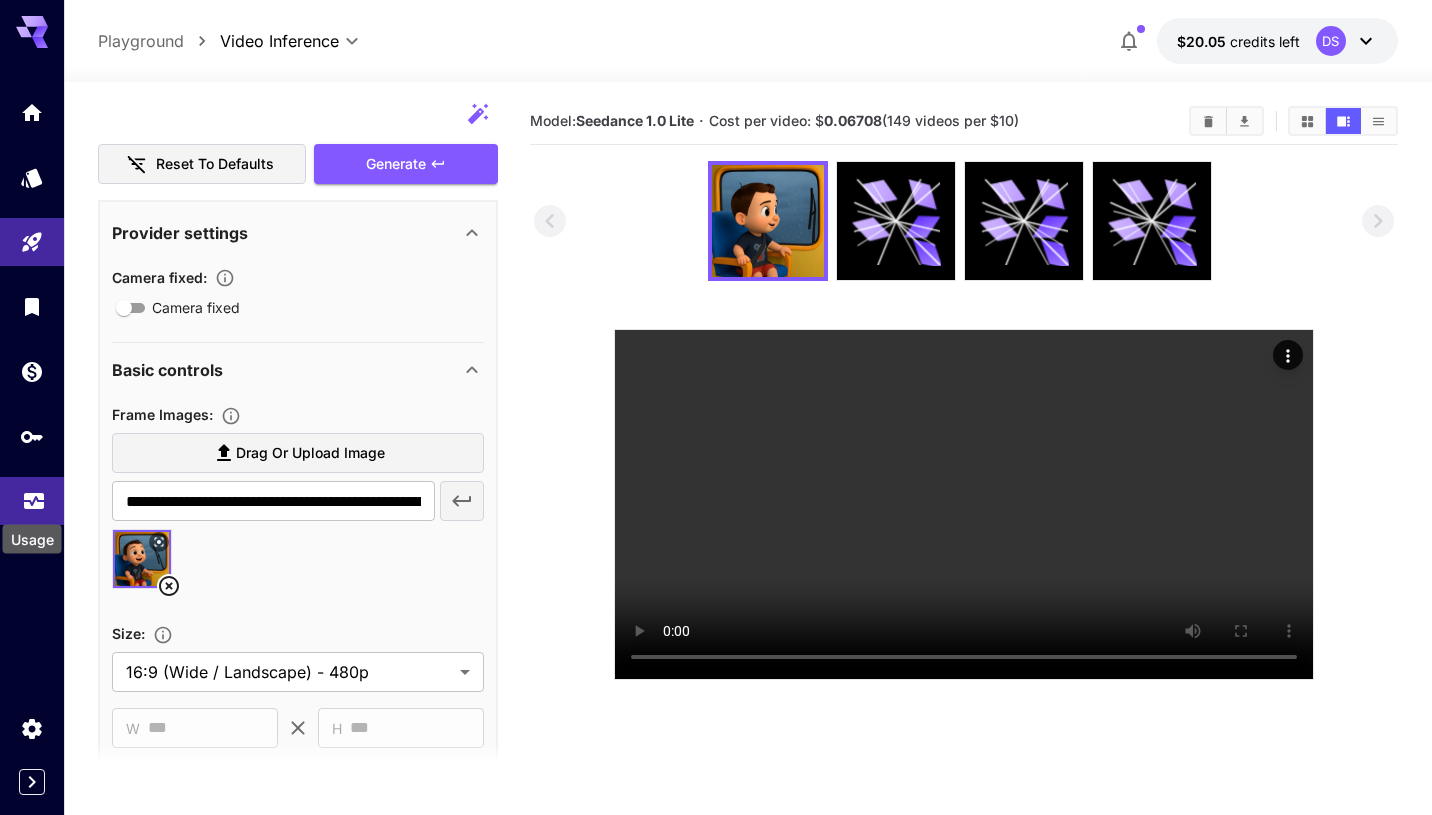 click 